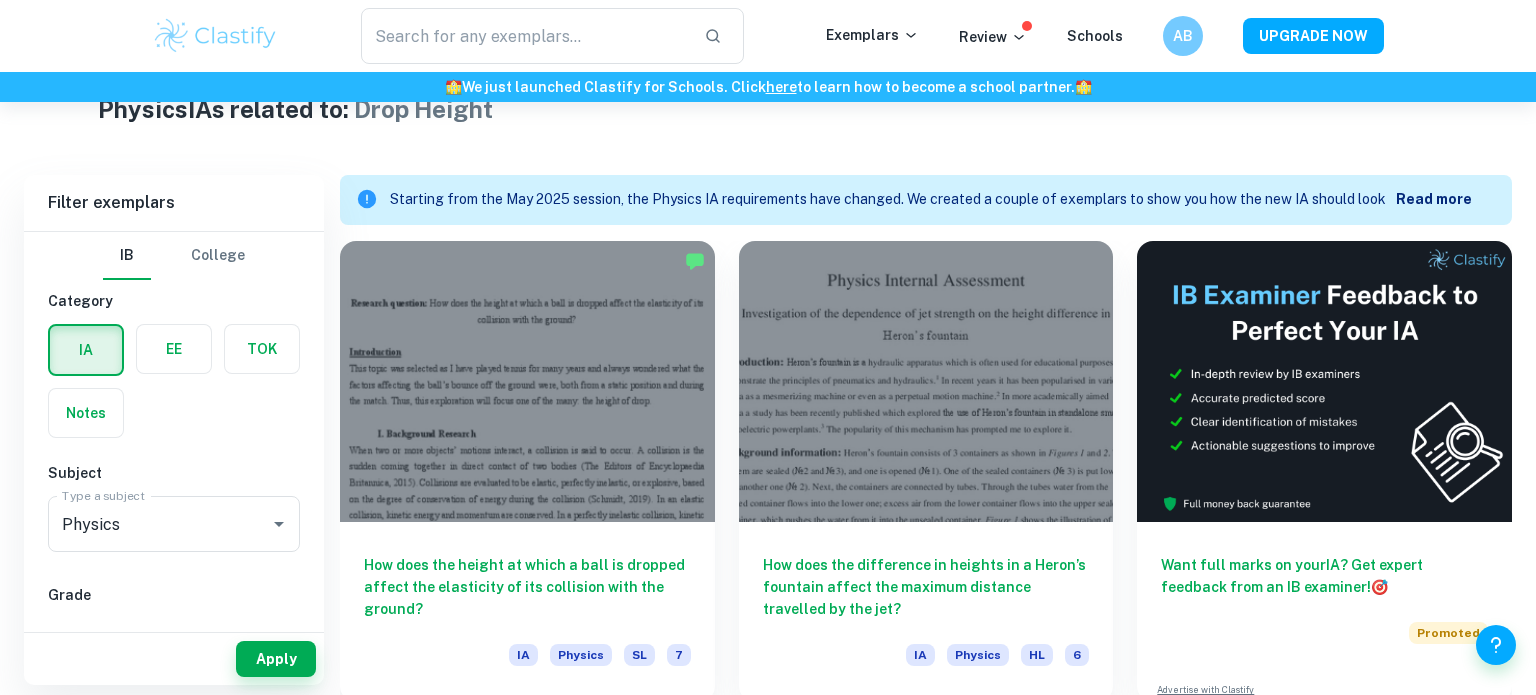 scroll, scrollTop: 501, scrollLeft: 0, axis: vertical 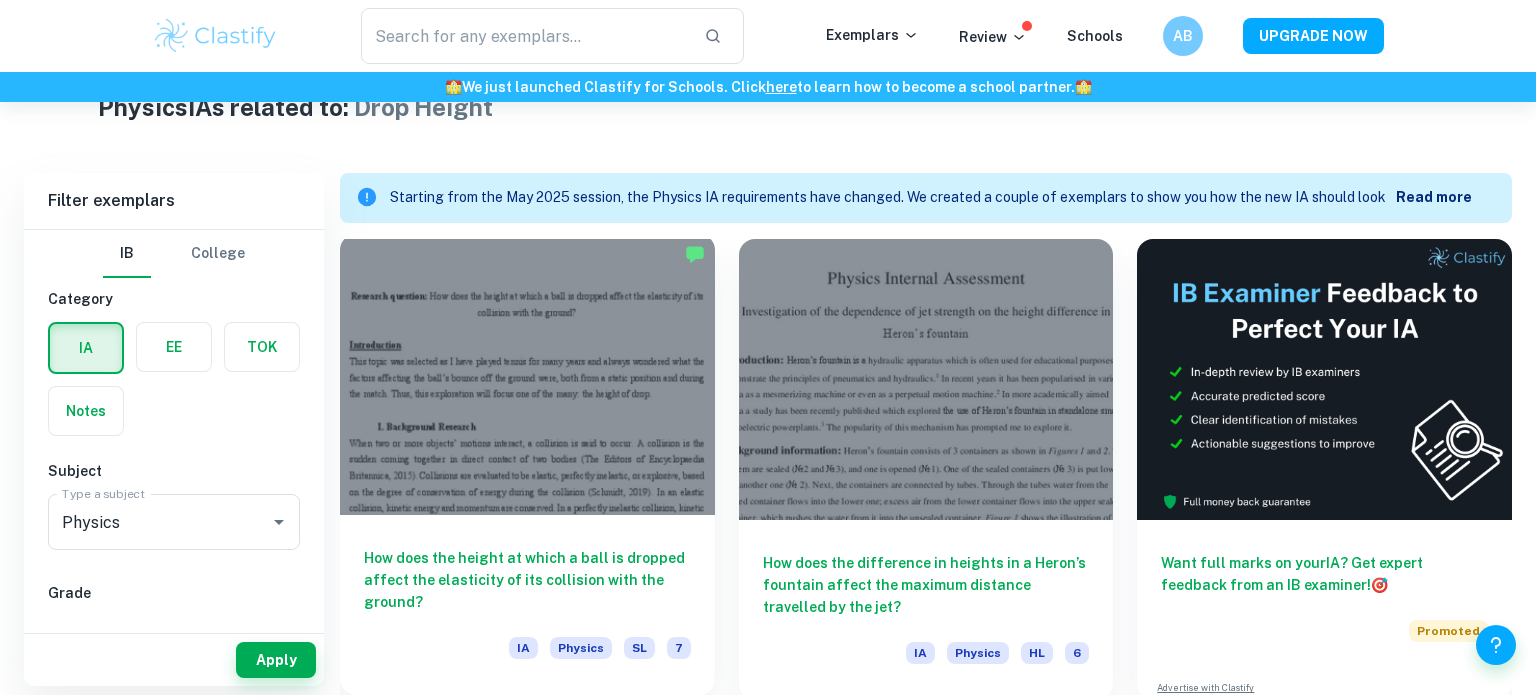click at bounding box center (527, 374) 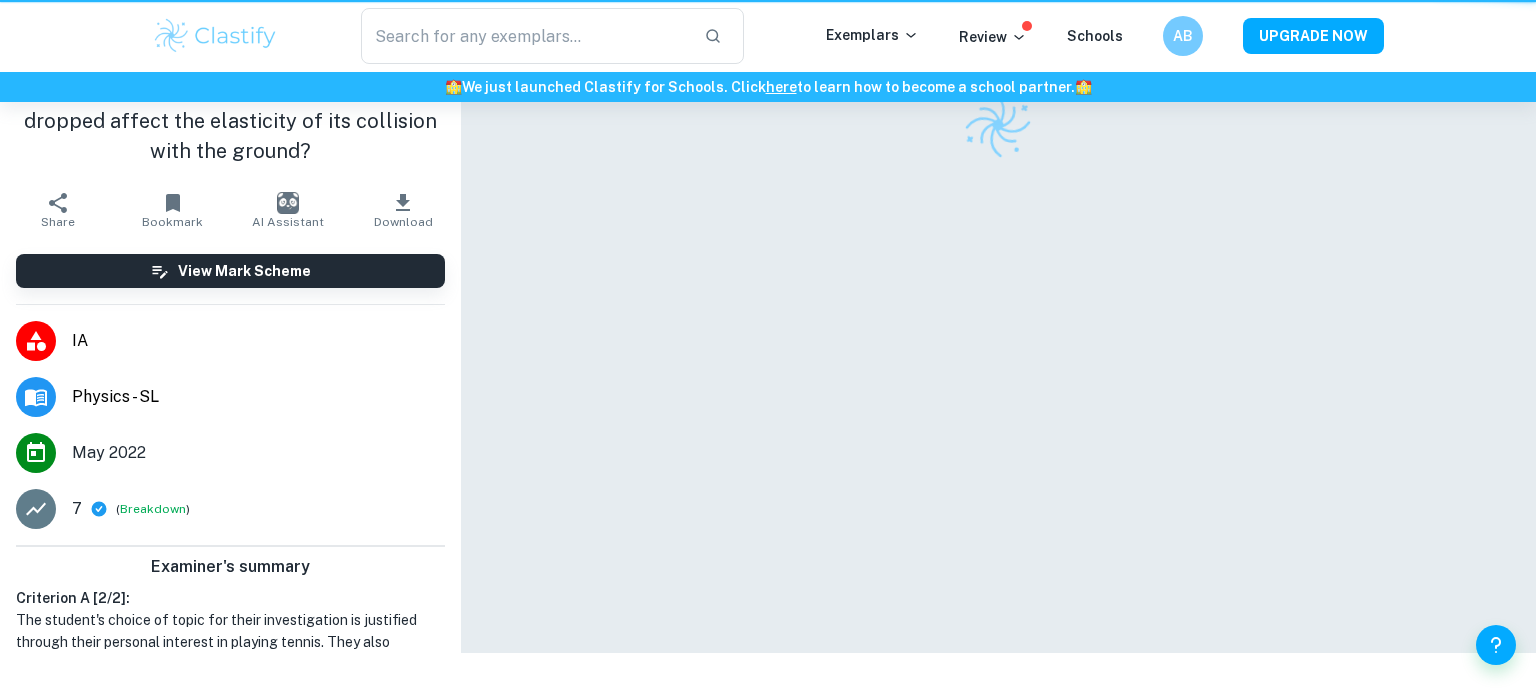 scroll, scrollTop: 0, scrollLeft: 0, axis: both 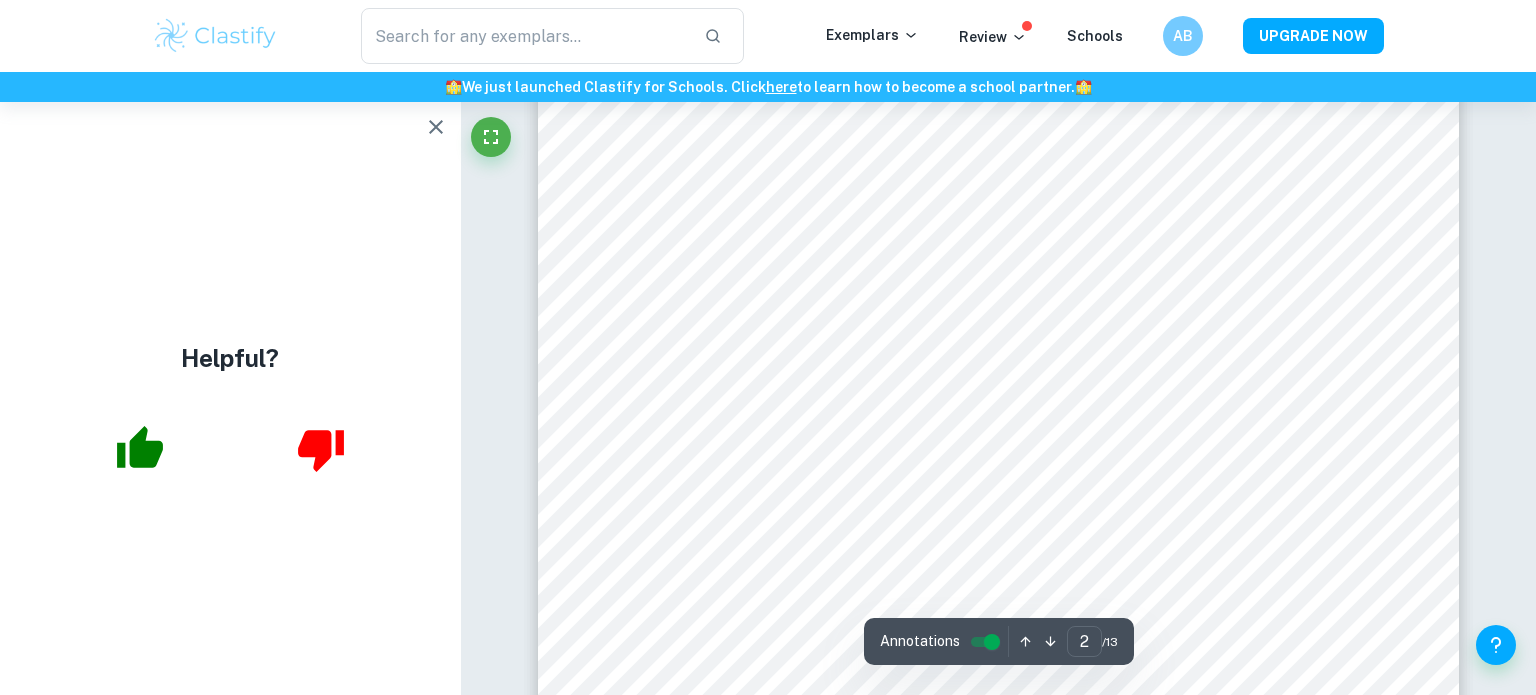type on "1" 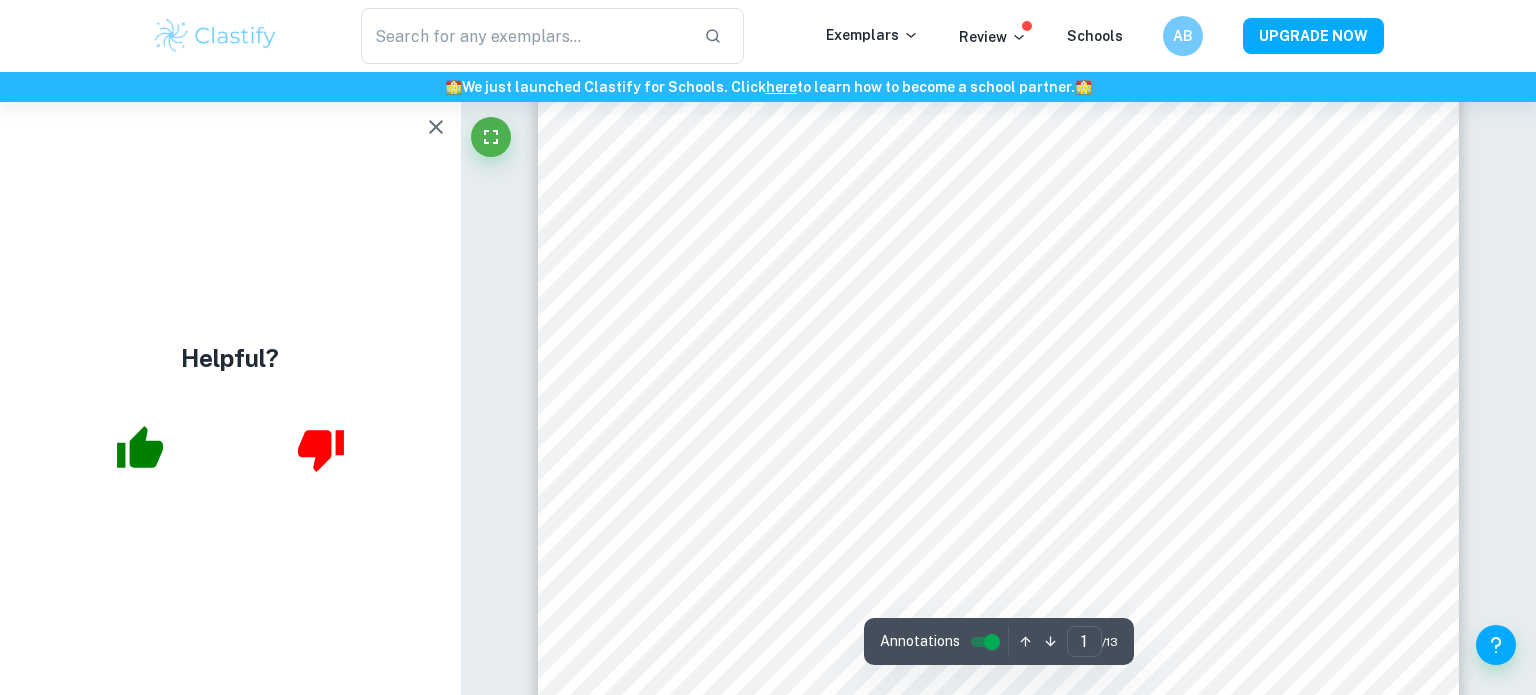 scroll, scrollTop: 0, scrollLeft: 0, axis: both 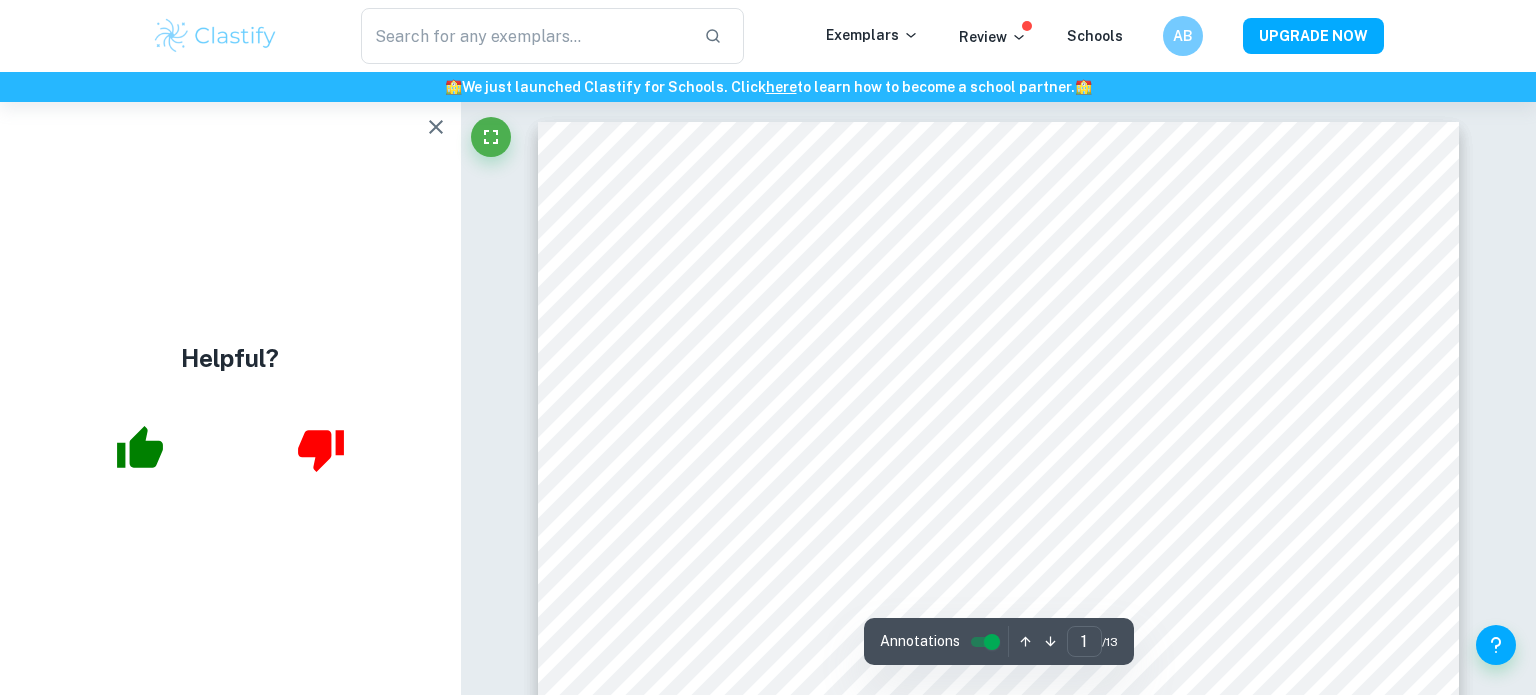 click 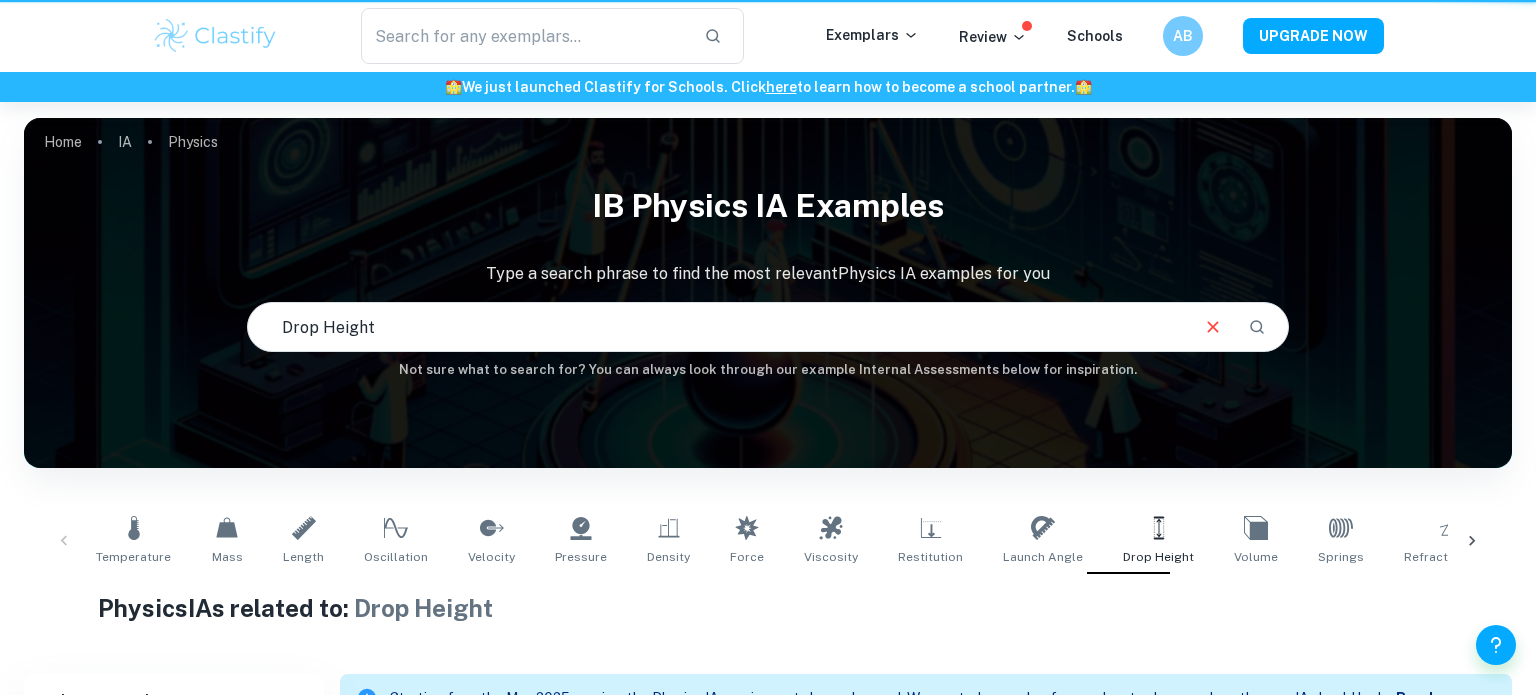 scroll, scrollTop: 279, scrollLeft: 0, axis: vertical 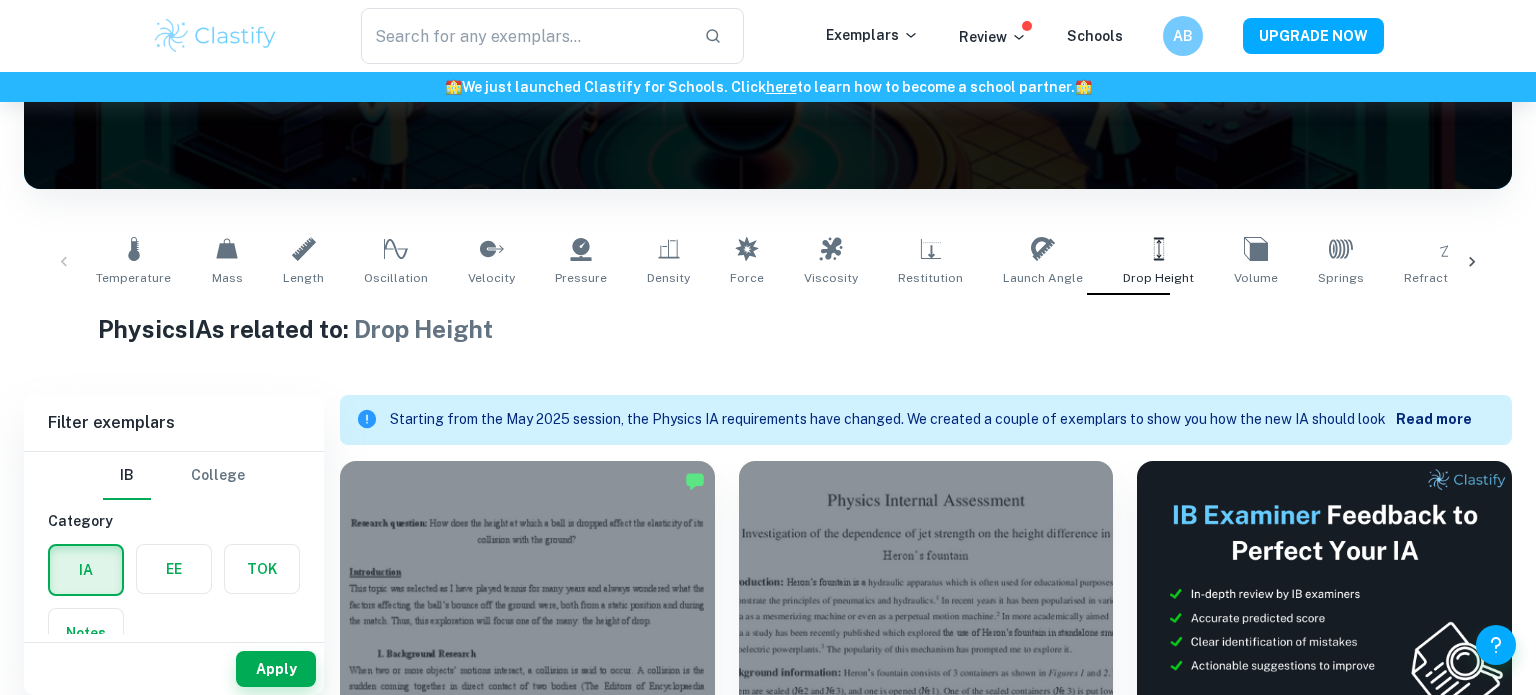 click 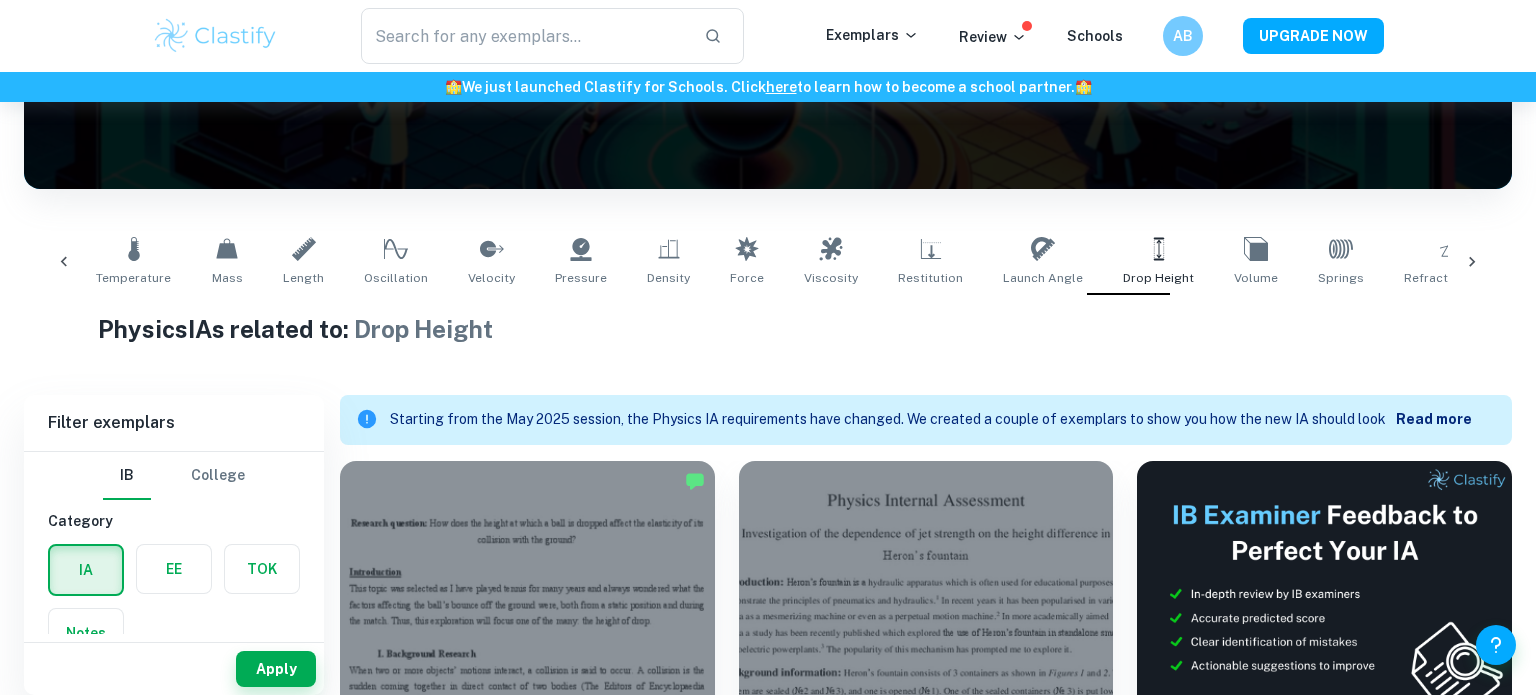 scroll, scrollTop: 0, scrollLeft: 521, axis: horizontal 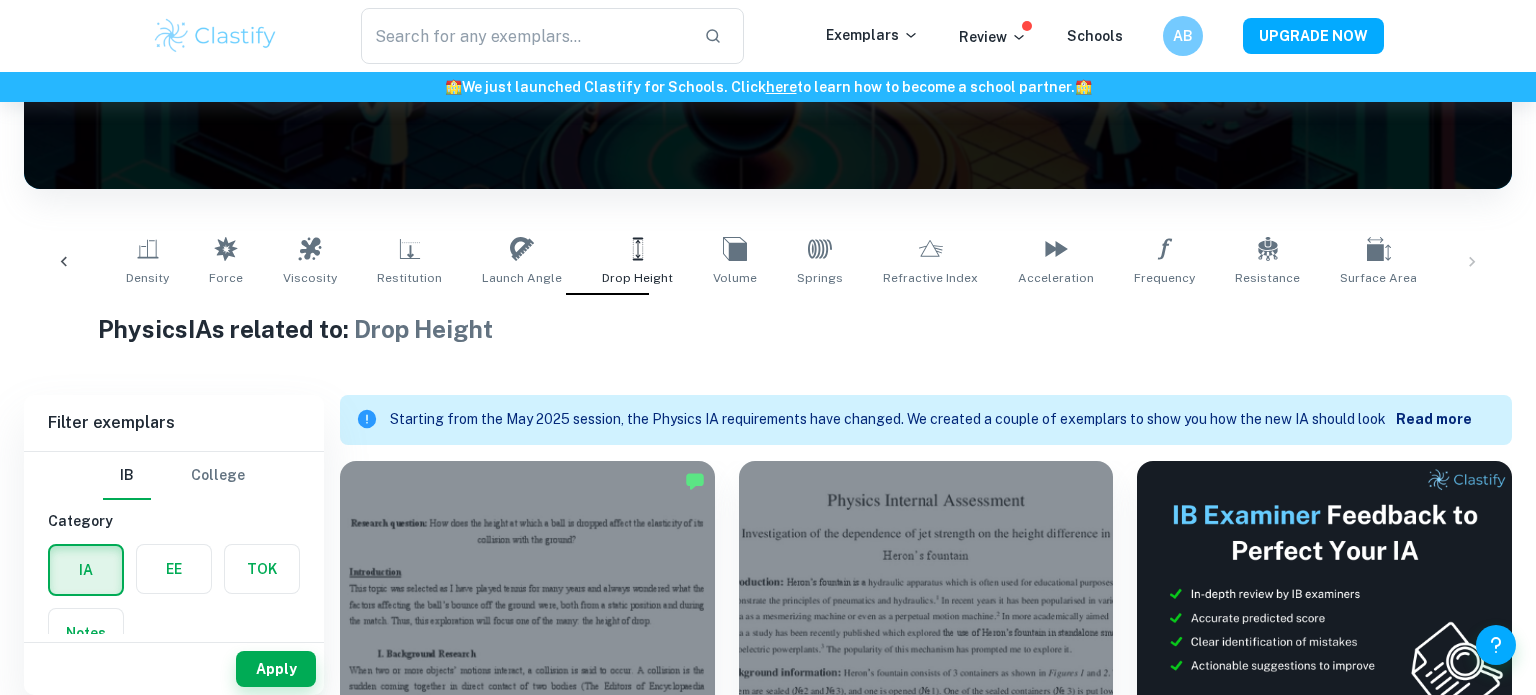 click 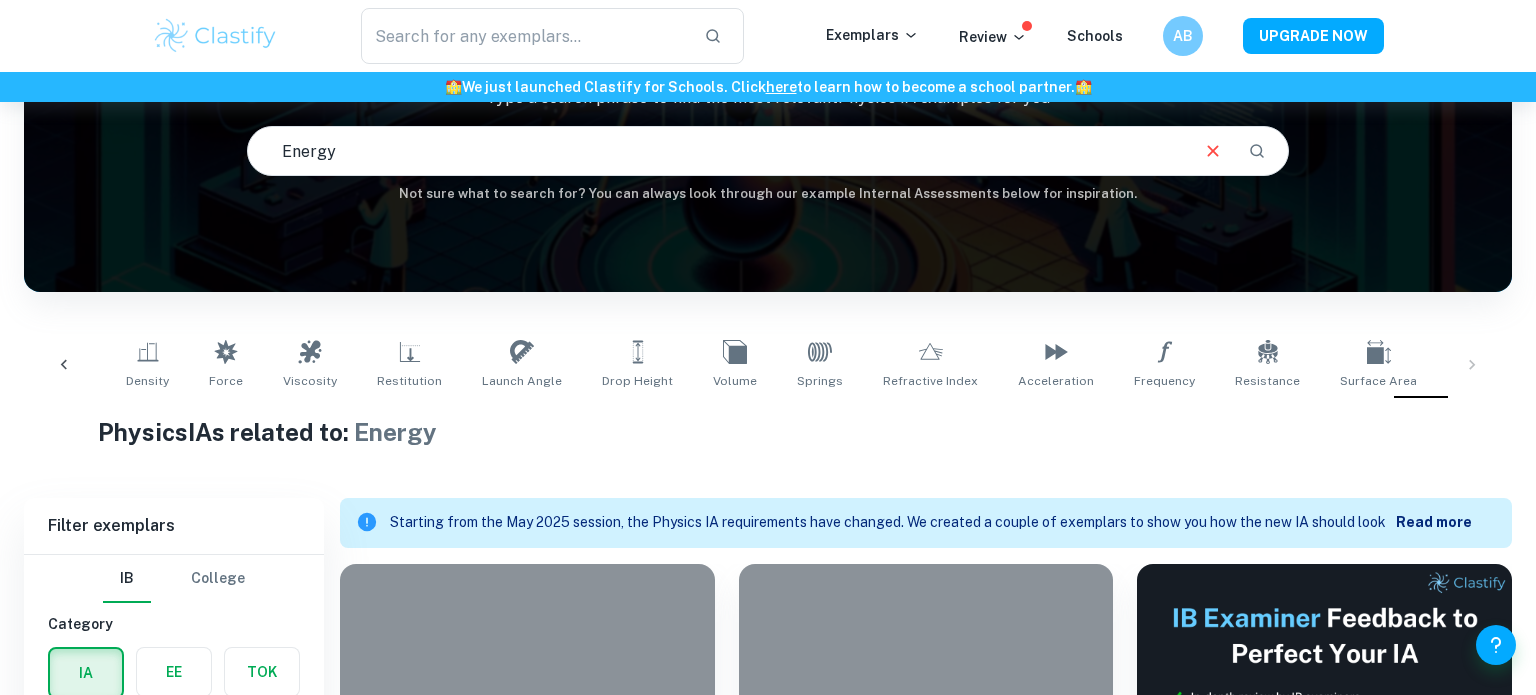 scroll, scrollTop: 178, scrollLeft: 0, axis: vertical 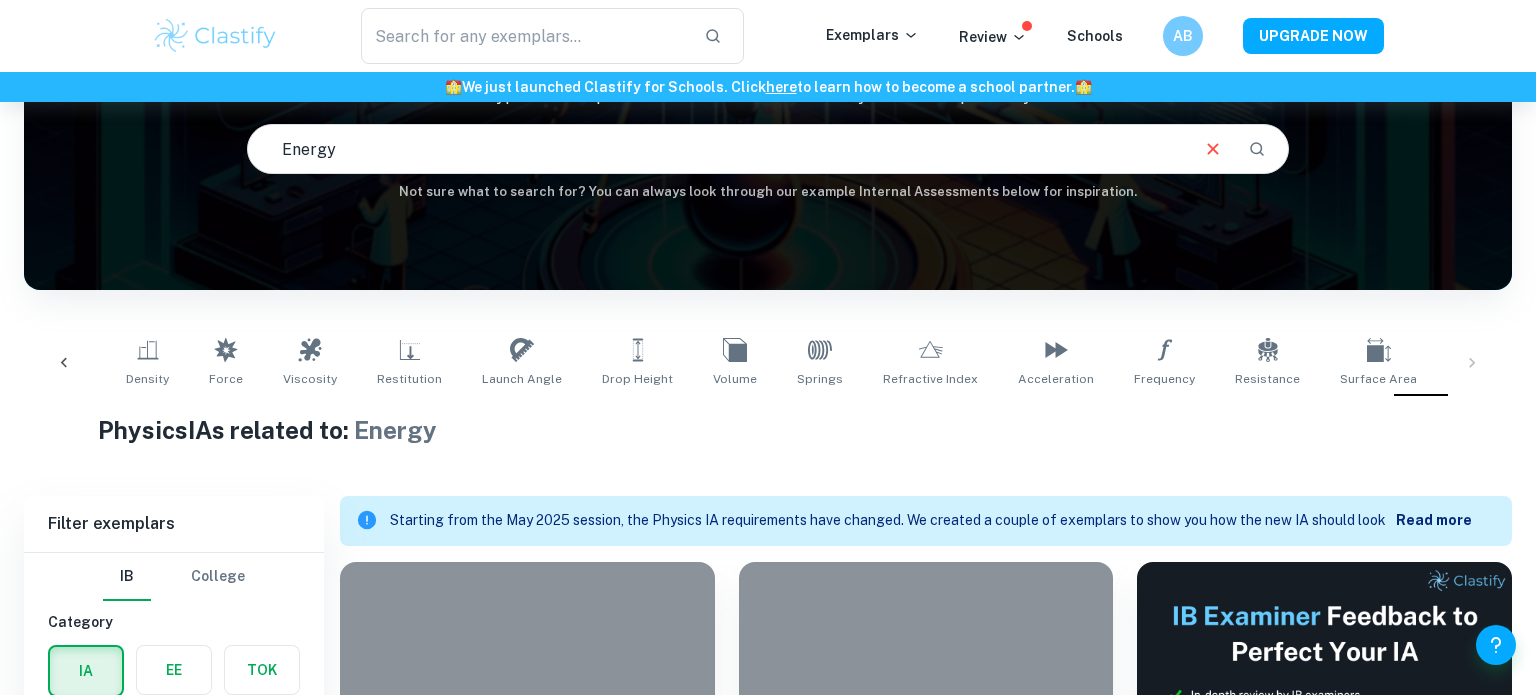 click on "Temperature Mass Length Oscillation Velocity Pressure Density Force Viscosity Restitution Launch Angle Drop Height Volume Springs Refractive Index Acceleration Frequency Resistance Surface Area Energy" at bounding box center (768, 363) 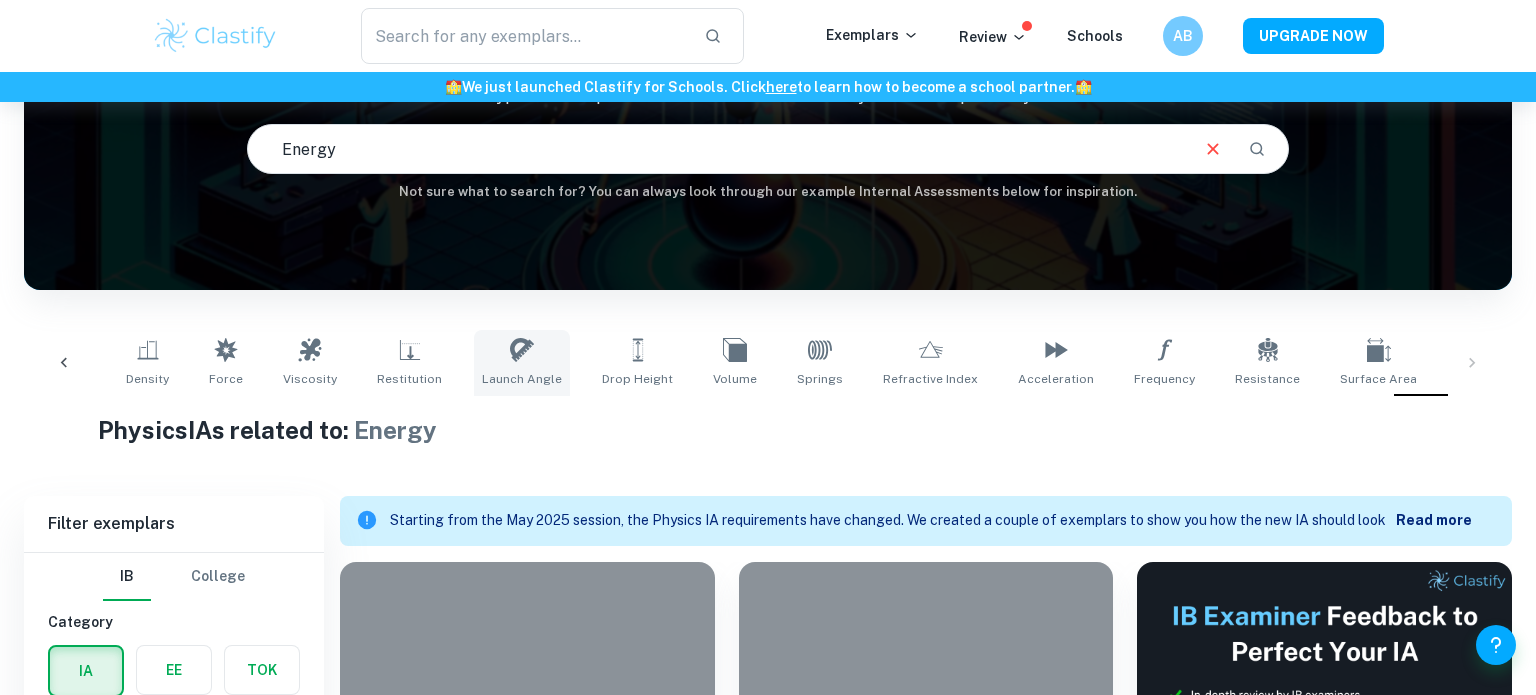 click 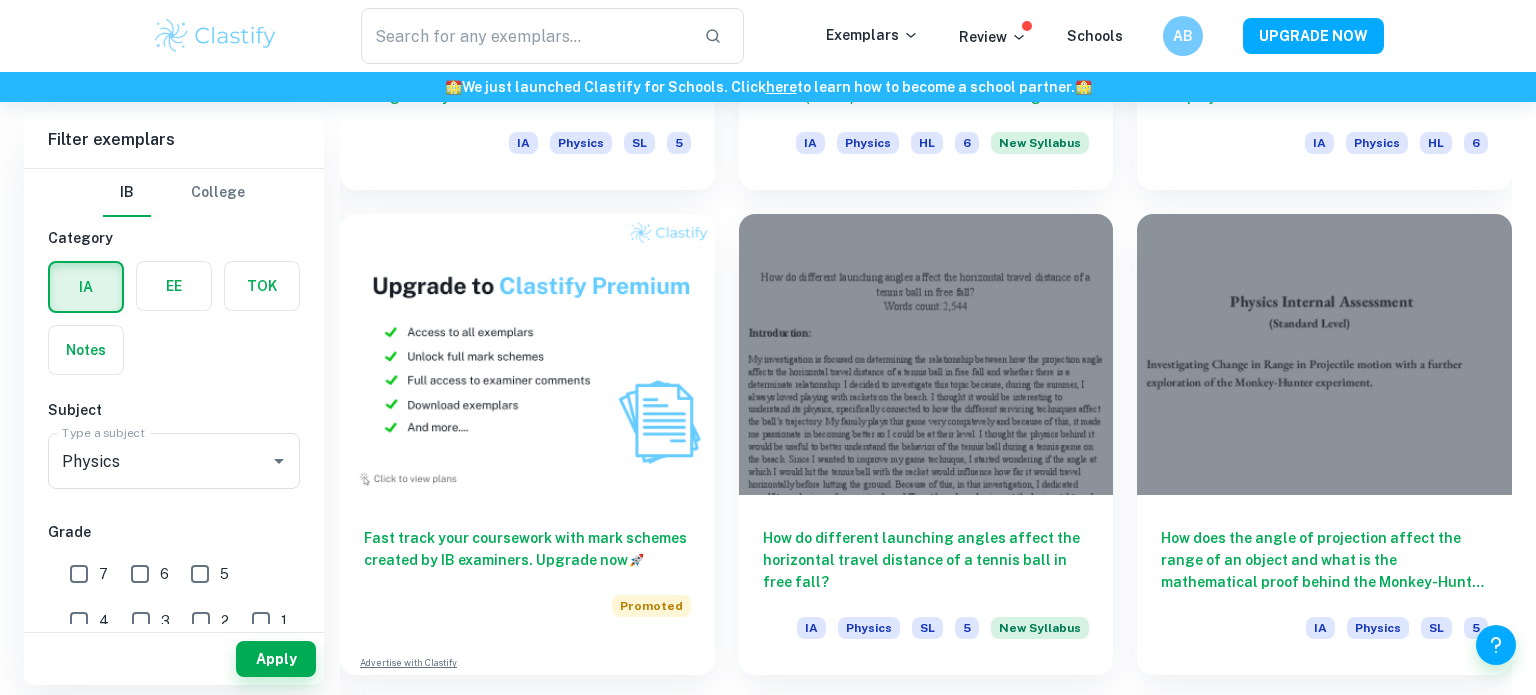 scroll, scrollTop: 1496, scrollLeft: 0, axis: vertical 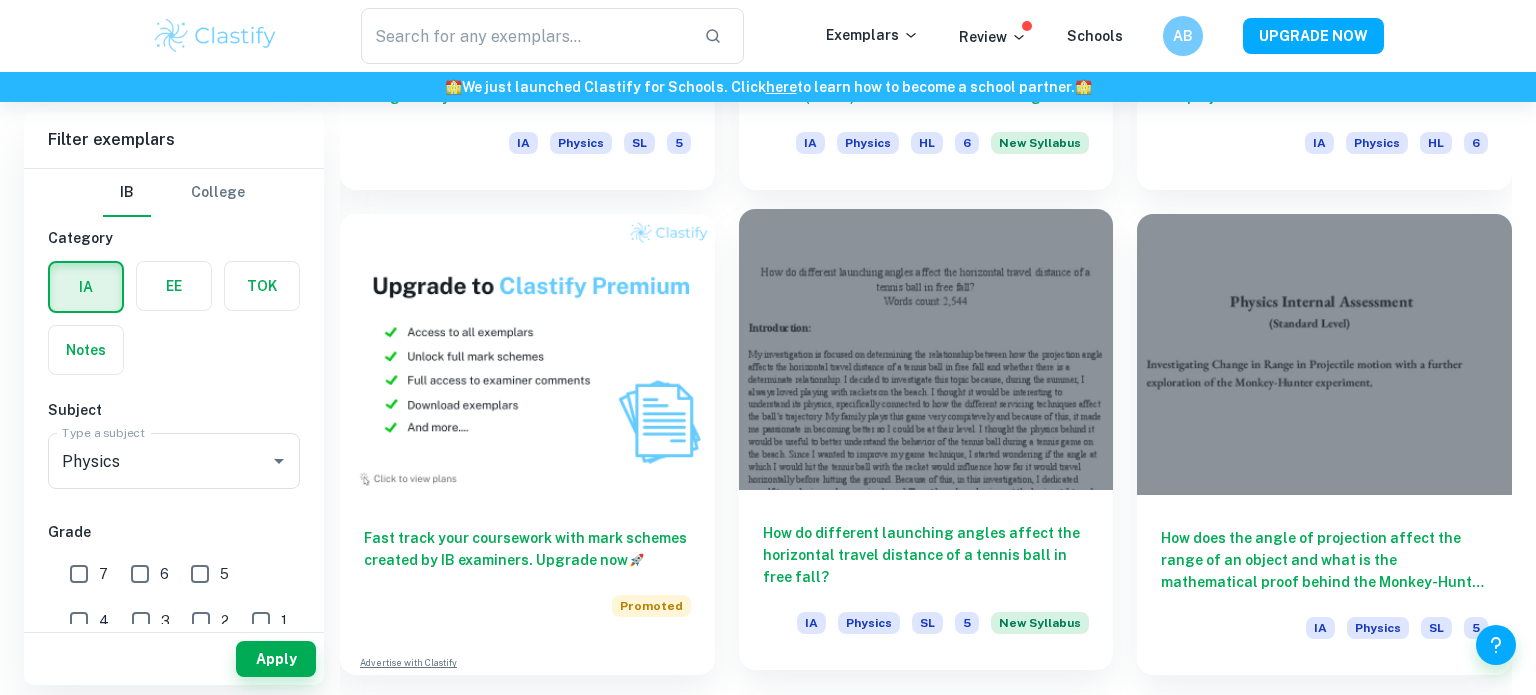click at bounding box center (926, 349) 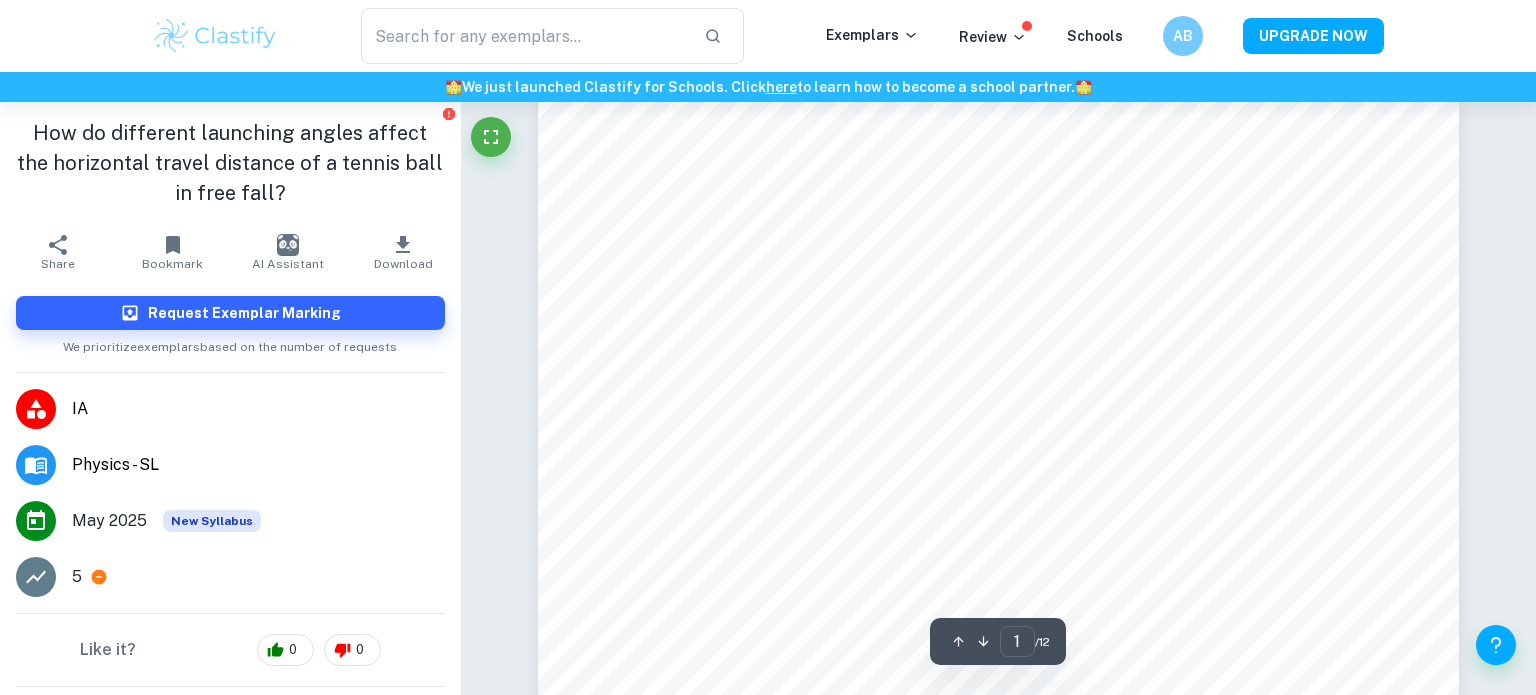 scroll, scrollTop: 172, scrollLeft: 0, axis: vertical 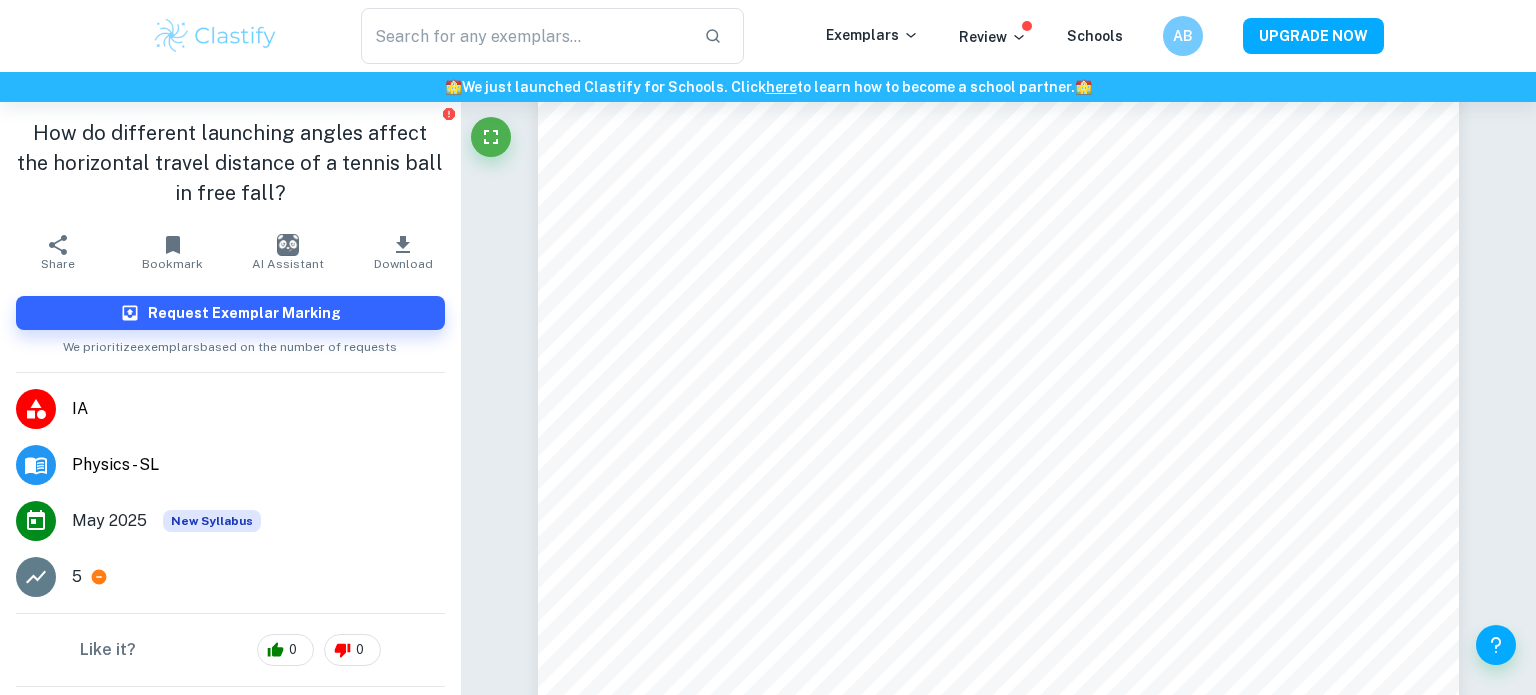 click on "IA" at bounding box center (230, 409) 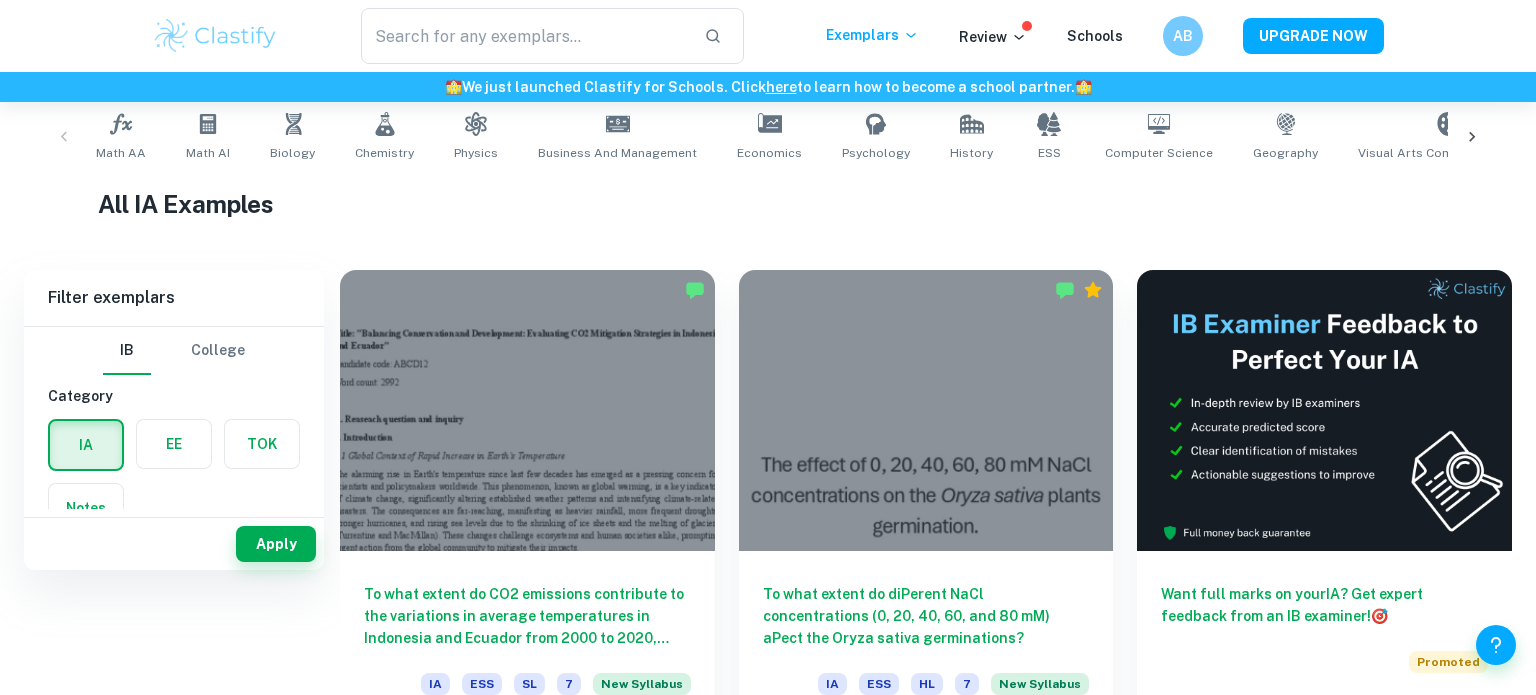 scroll, scrollTop: 0, scrollLeft: 0, axis: both 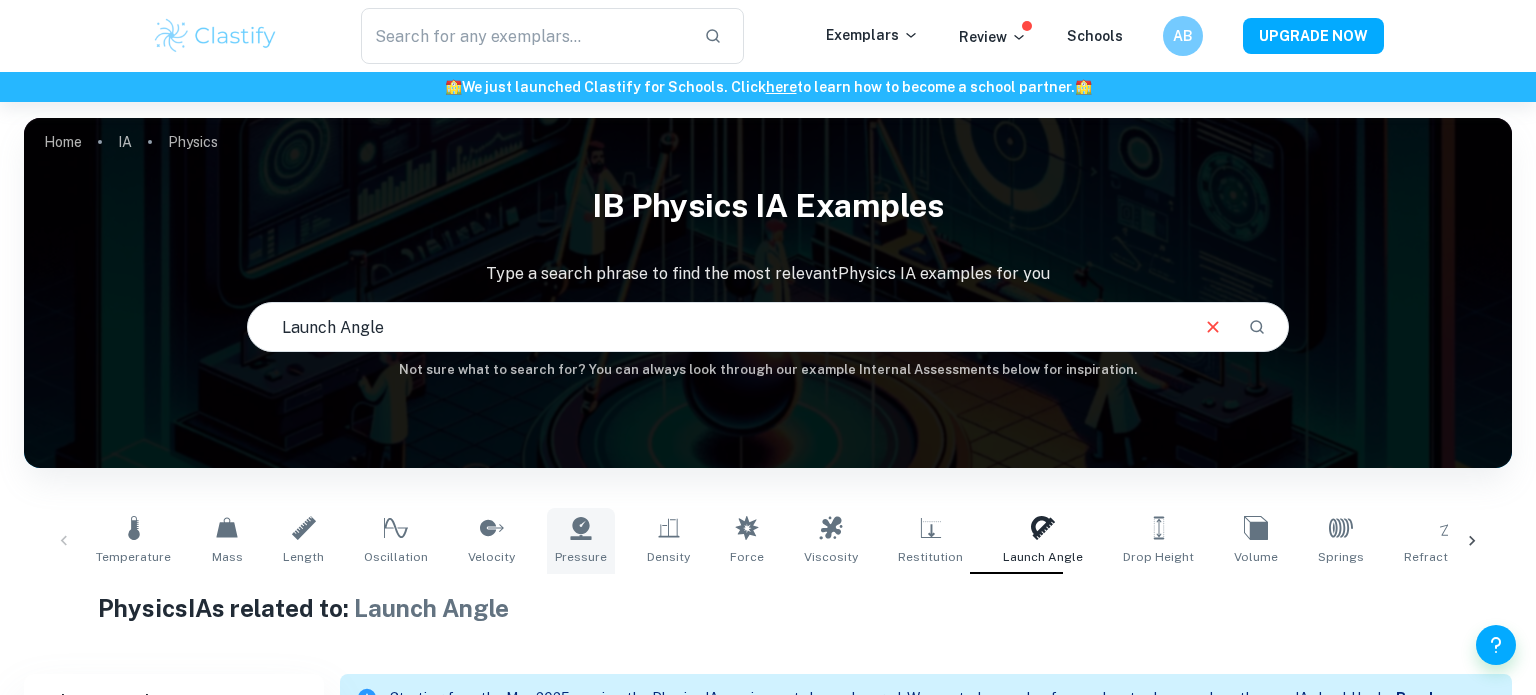 click 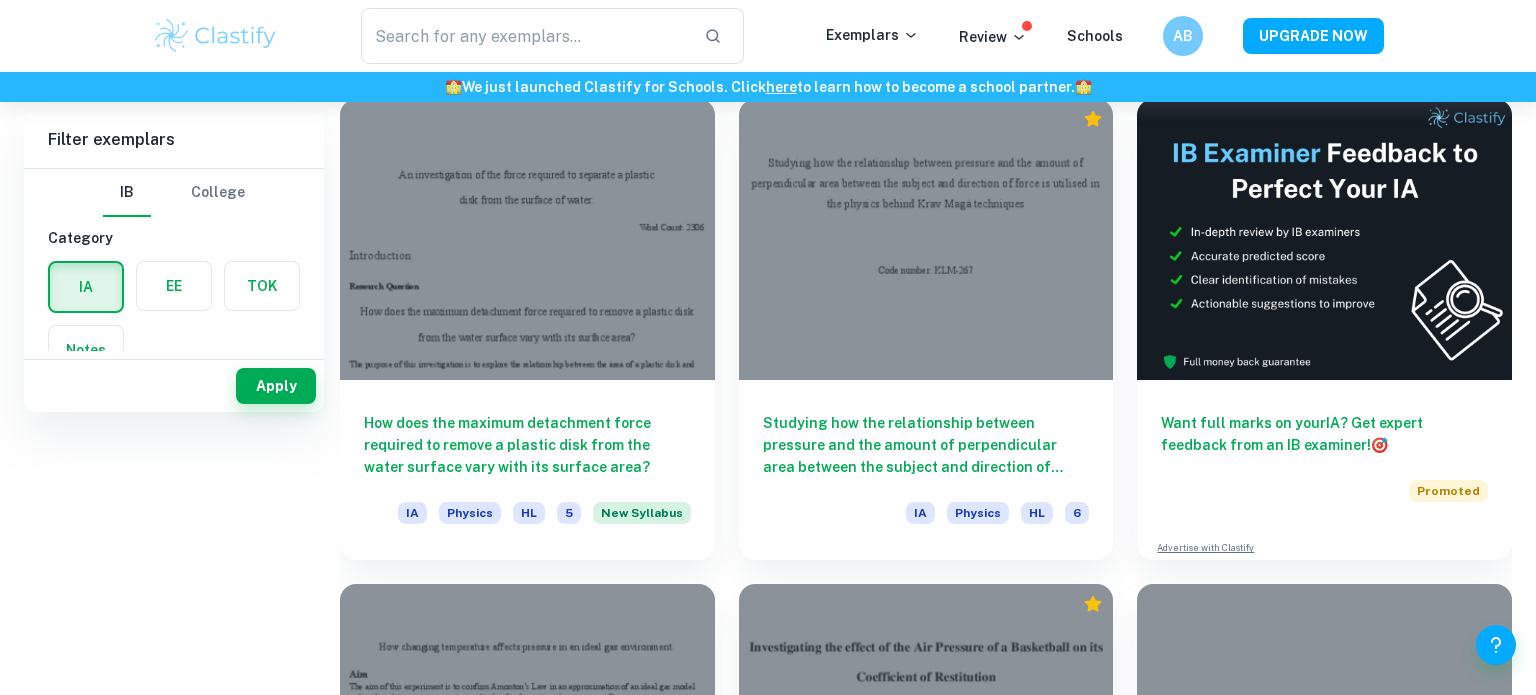 scroll, scrollTop: 0, scrollLeft: 0, axis: both 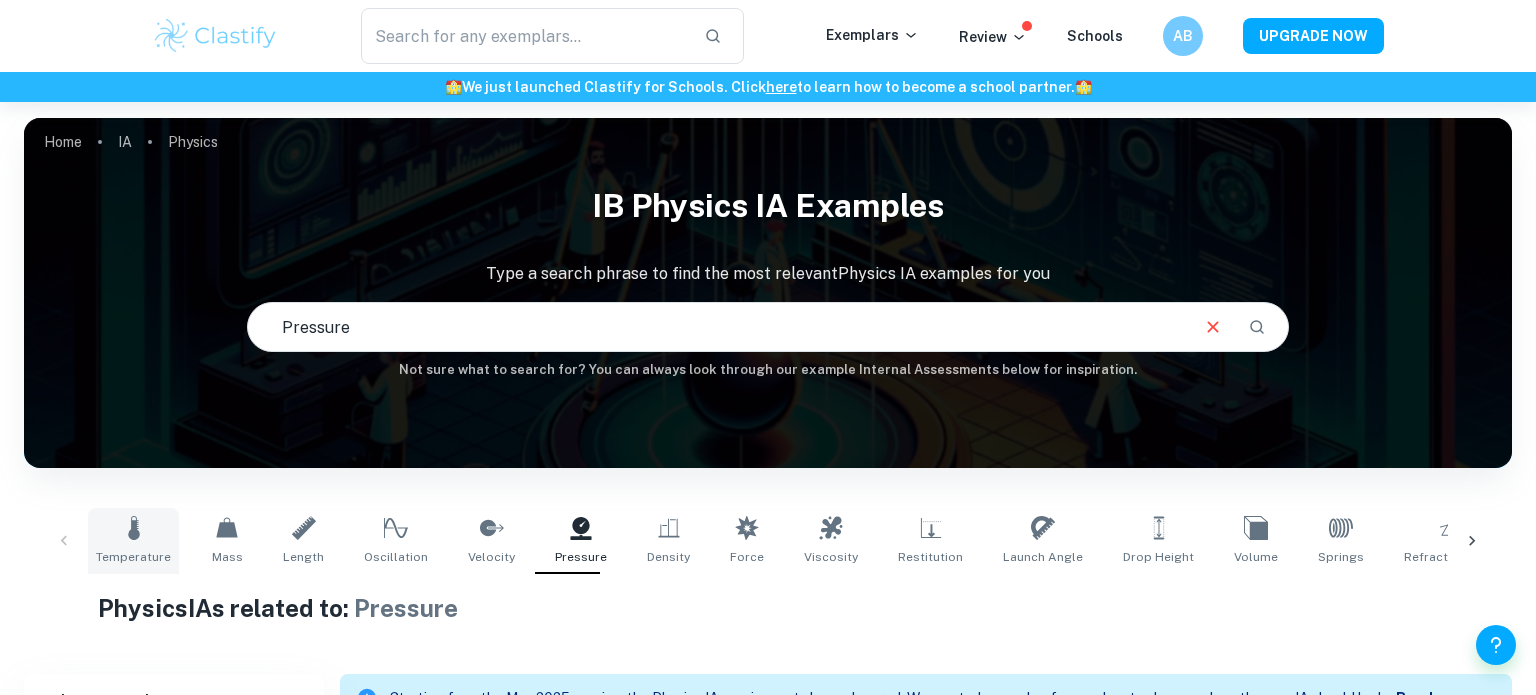 click on "Temperature" at bounding box center [133, 541] 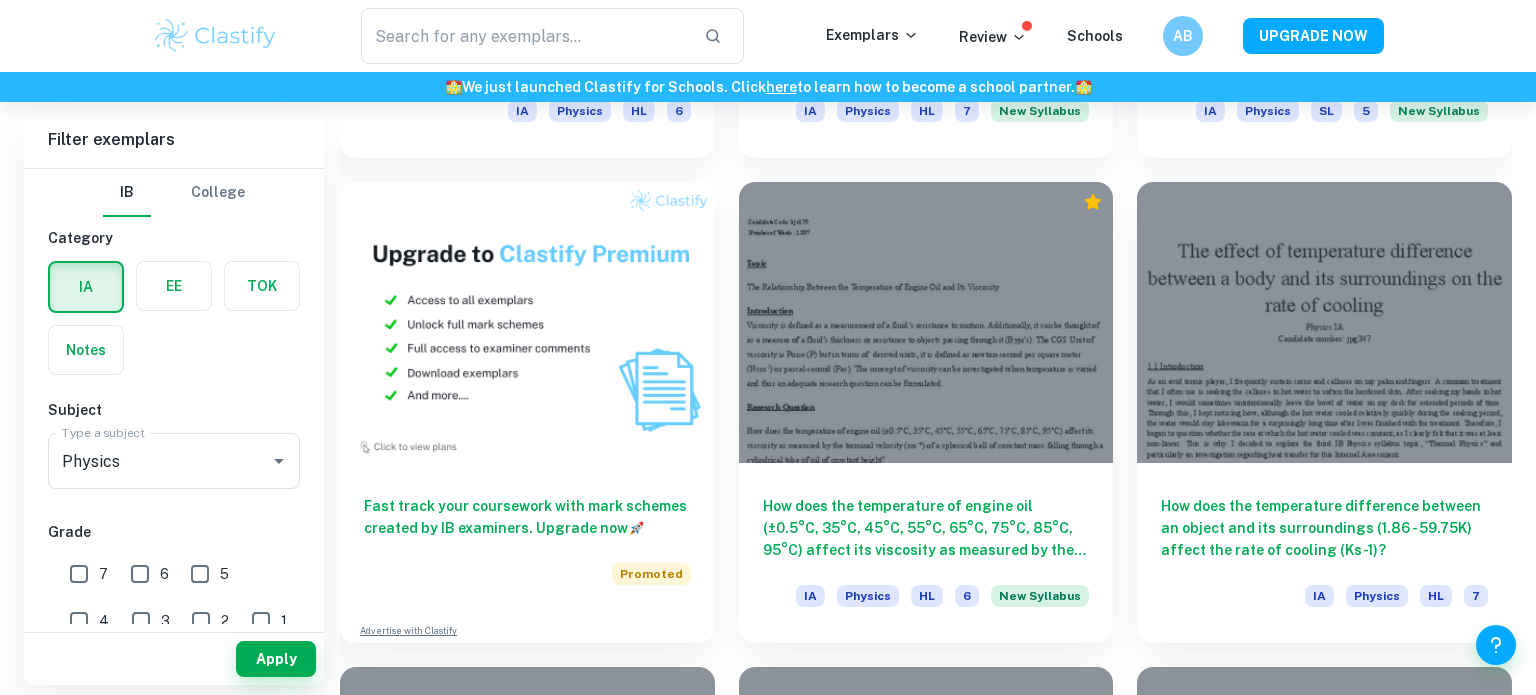 scroll, scrollTop: 1528, scrollLeft: 0, axis: vertical 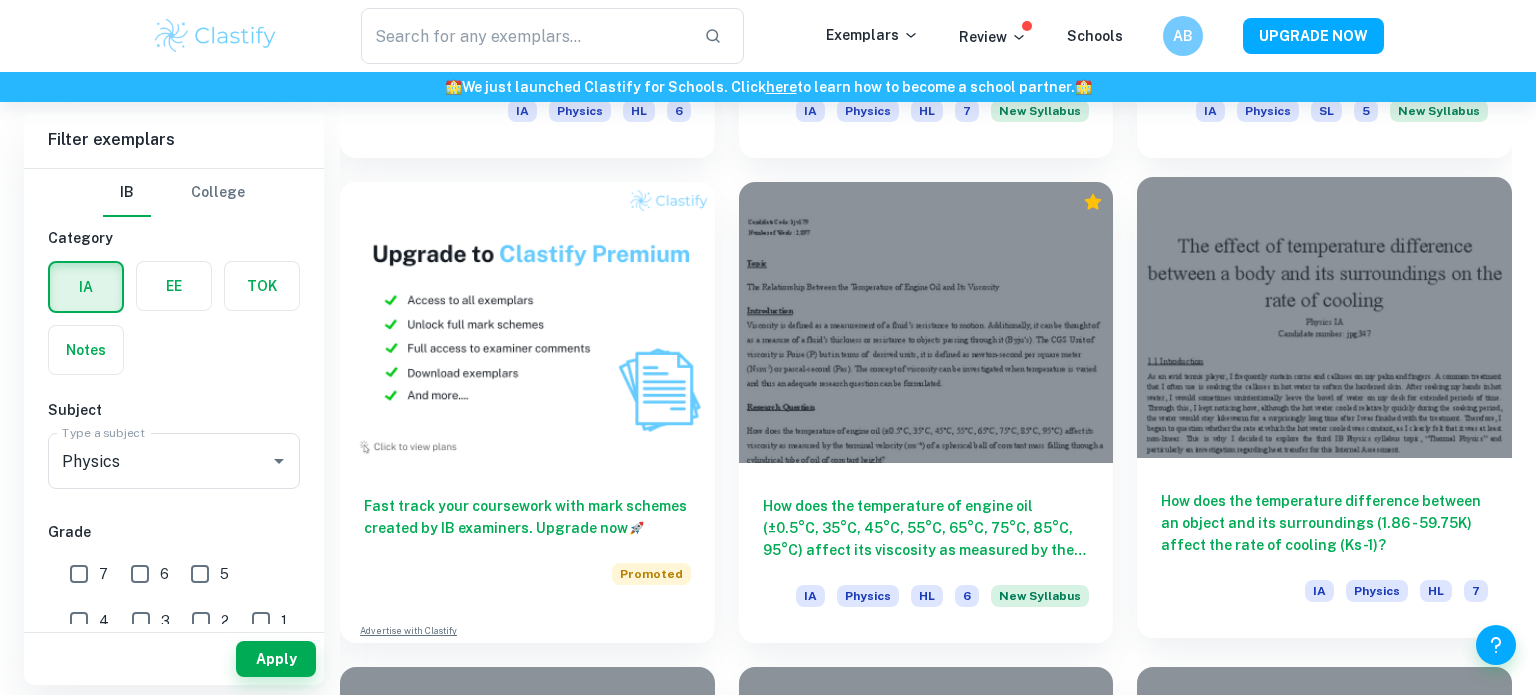 click at bounding box center [1324, 317] 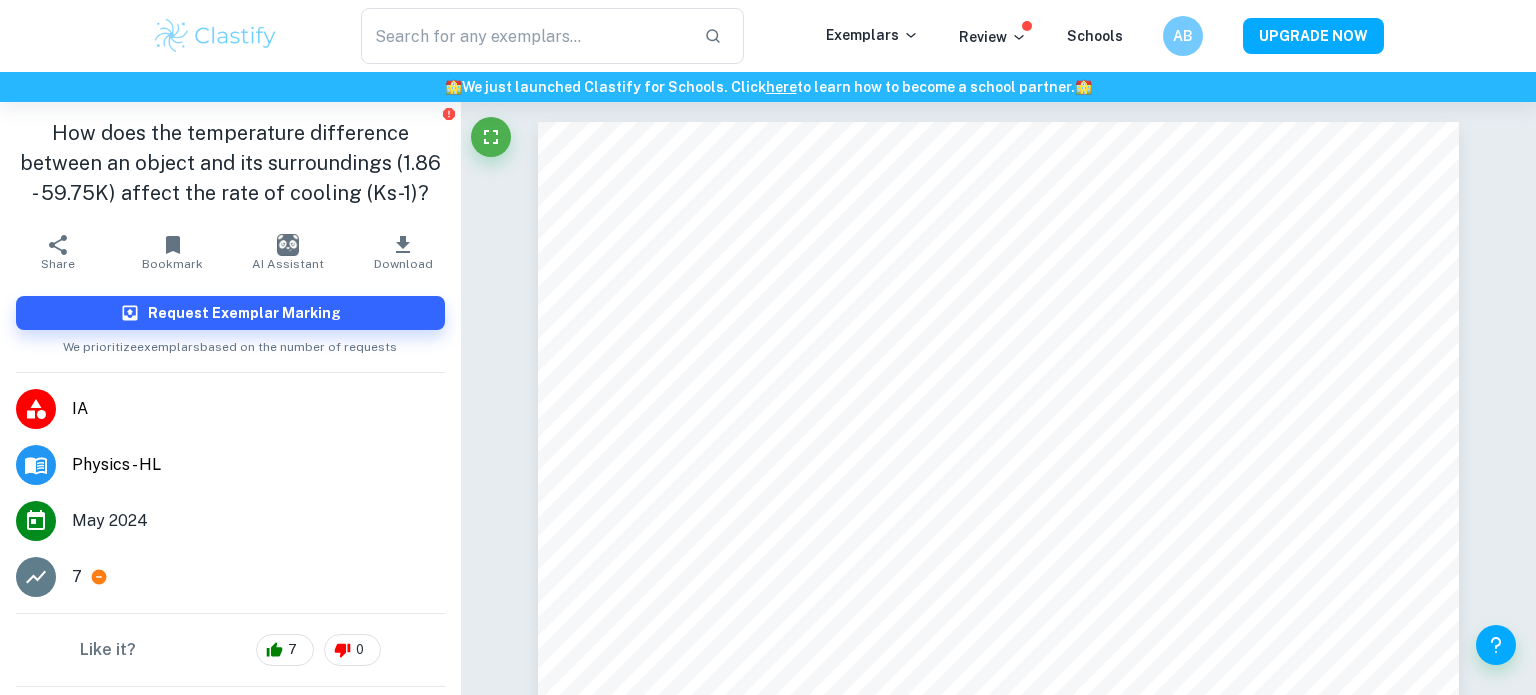 scroll, scrollTop: 3, scrollLeft: 0, axis: vertical 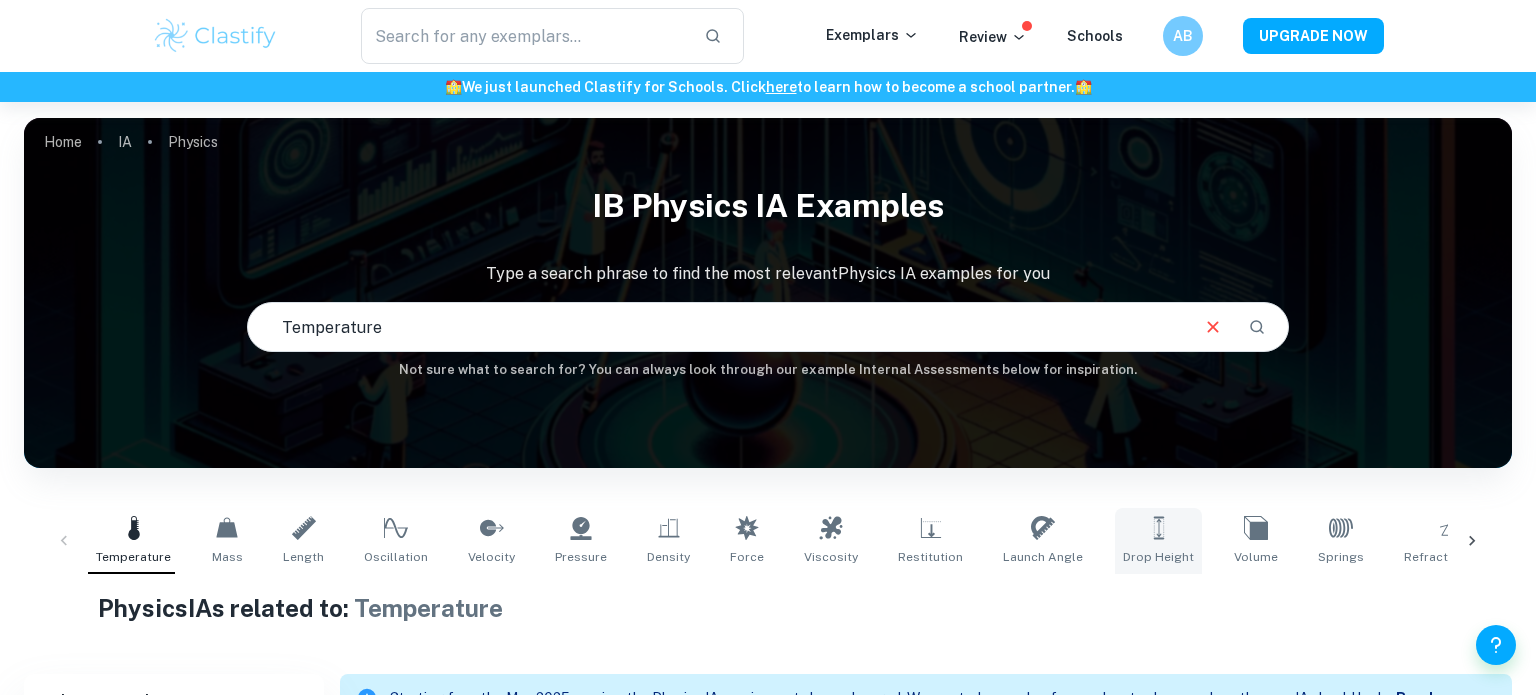 click on "Drop Height" at bounding box center [1158, 541] 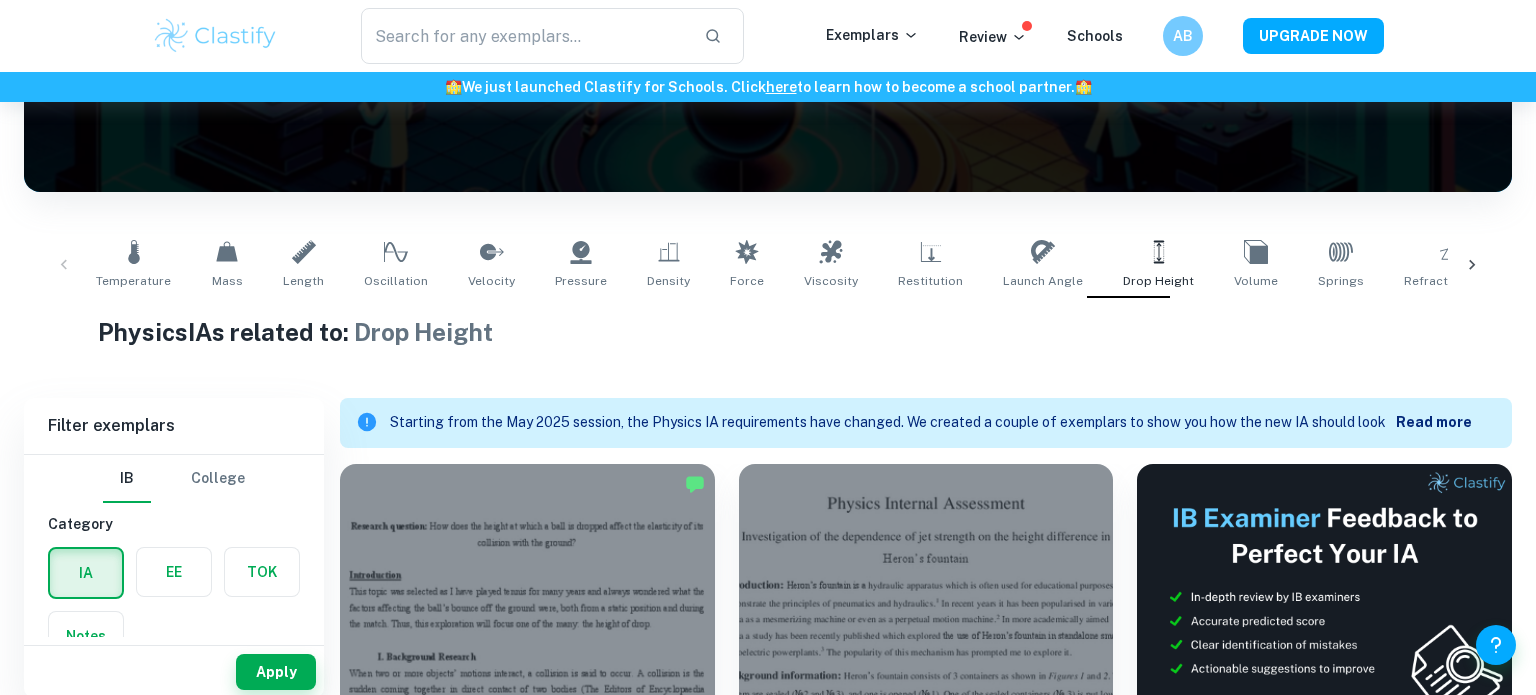 scroll, scrollTop: 0, scrollLeft: 0, axis: both 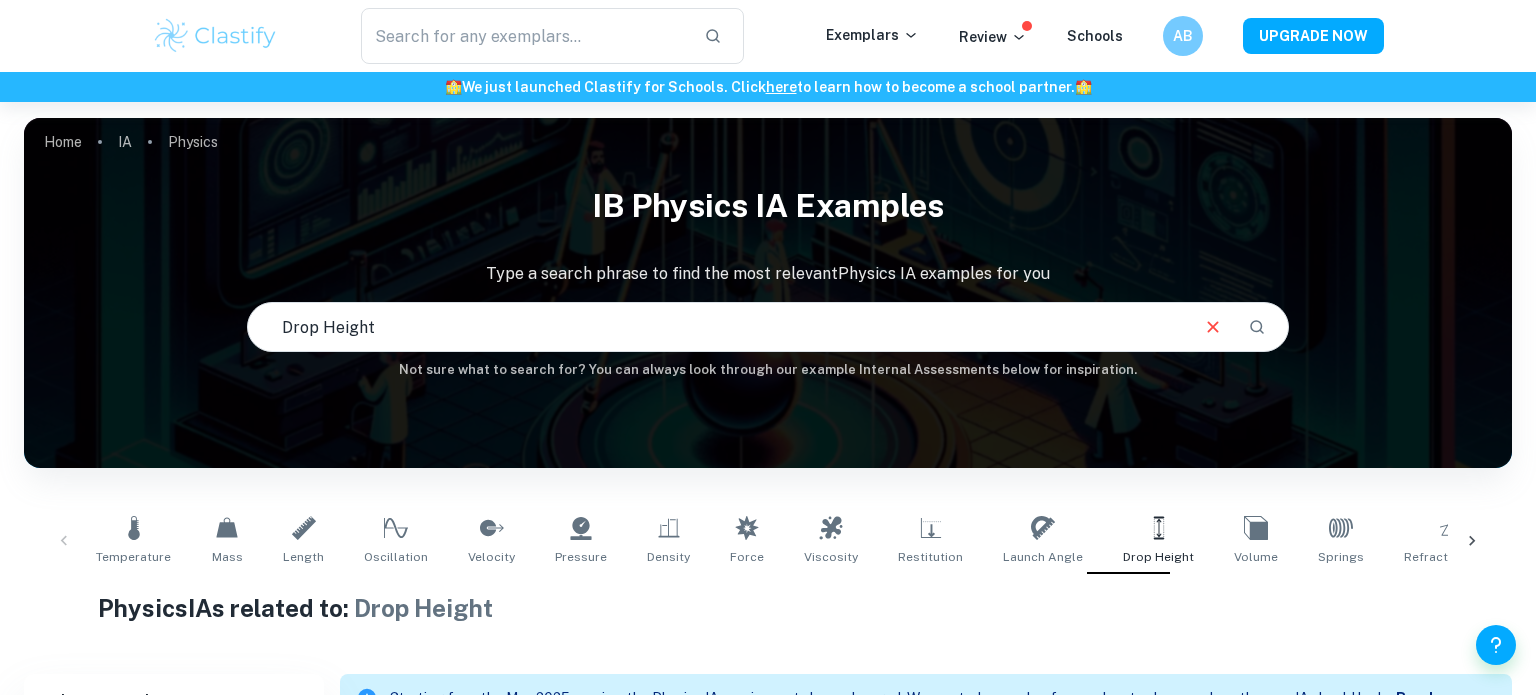 click on "Drop Height" at bounding box center (717, 327) 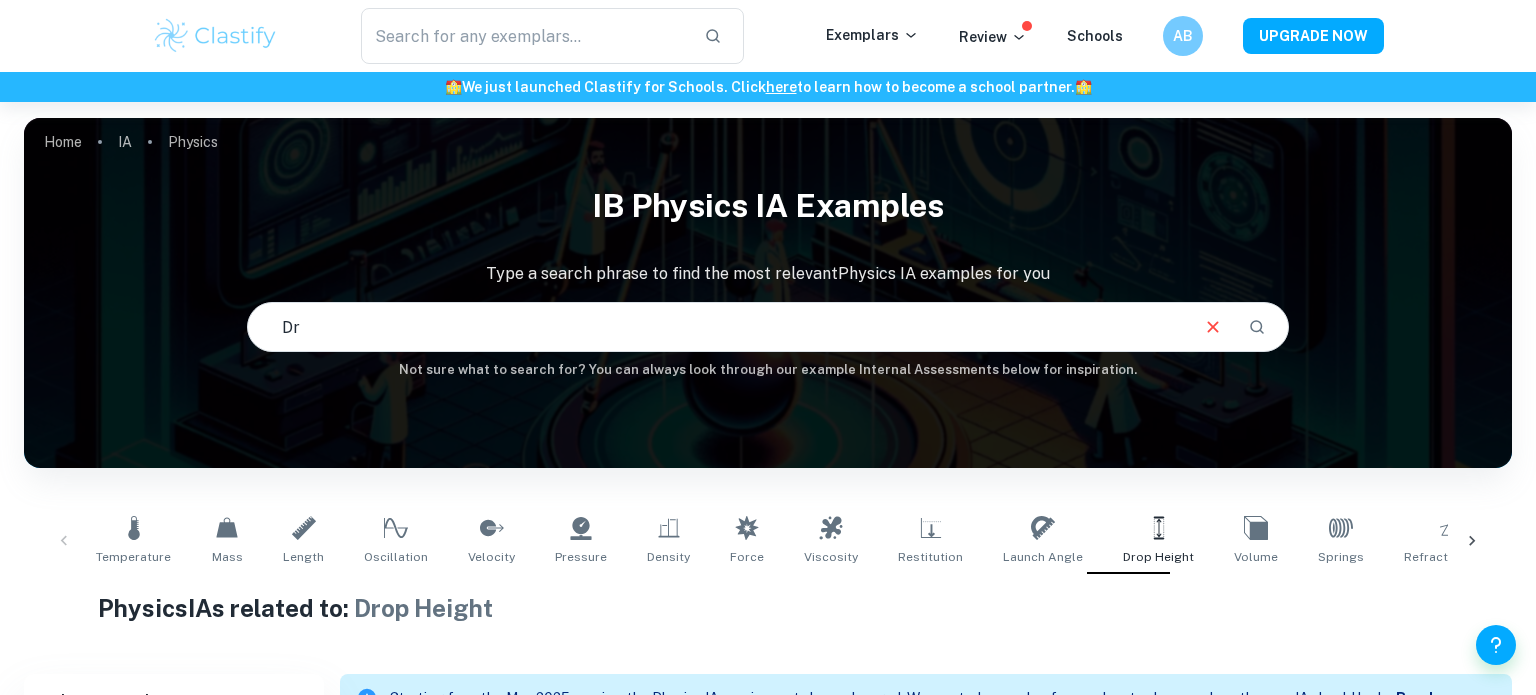 type on "D" 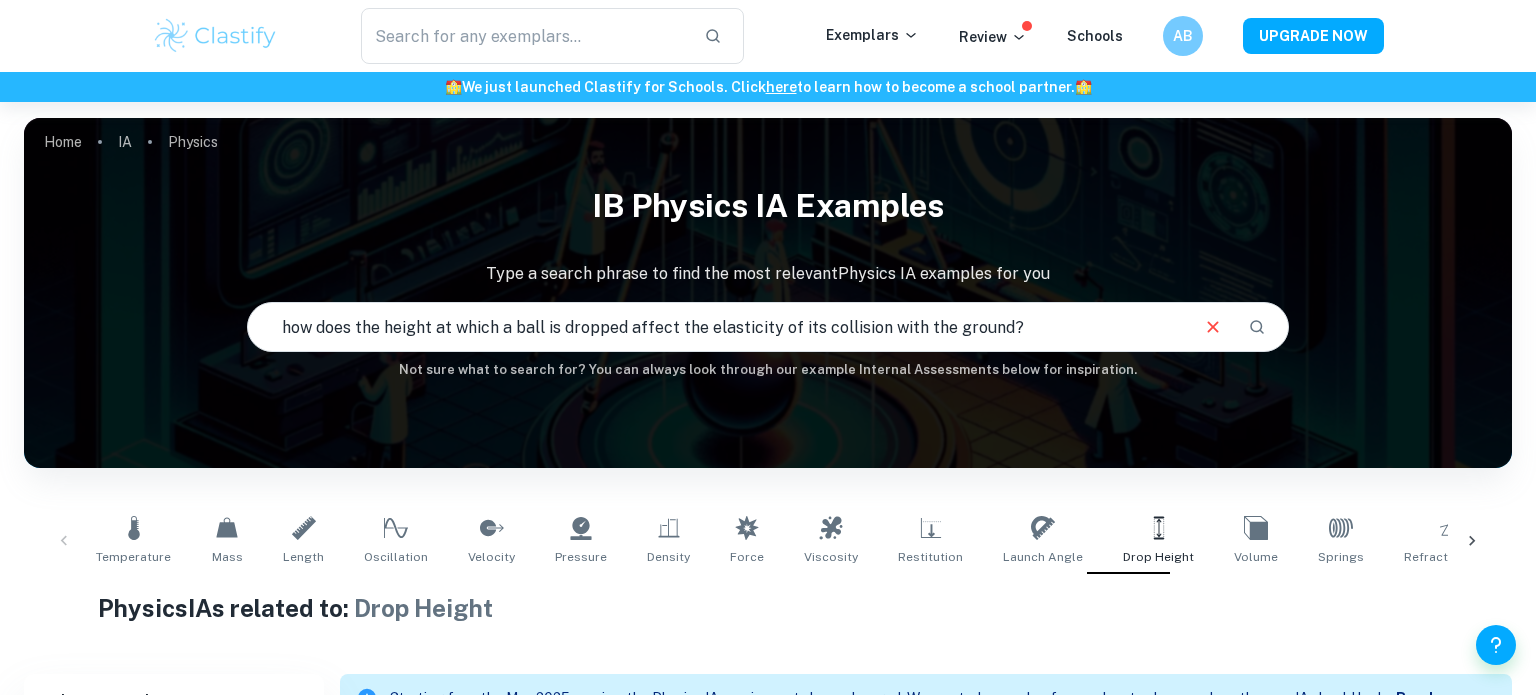 type on "how does the height at which a ball is dropped affect the elasticity of its collision with the ground?" 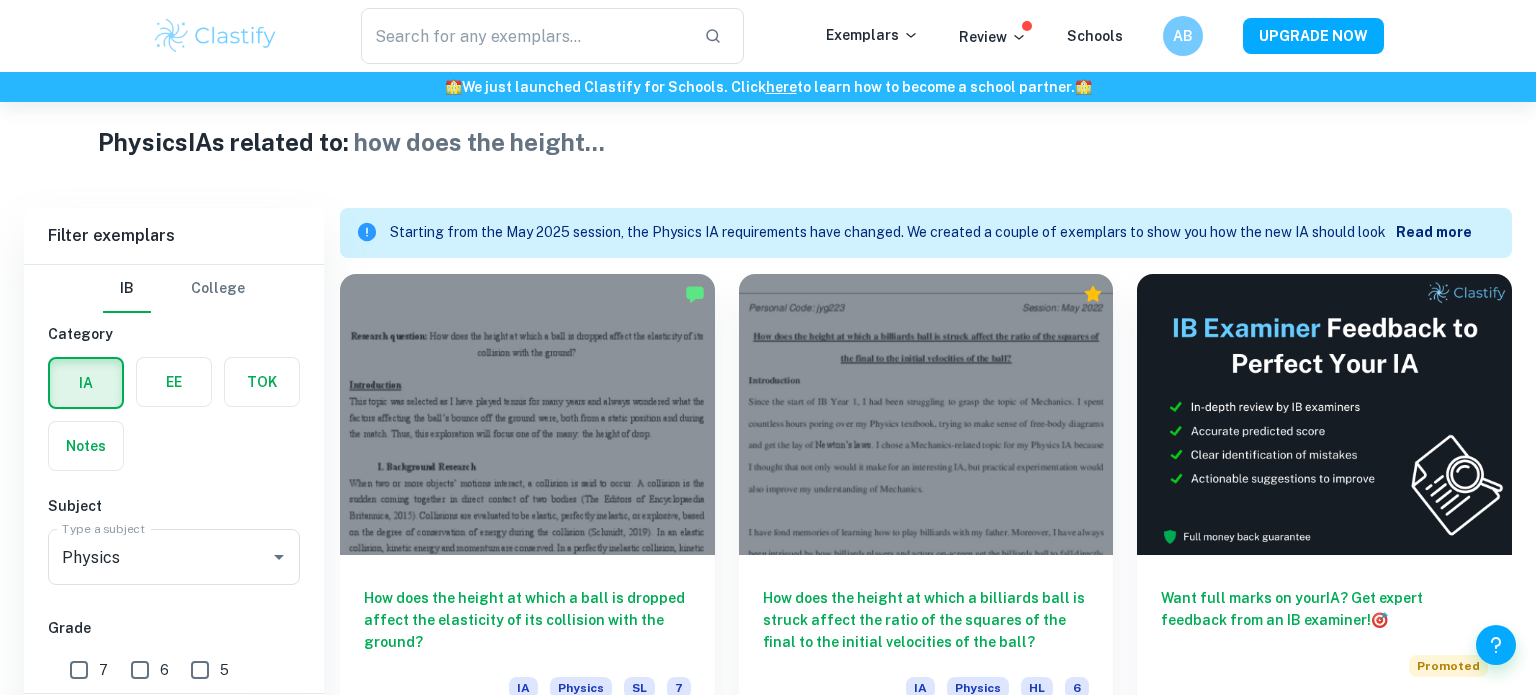 scroll, scrollTop: 527, scrollLeft: 0, axis: vertical 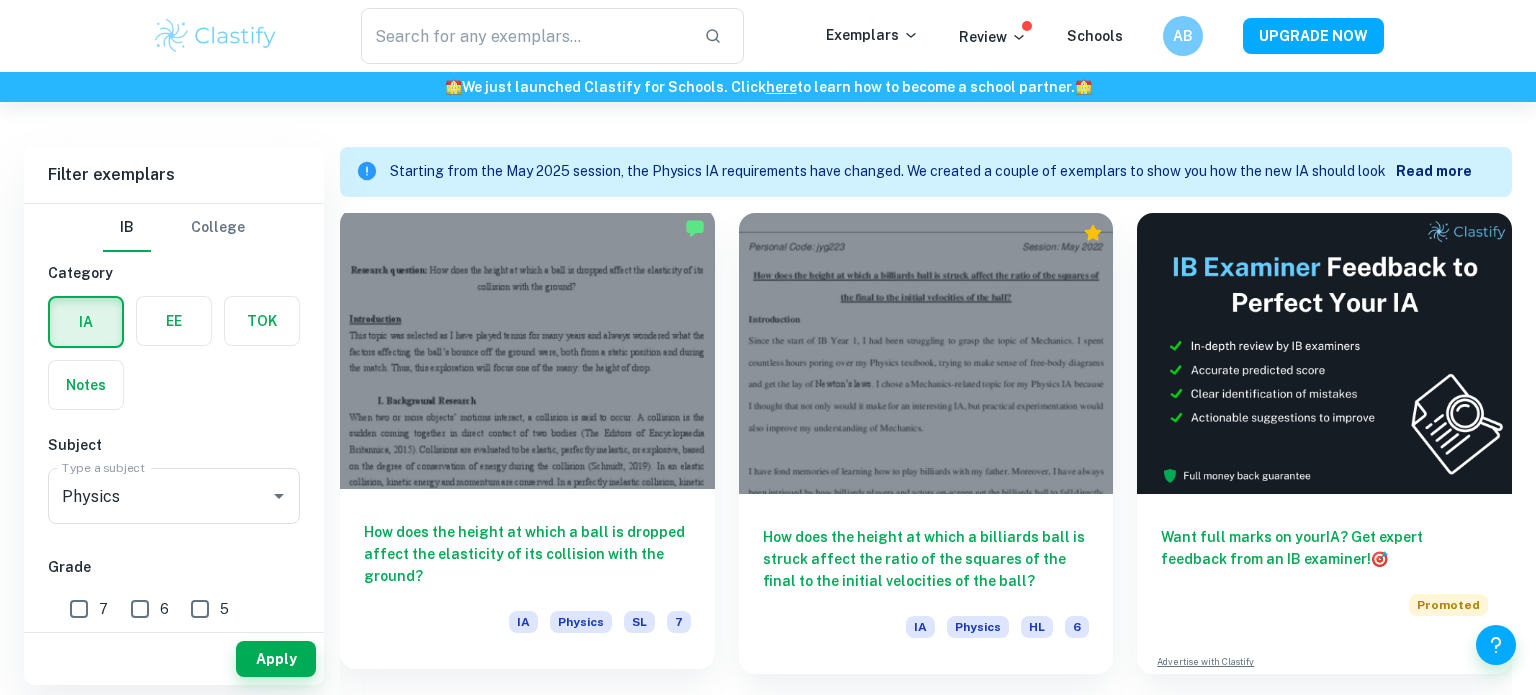 click at bounding box center [527, 348] 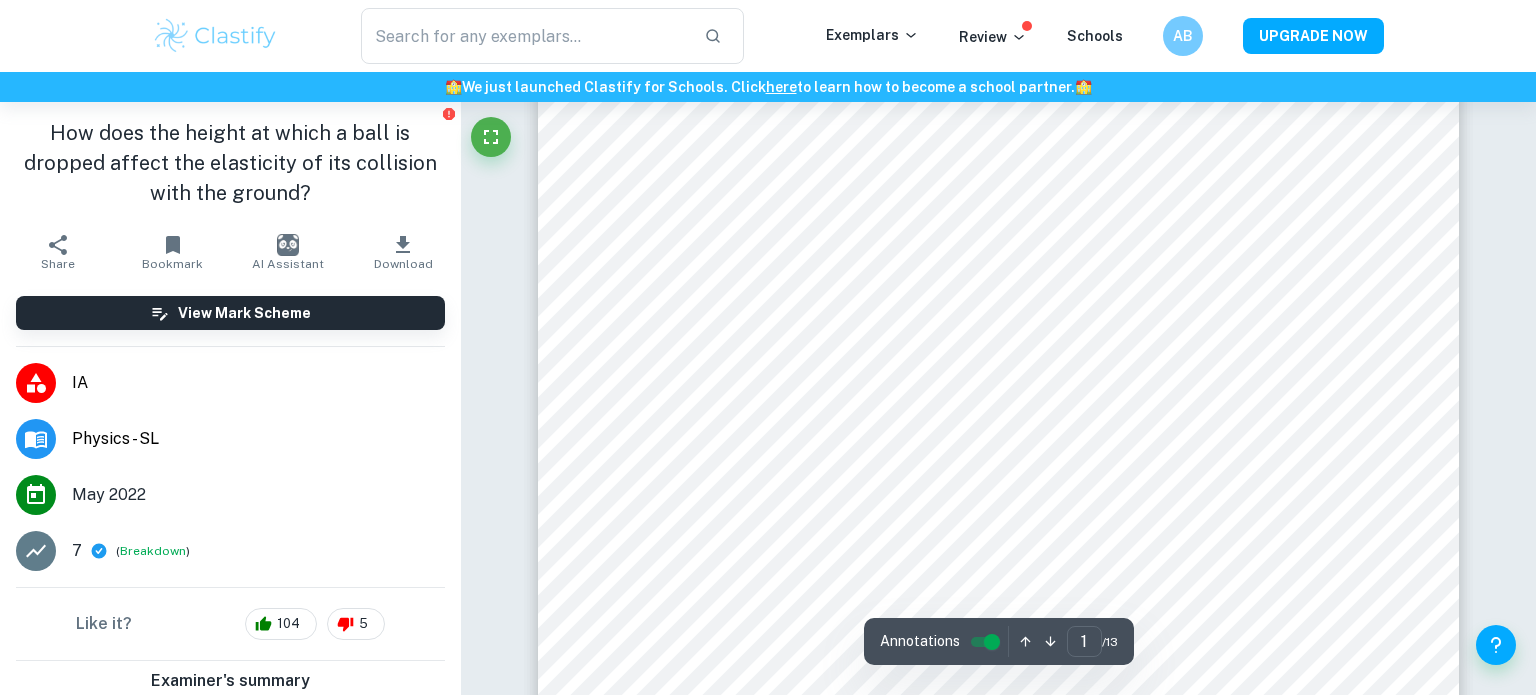 scroll, scrollTop: 123, scrollLeft: 0, axis: vertical 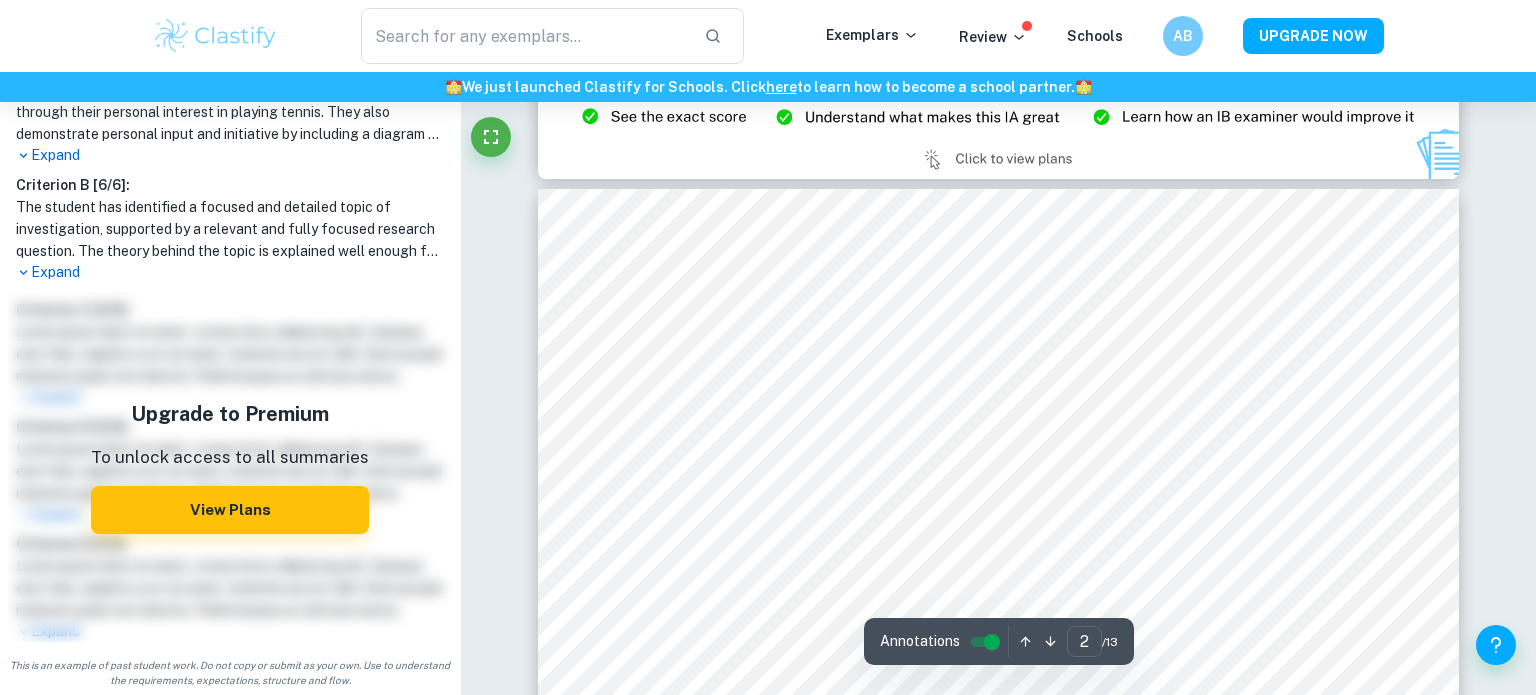 type on "1" 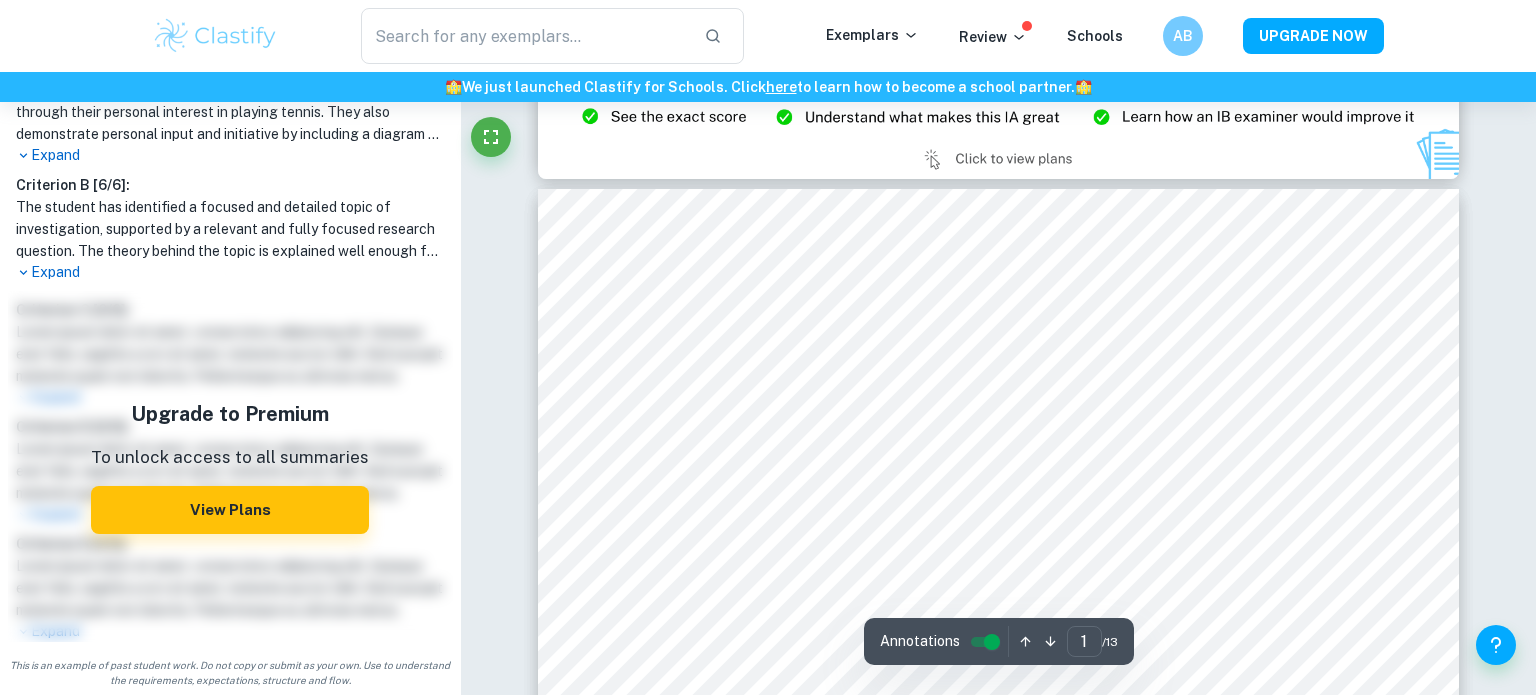 scroll, scrollTop: 0, scrollLeft: 0, axis: both 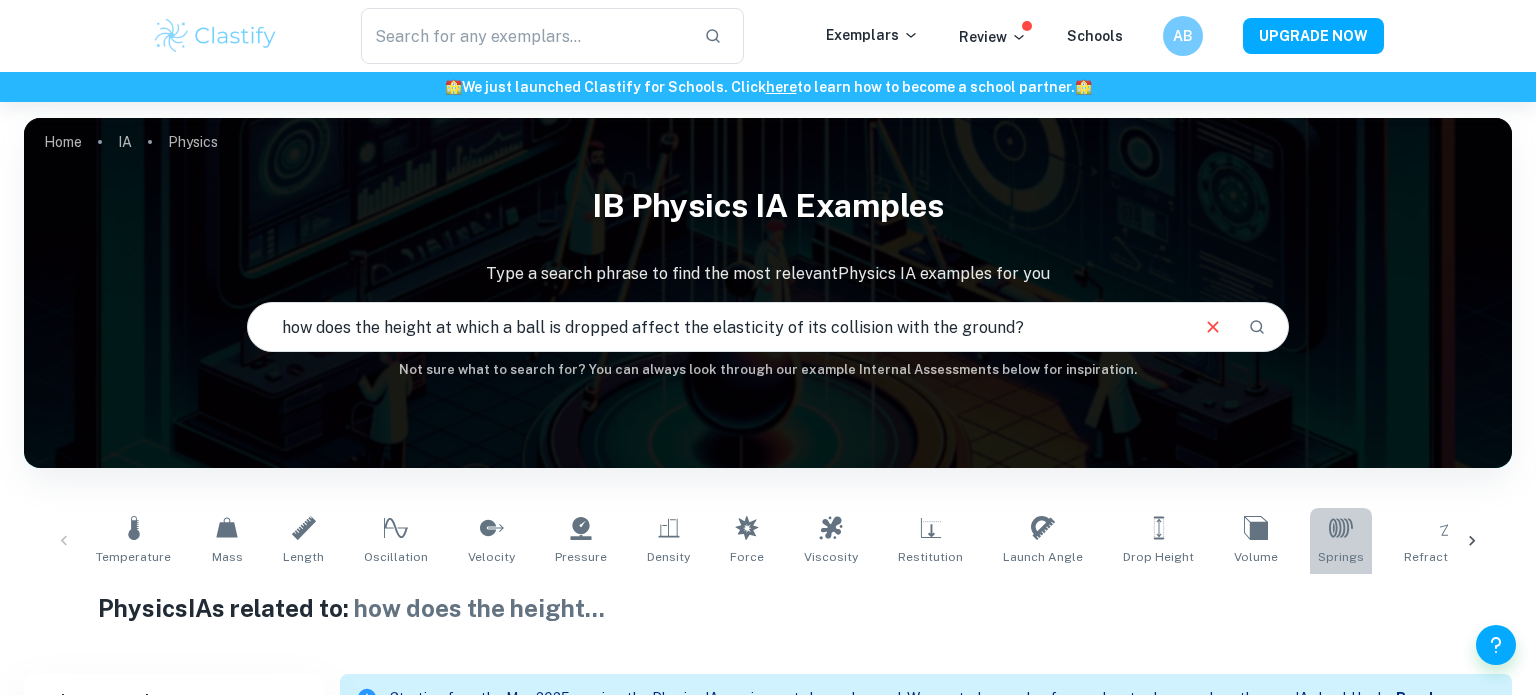 click 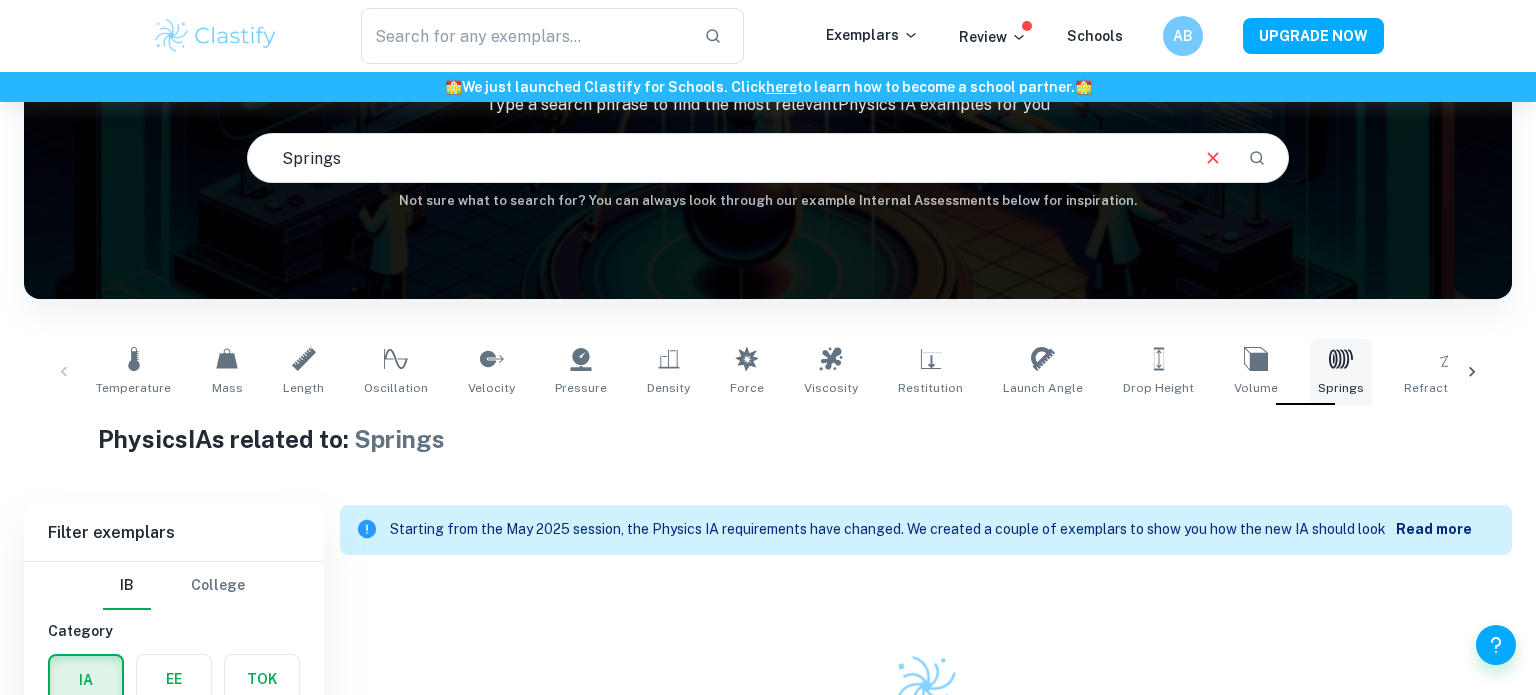 scroll, scrollTop: 279, scrollLeft: 0, axis: vertical 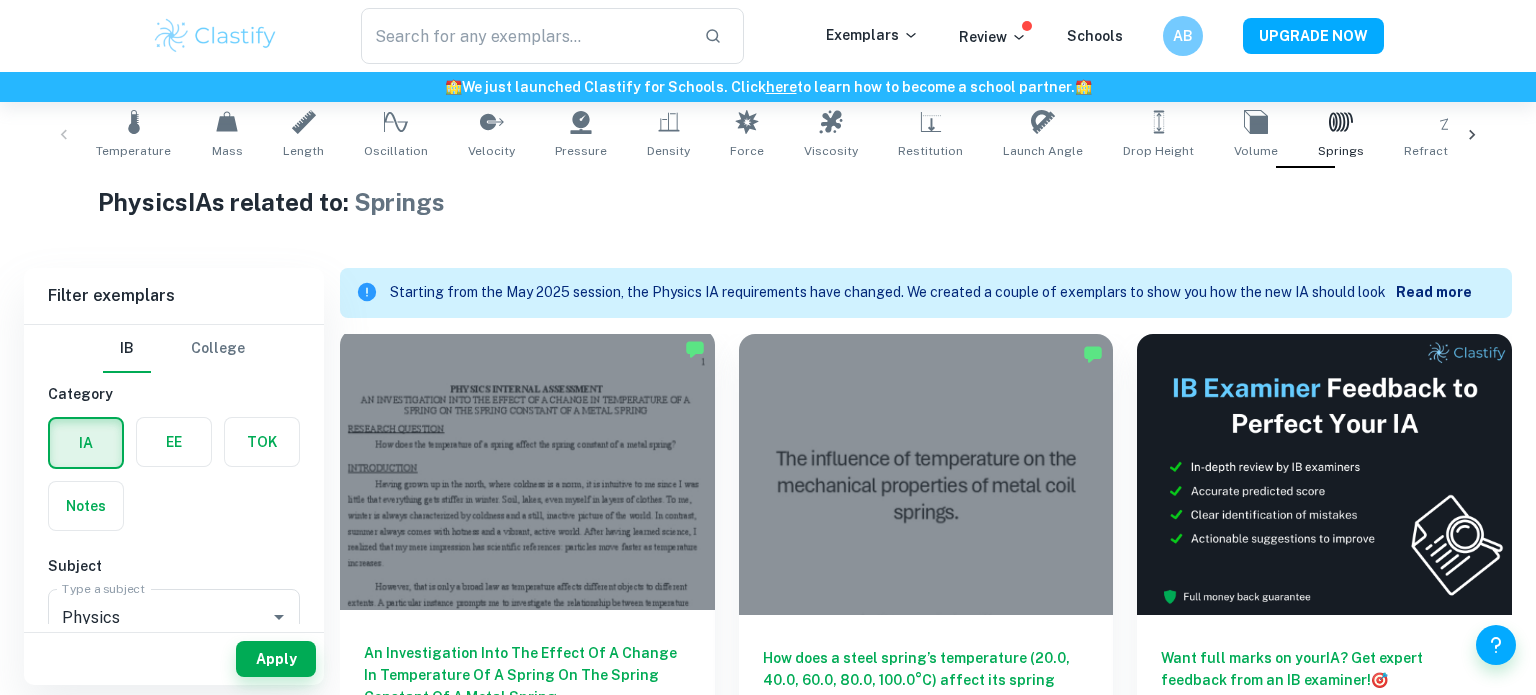 click at bounding box center (527, 469) 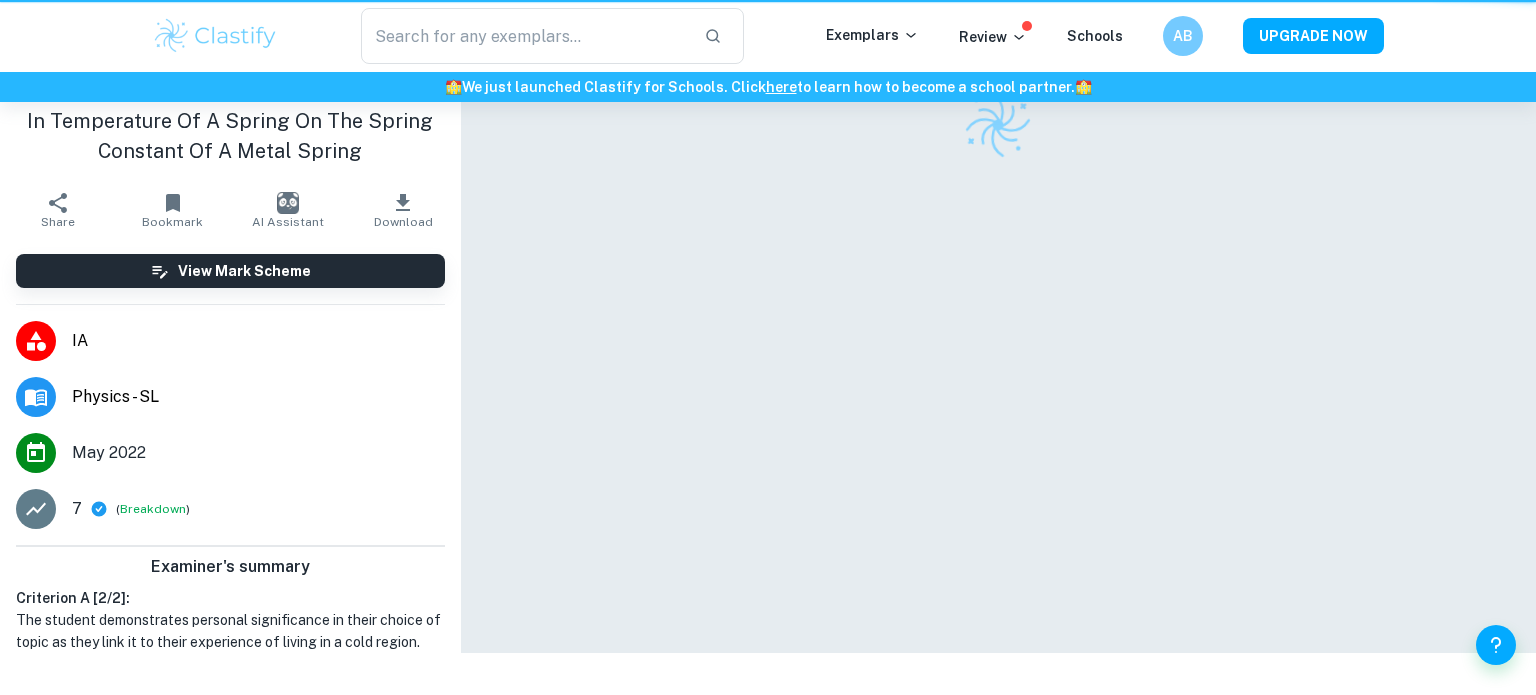 scroll, scrollTop: 0, scrollLeft: 0, axis: both 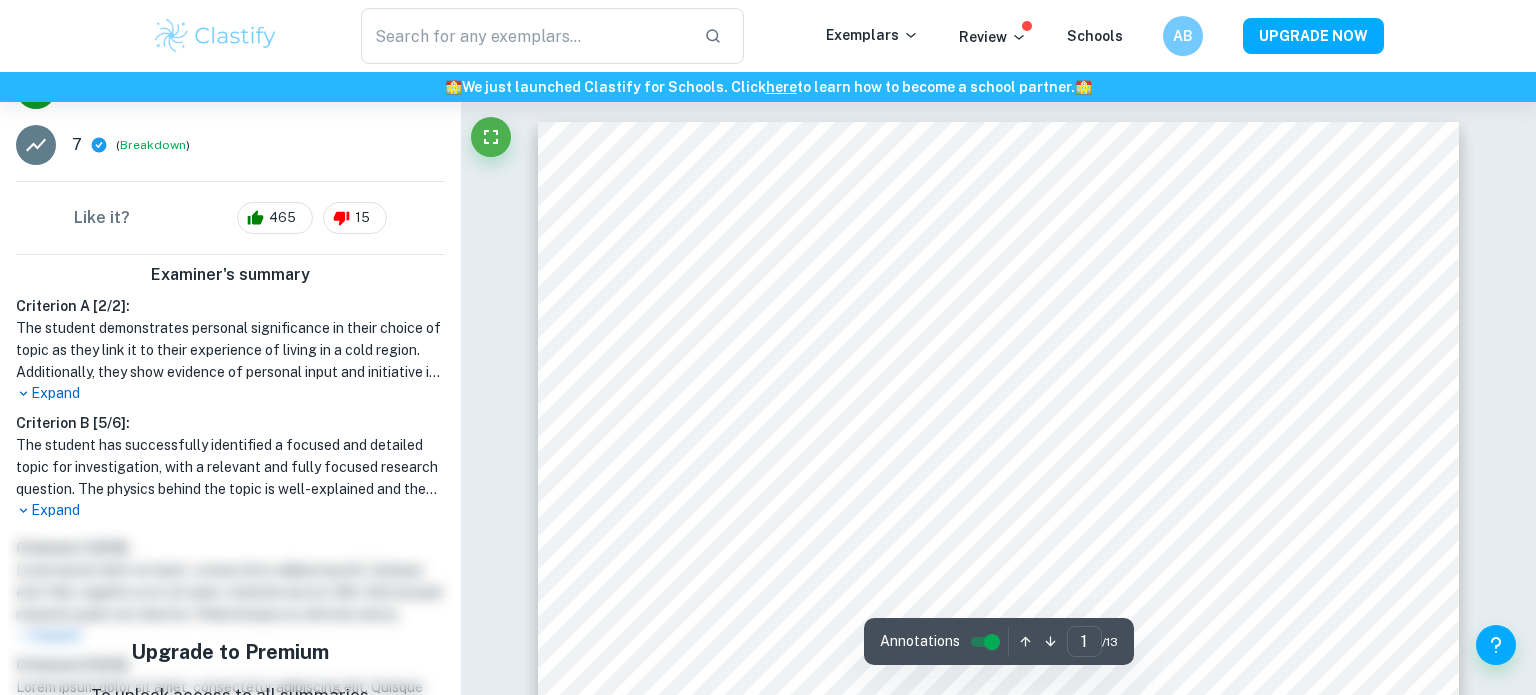 click on "Expand" at bounding box center [230, 510] 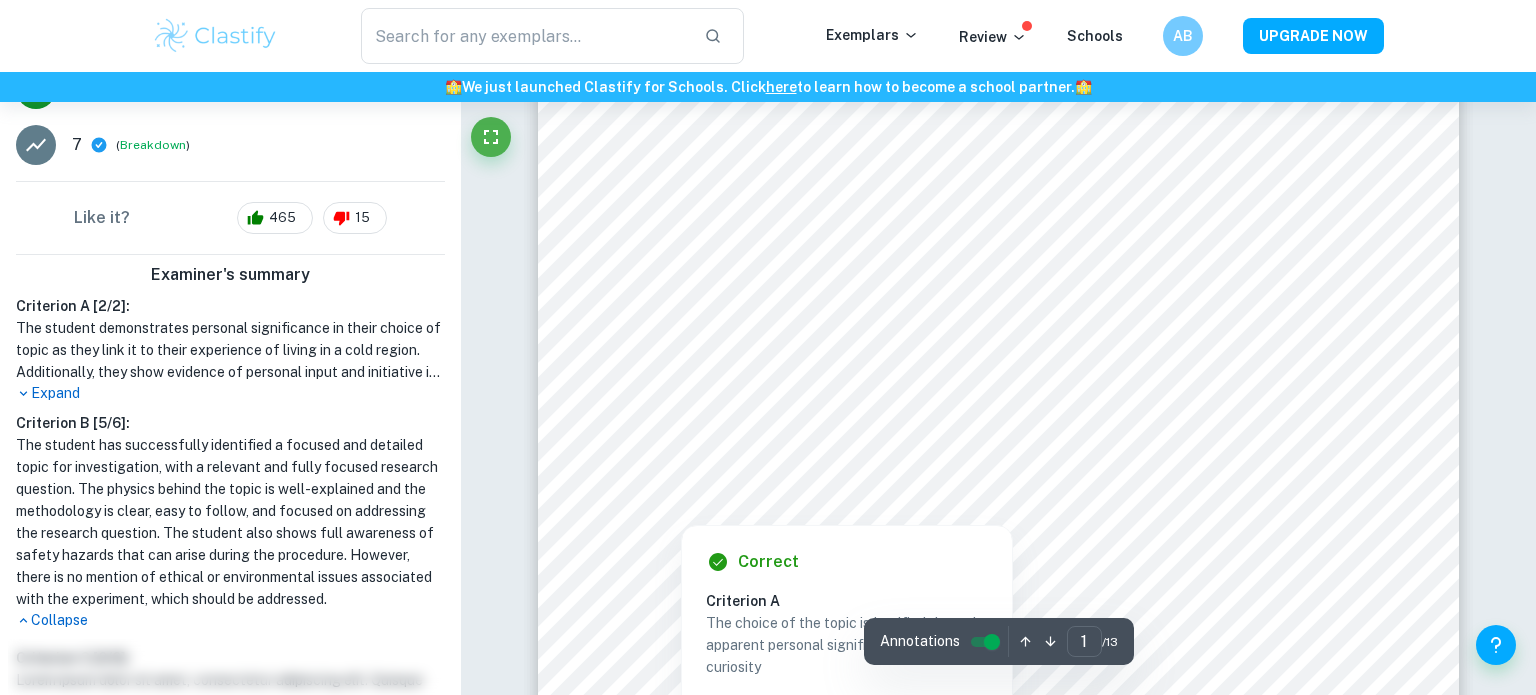 scroll, scrollTop: 0, scrollLeft: 0, axis: both 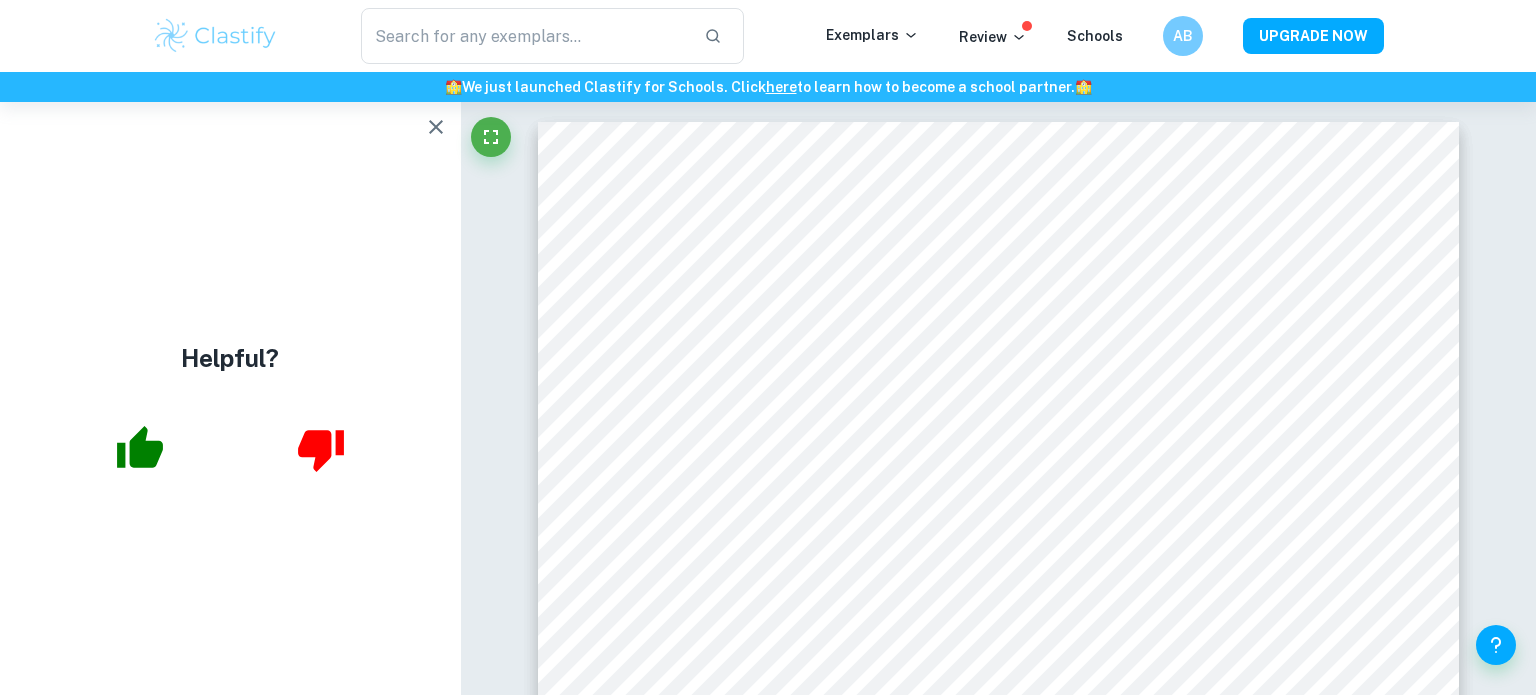 click on "Correct Criterion A The choice of the topic is justified through apparent personal significance, interest, or curiosity Comment The student links the choice of topic with their experience of living in a cold region Written by Pedro Ask Clai Correct Criterion A The choice of the topic is justified through apparent personal significance, interest, or curiosity Comment The student links the choice of topic with their experience of living in a cold region Written by Pedro Ask Clai Correct Criterion A The choice of the topic is justified through apparent personal significance, interest, or curiosity Comment The student links the choice of topic with their experience of living in a cold region Written by Pedro Ask Clai Correct Criterion A Evidence of personal input and initiative in the designing, implementation, or presentation of the investigation is present Comment The student includes a diagram of the experimental setup to demonstrate their initiative in designing and conducting the experiment Written by Pedro" at bounding box center (998, 7930) 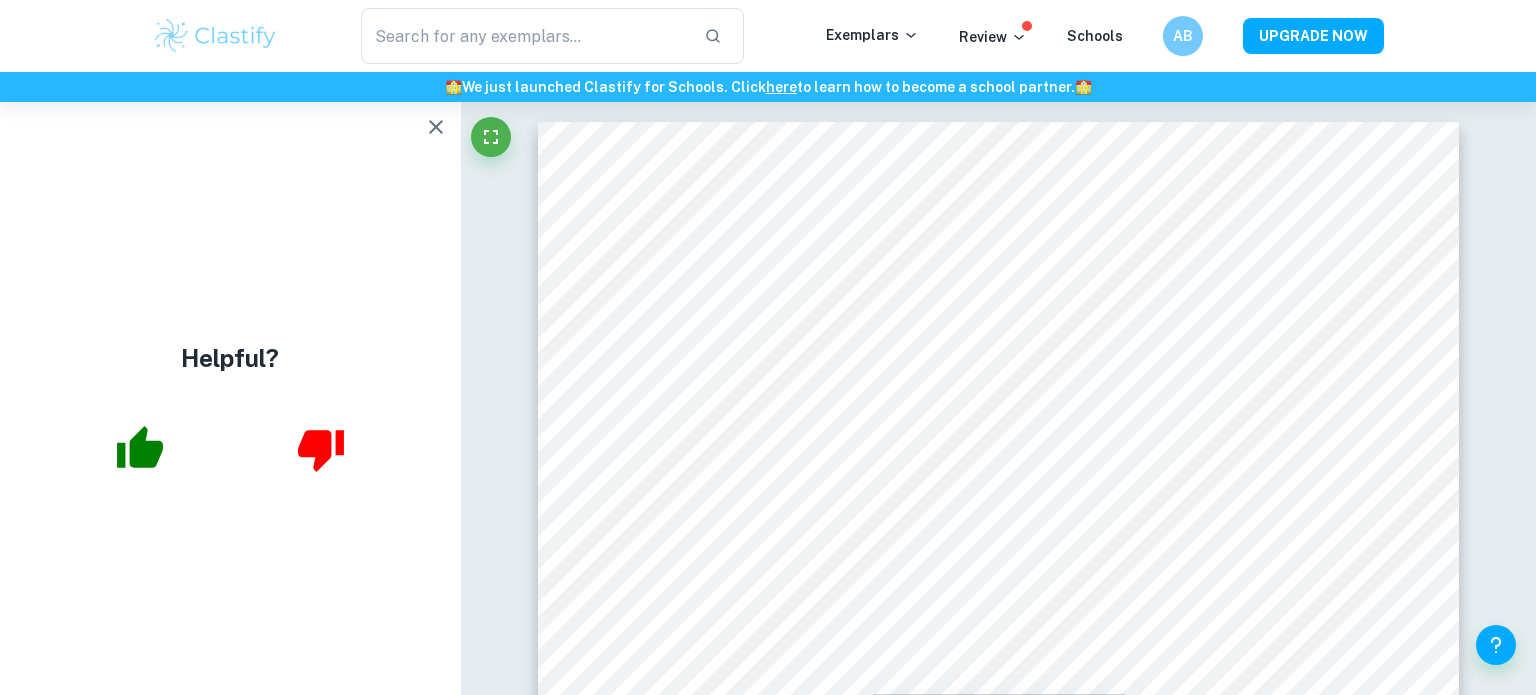 click 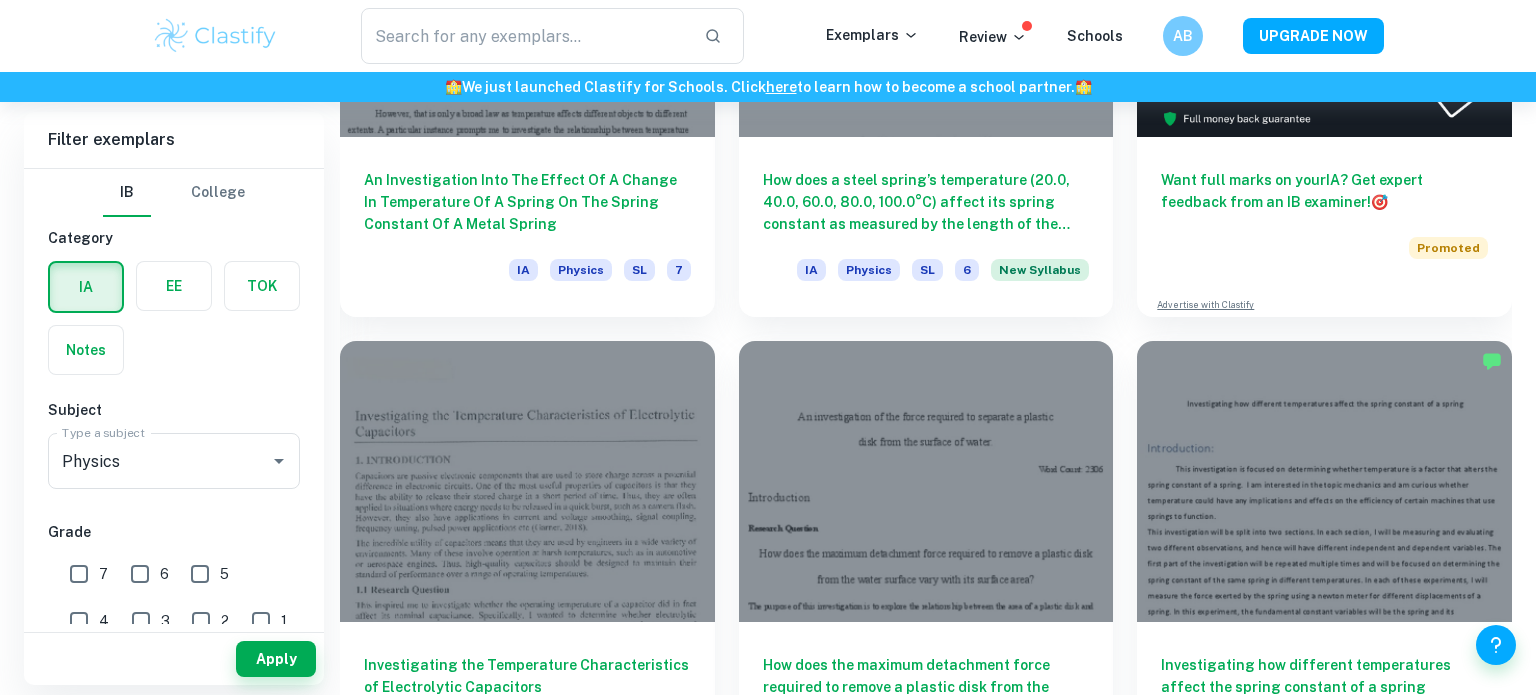 scroll, scrollTop: 0, scrollLeft: 0, axis: both 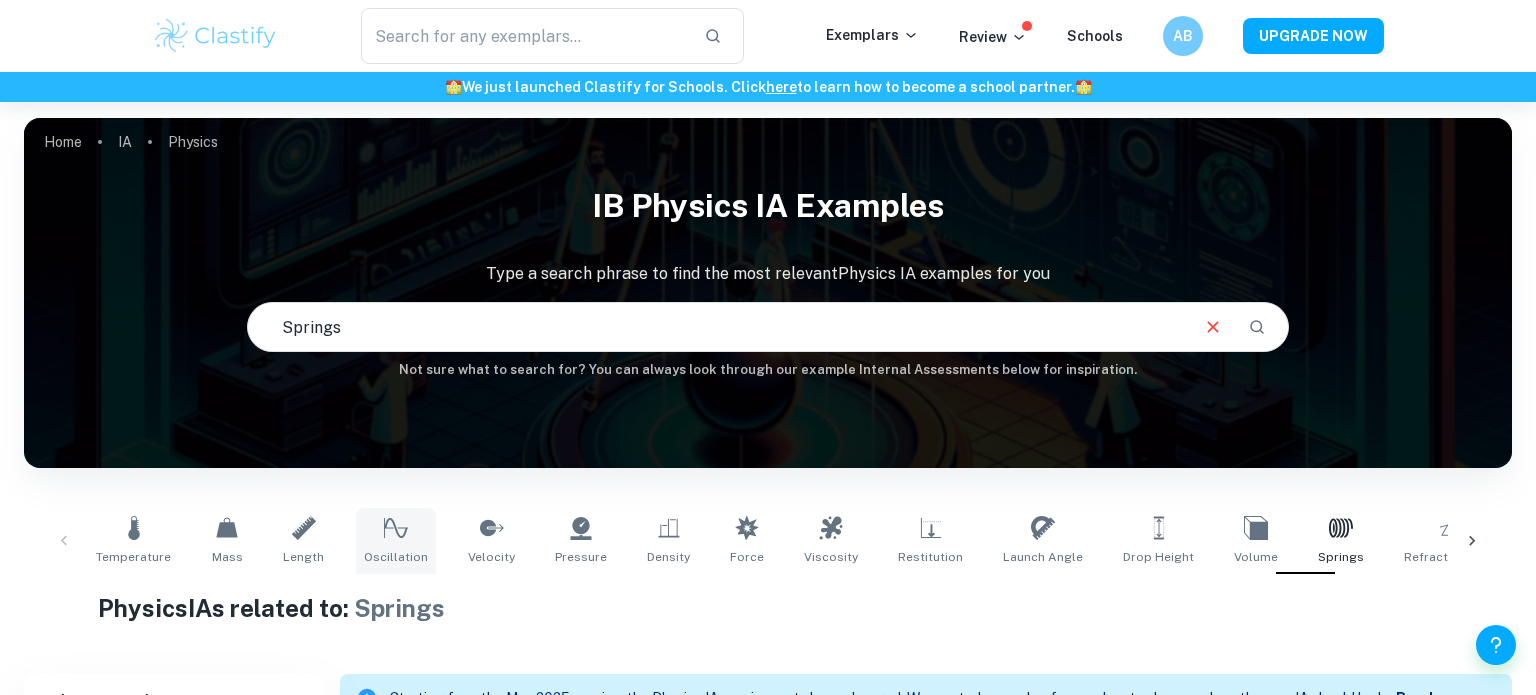 click 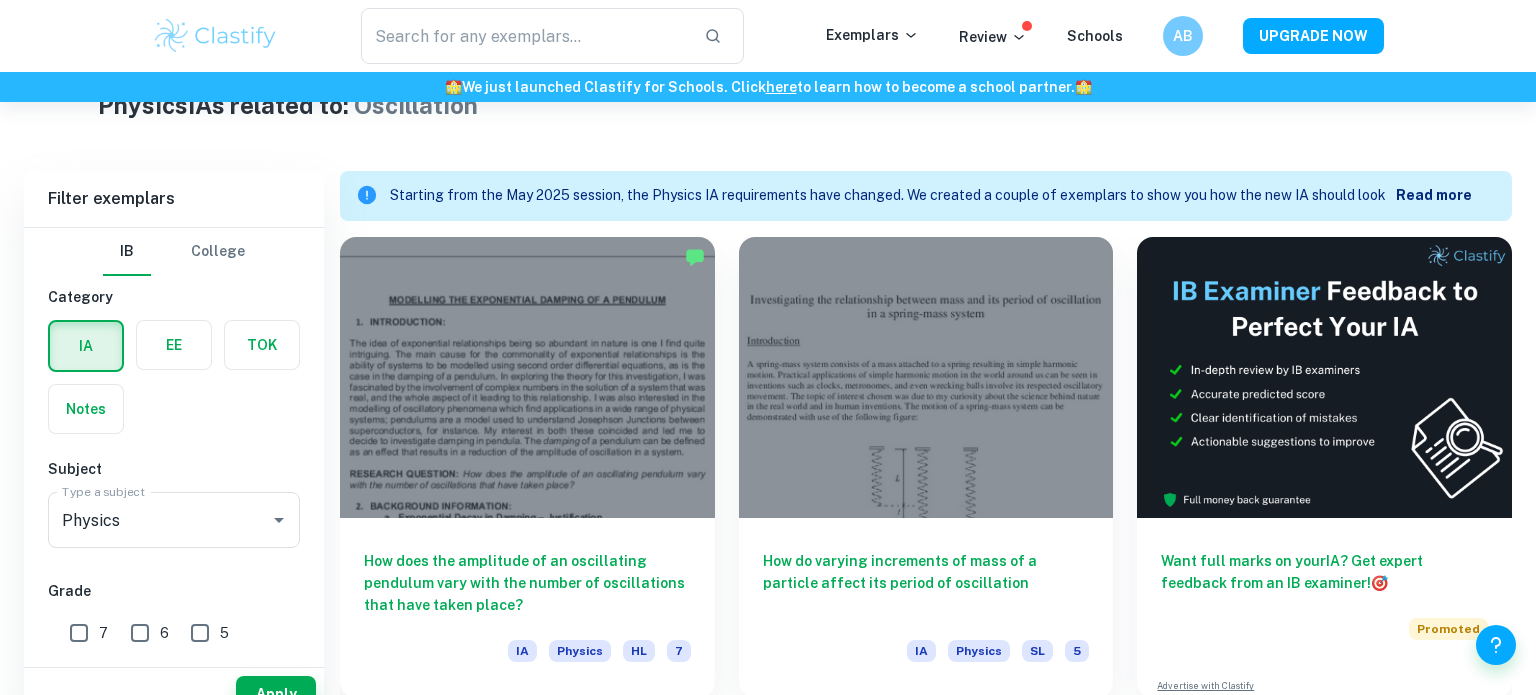 scroll, scrollTop: 545, scrollLeft: 0, axis: vertical 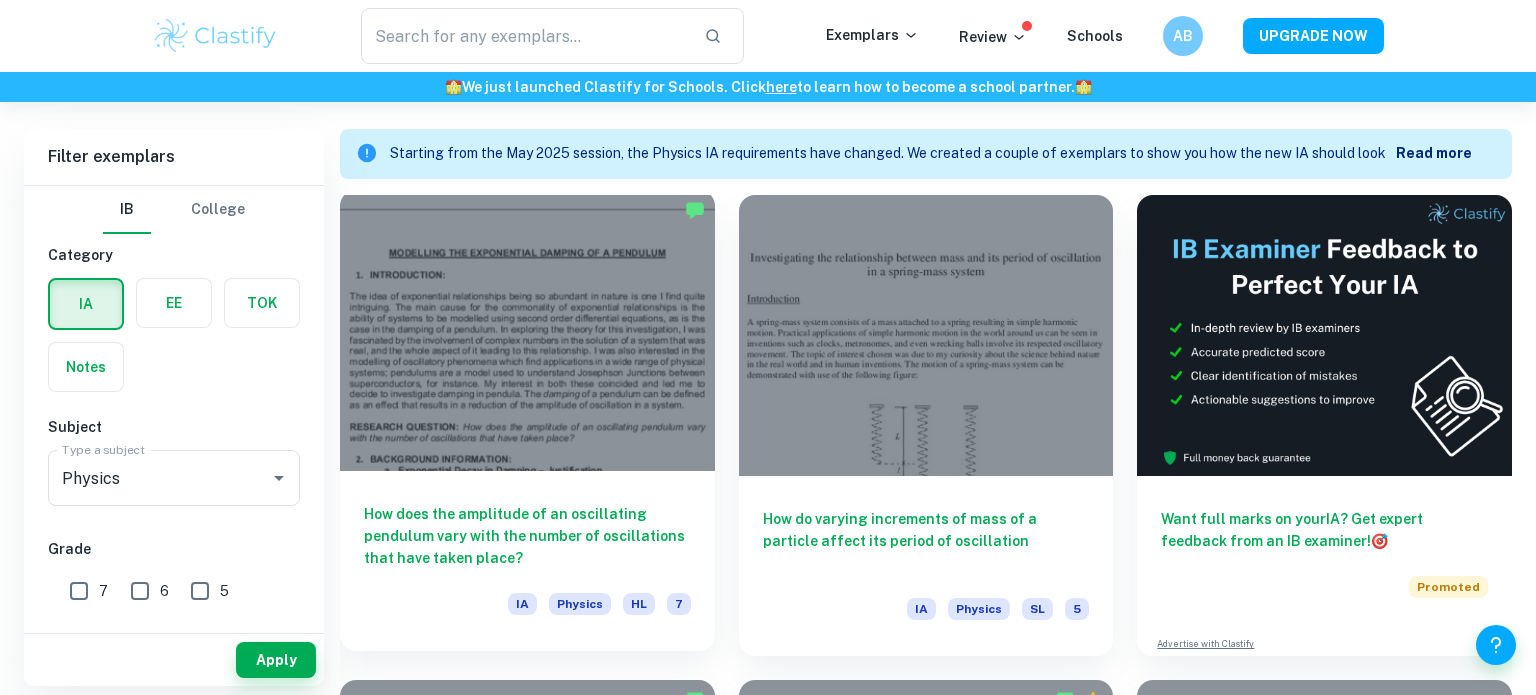 click at bounding box center [527, 330] 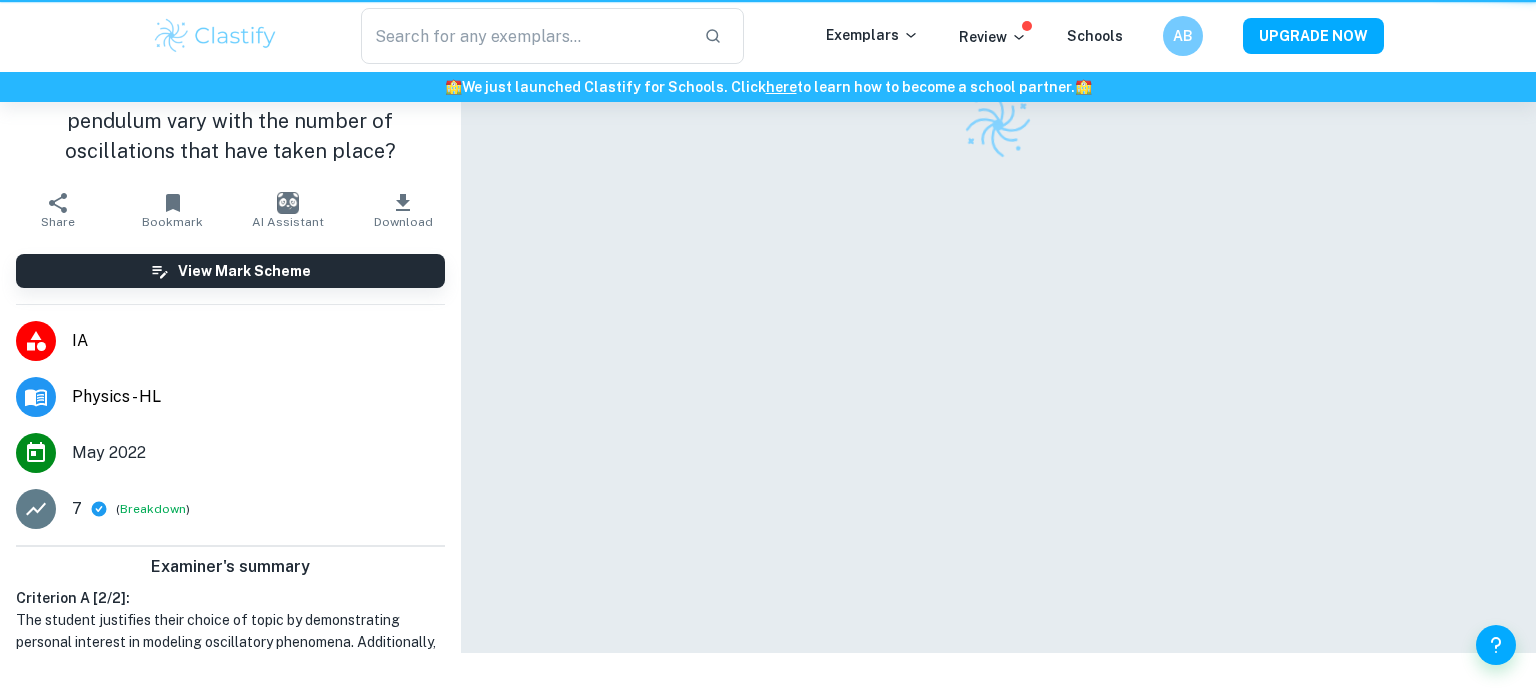scroll, scrollTop: 0, scrollLeft: 0, axis: both 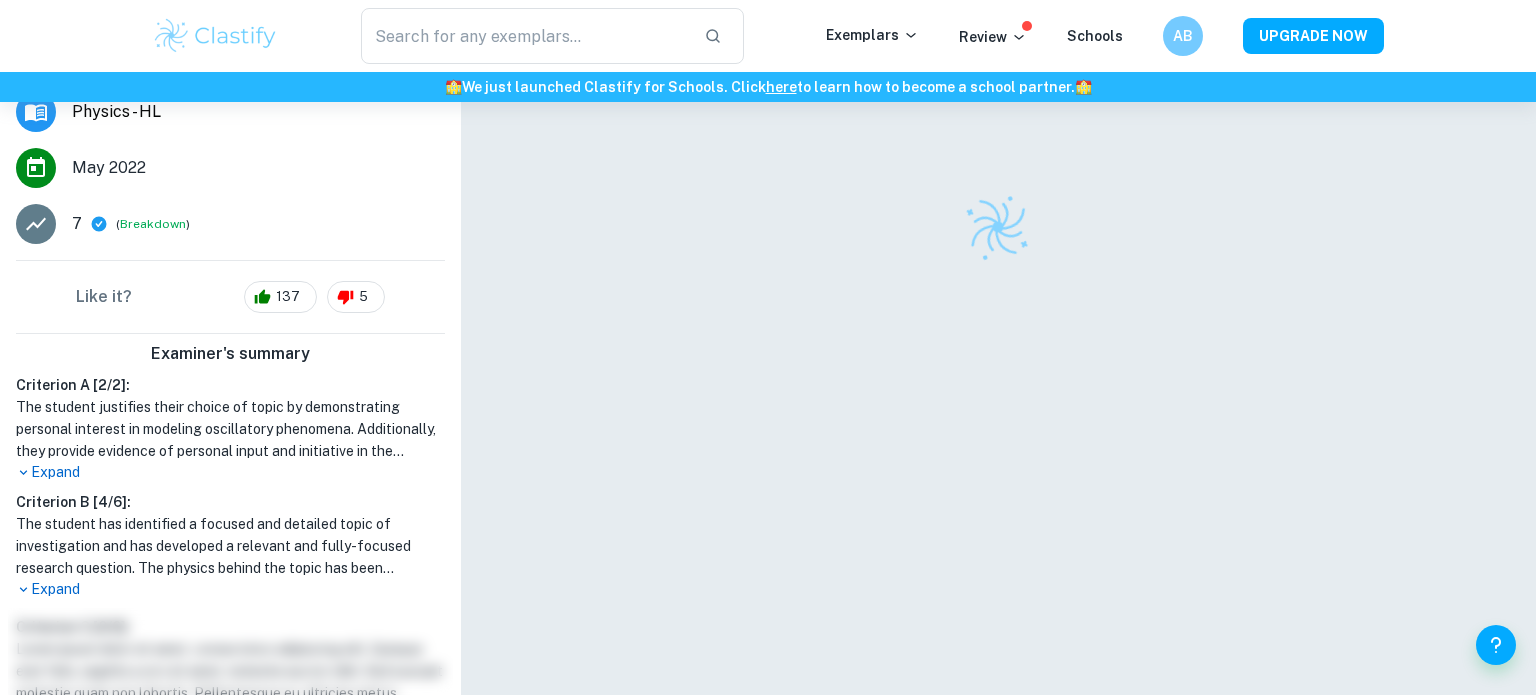 click on "Expand" at bounding box center (230, 589) 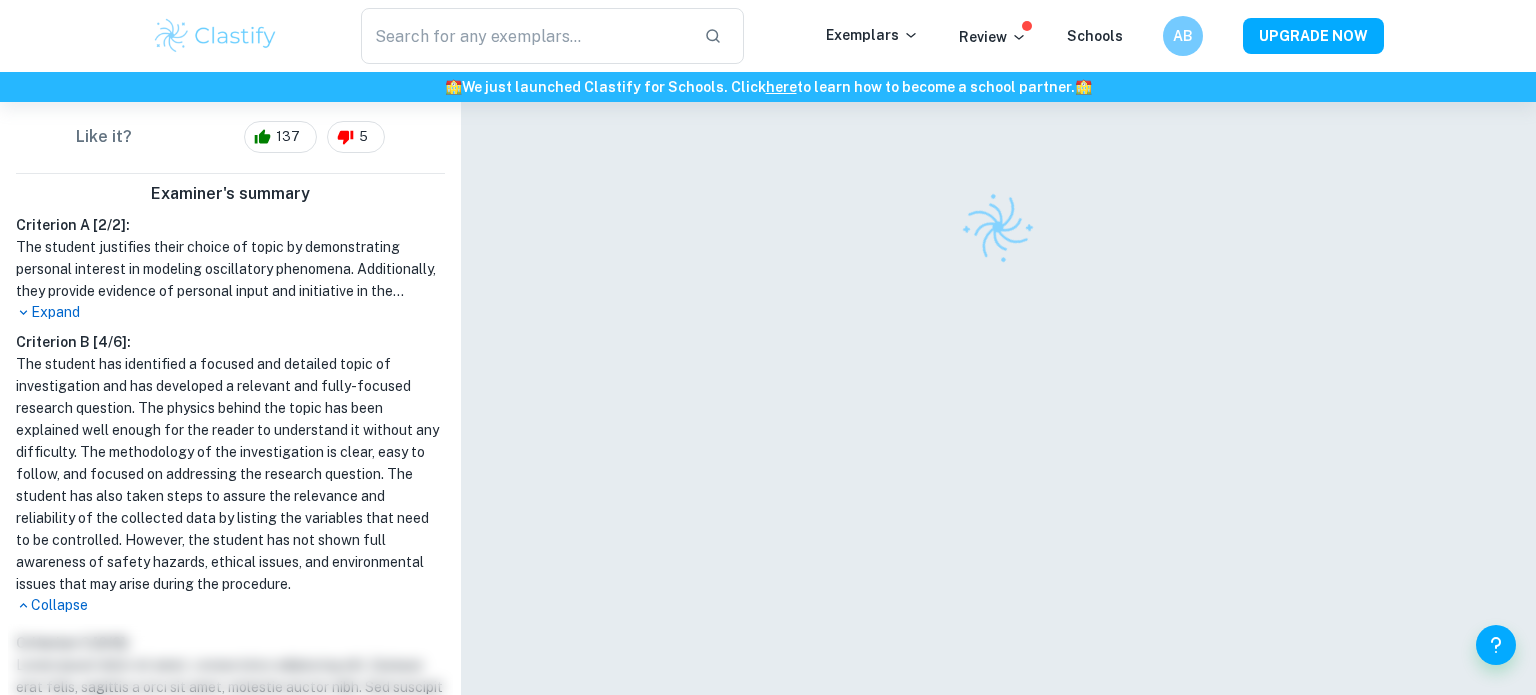 scroll, scrollTop: 488, scrollLeft: 0, axis: vertical 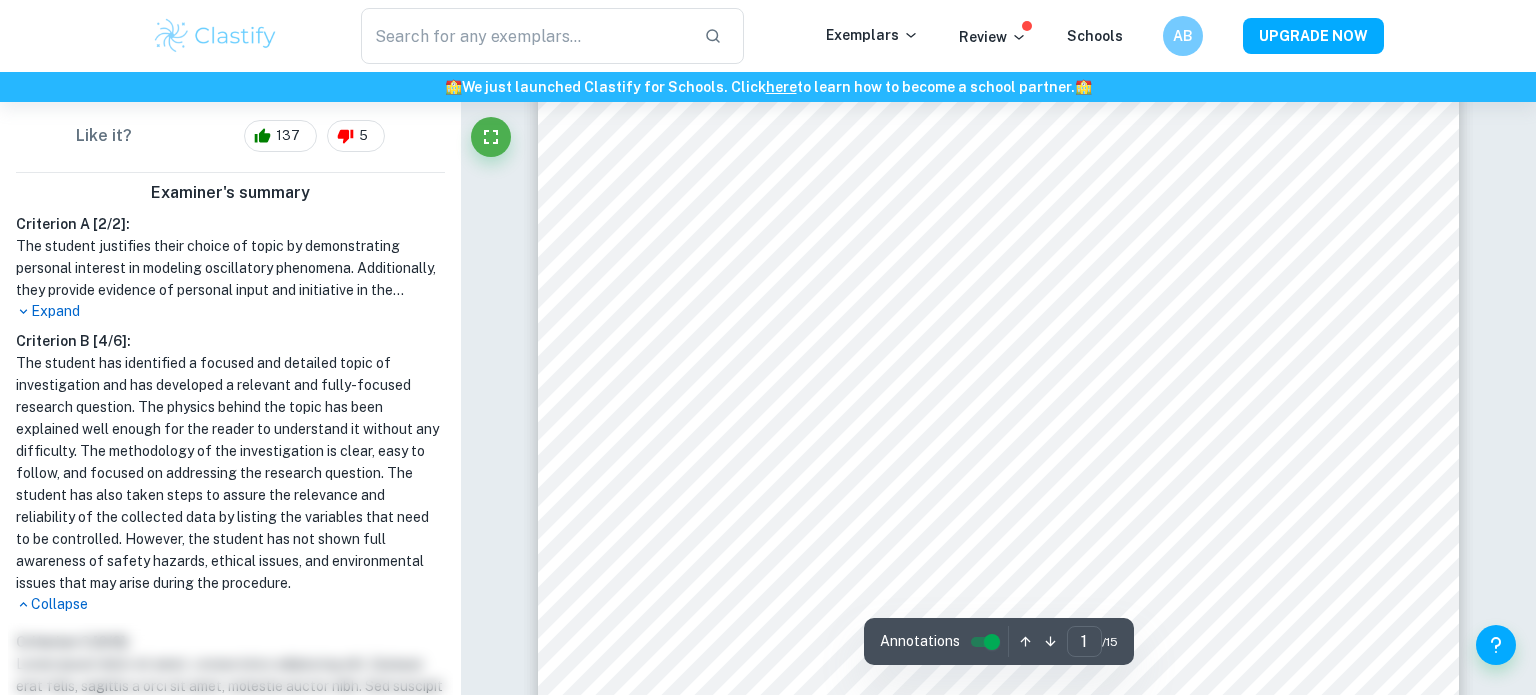 click on "Correct Criterion A The choice of the topic is justified through apparent personal significance, interest, or curiosity Comment The student justifies the choice of topic with their interest in modeling oscillatory phenomena Written by [PERSON] Ask Clai Correct Criterion A Evidence of personal input and initiative in the designing, implementation, or presentation of the investigation is present Comment The student includes a diagram and a photo of the experimental setup to present their involvement in designing and conducting the experiment Written by [PERSON] Ask Clai Correct Criterion A Evidence of personal input and initiative in the designing, implementation, or presentation of the investigation is present Comment The student includes a diagram and a photo of the experimental setup to present their involvement in designing and conducting the experiment Written by [PERSON] Ask Clai Correct Criterion B A focused and detailed topic of the investigation is identified Comment Written by [PERSON] Ask Clai Correct Written by" at bounding box center [998, 9901] 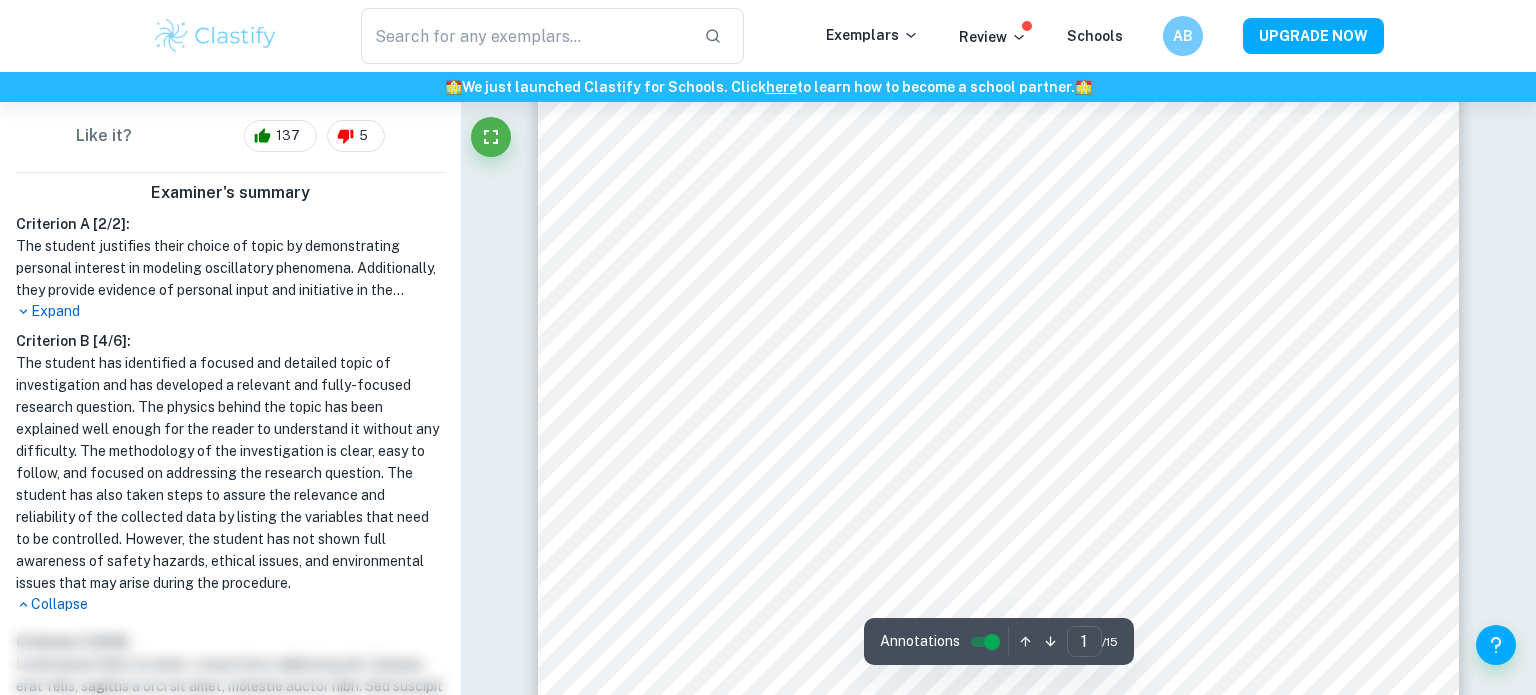 scroll, scrollTop: 0, scrollLeft: 0, axis: both 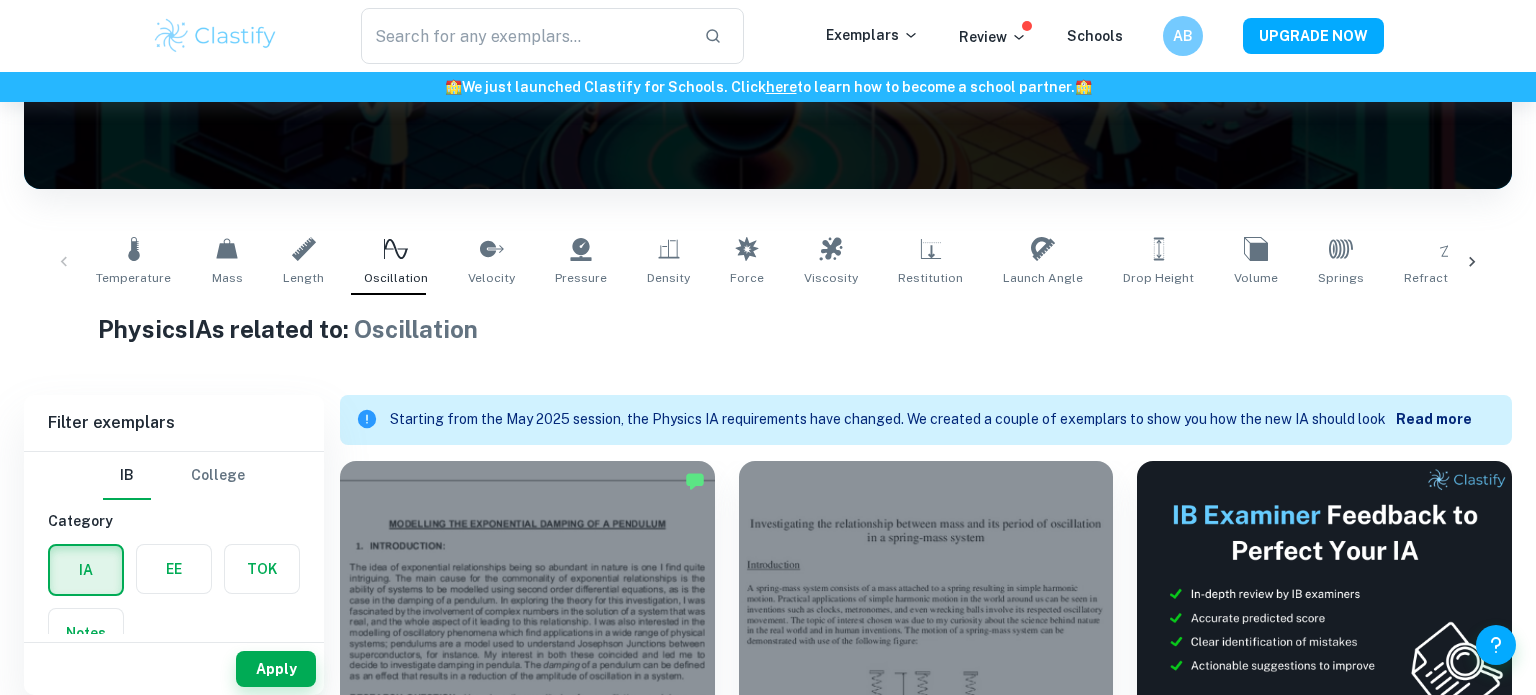 click on "Read more" at bounding box center (1434, 419) 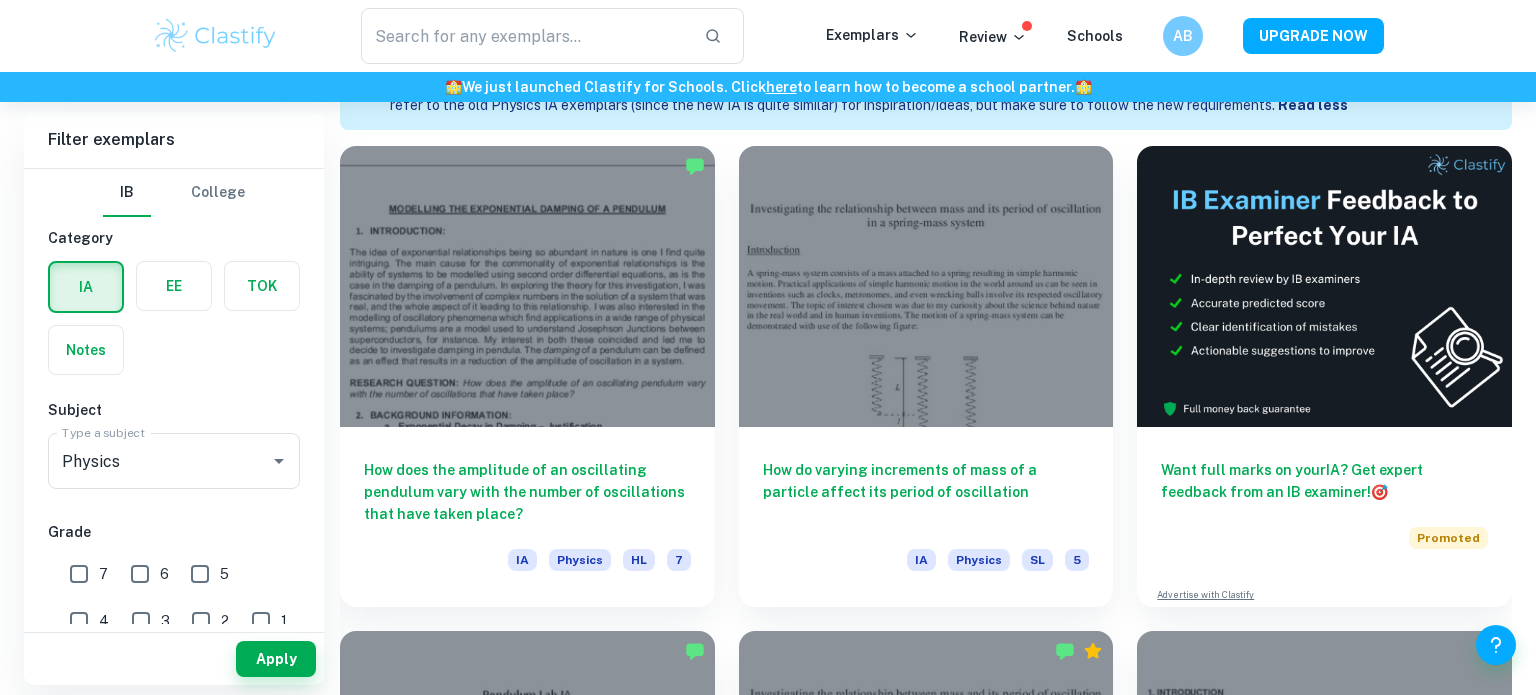 scroll, scrollTop: 650, scrollLeft: 0, axis: vertical 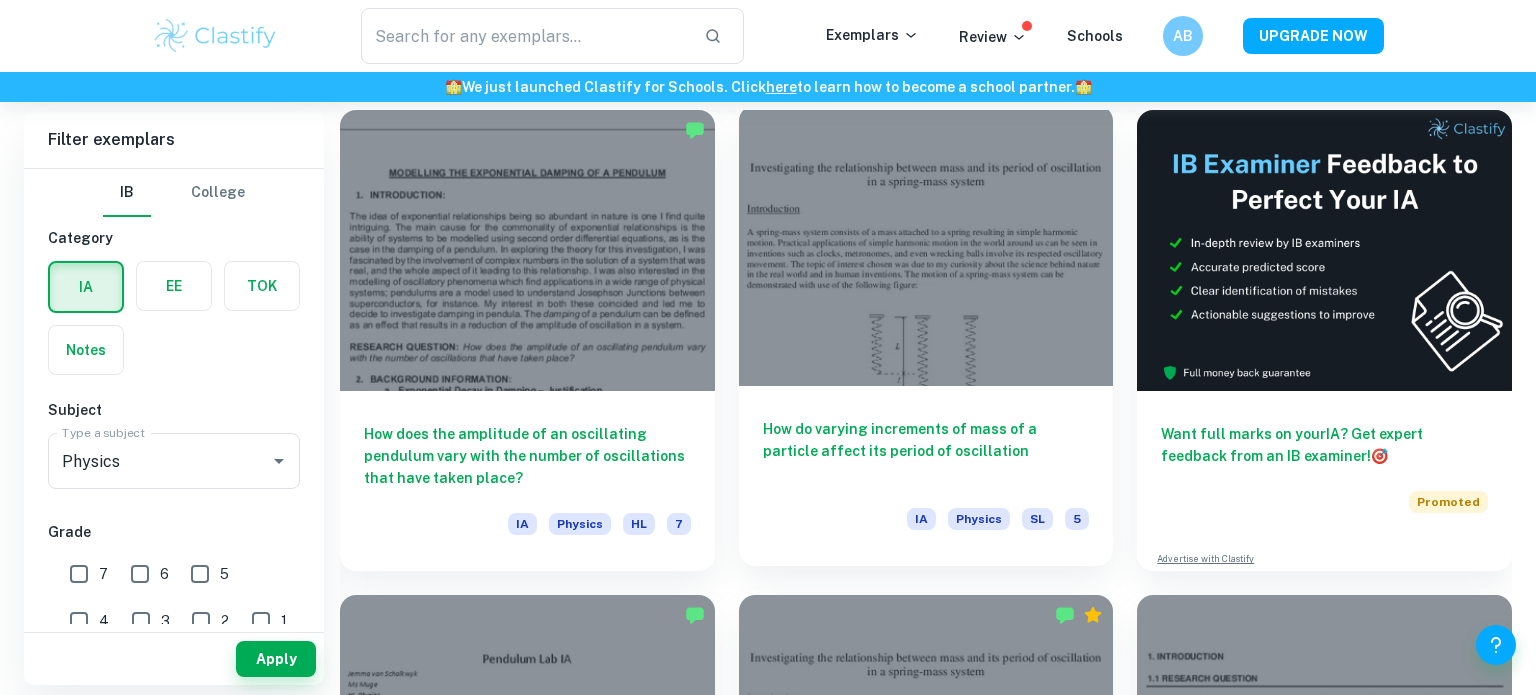 click at bounding box center (926, 245) 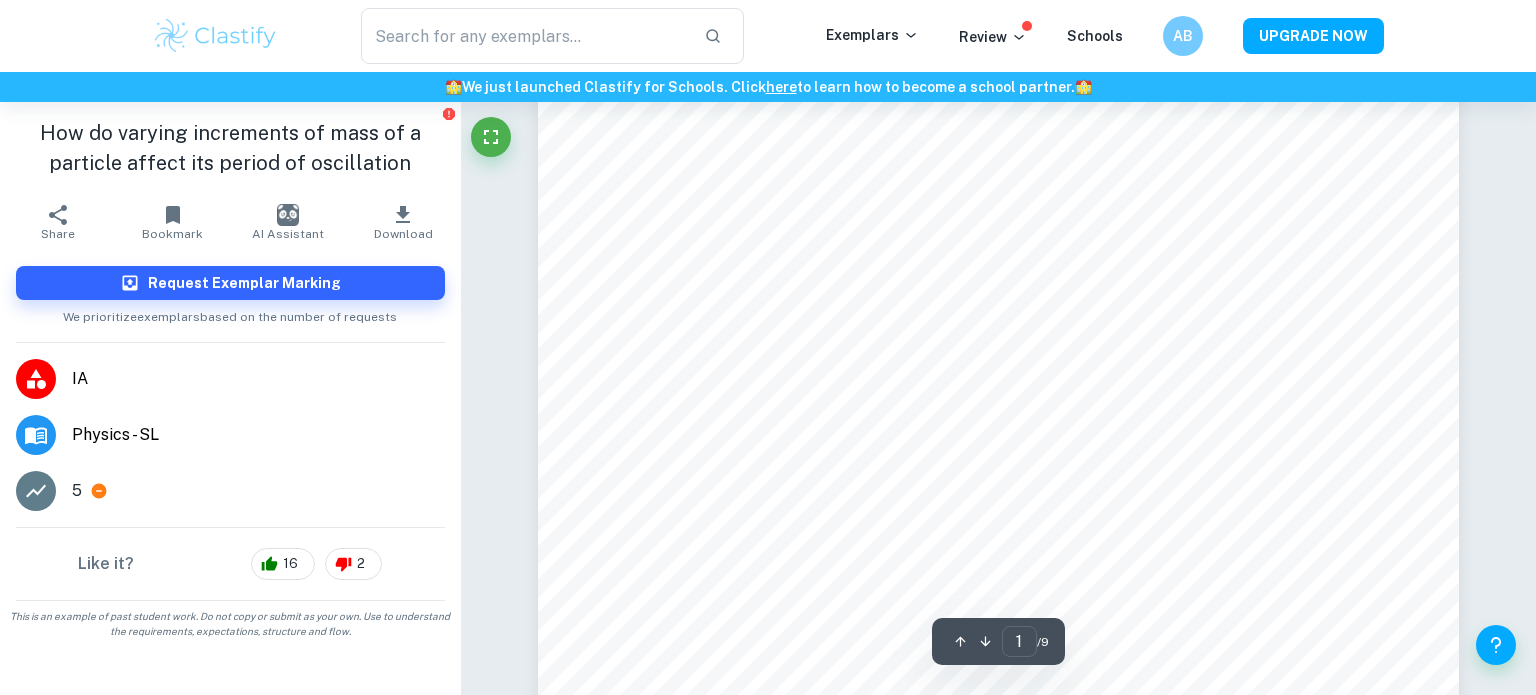 scroll, scrollTop: 469, scrollLeft: 0, axis: vertical 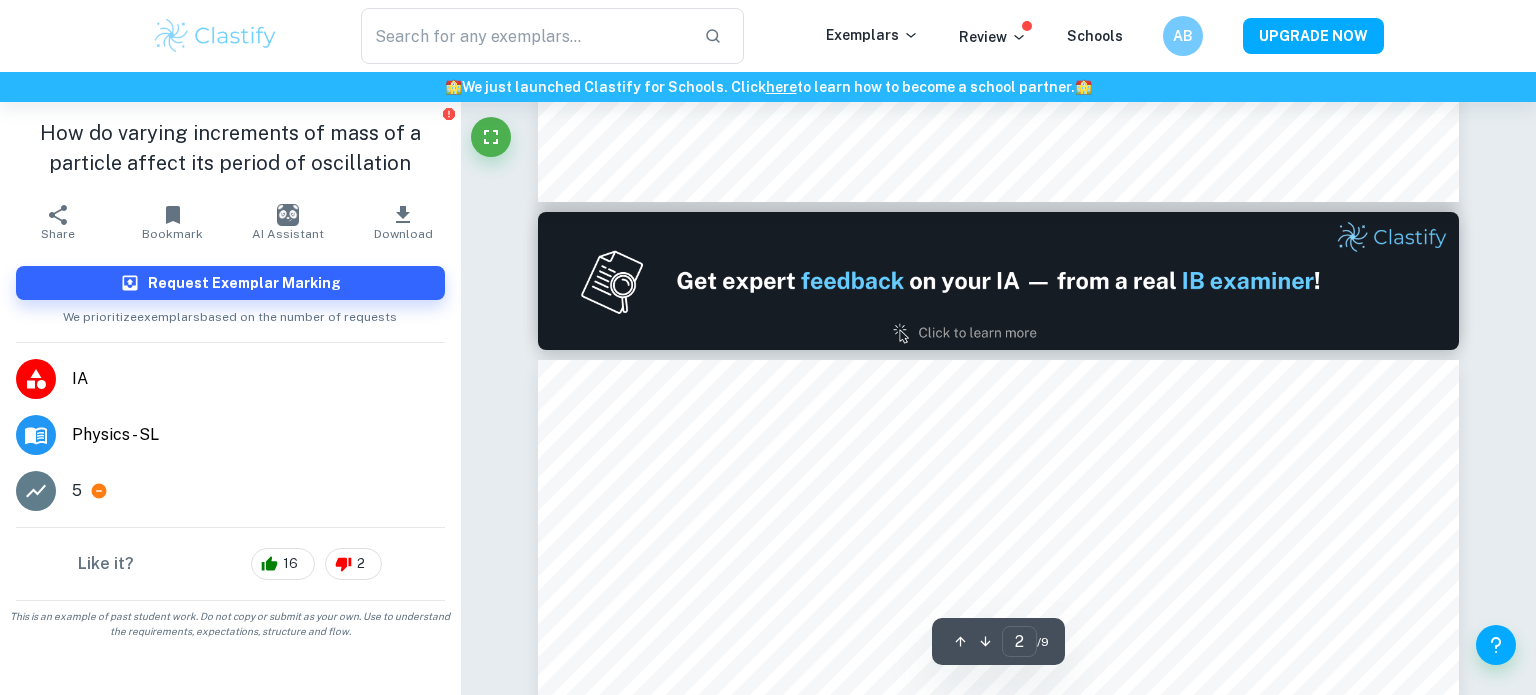 type on "1" 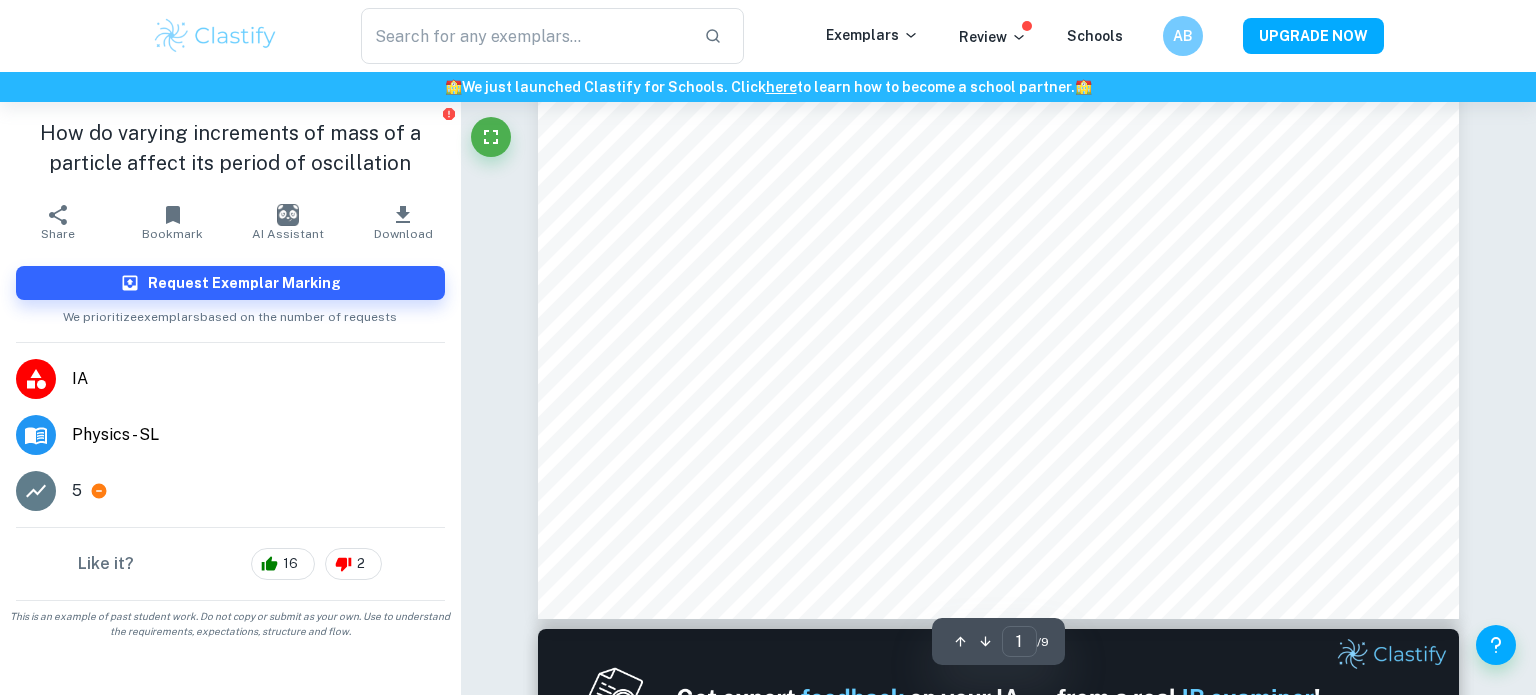 scroll, scrollTop: 0, scrollLeft: 0, axis: both 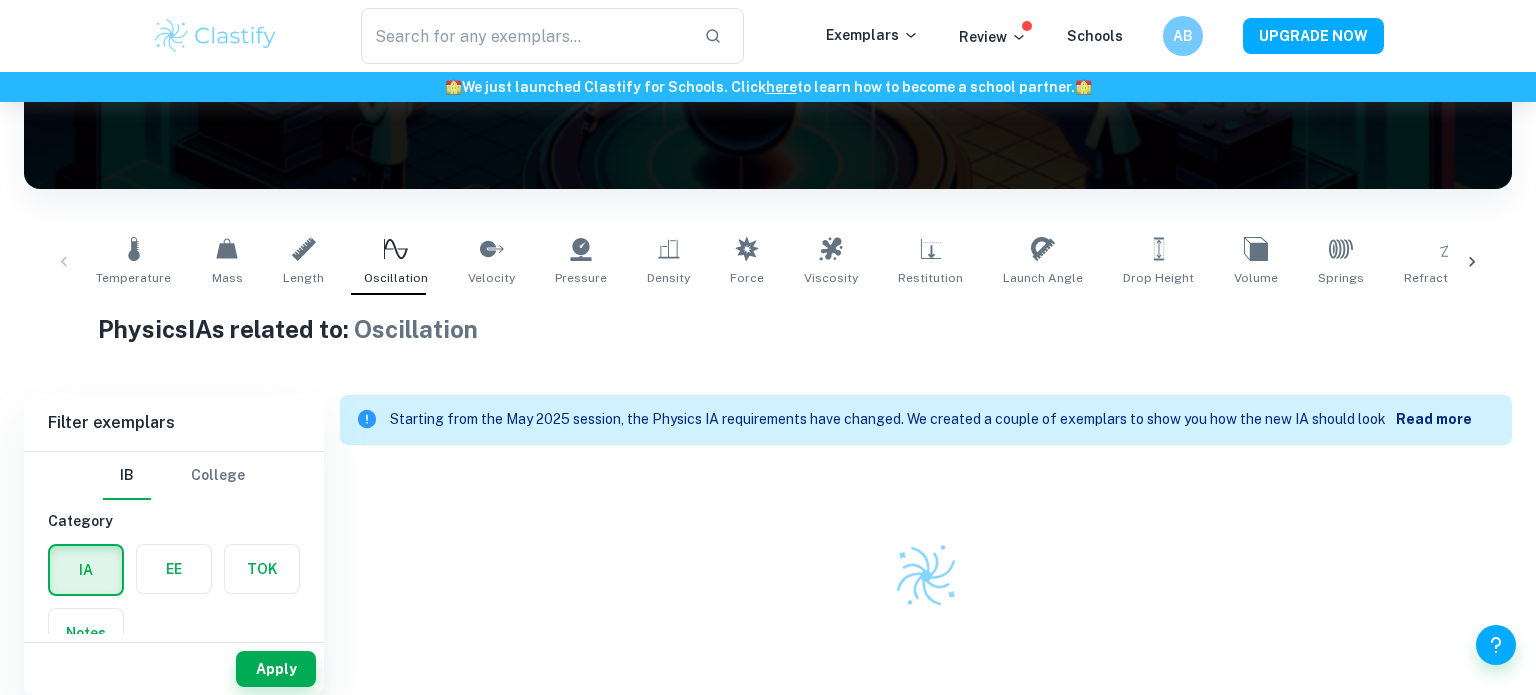 click on "Physics  IAs related to:    Oscillation" at bounding box center (767, 329) 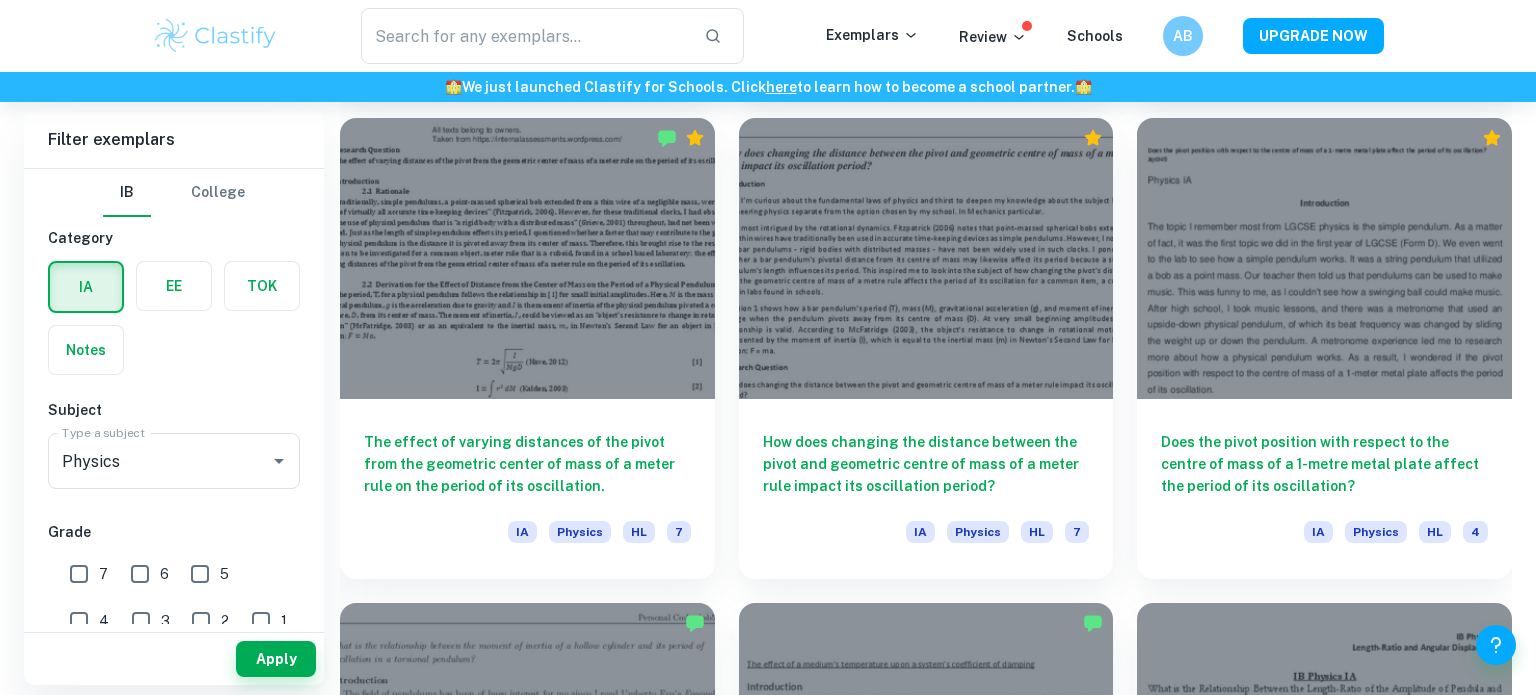 scroll, scrollTop: 0, scrollLeft: 0, axis: both 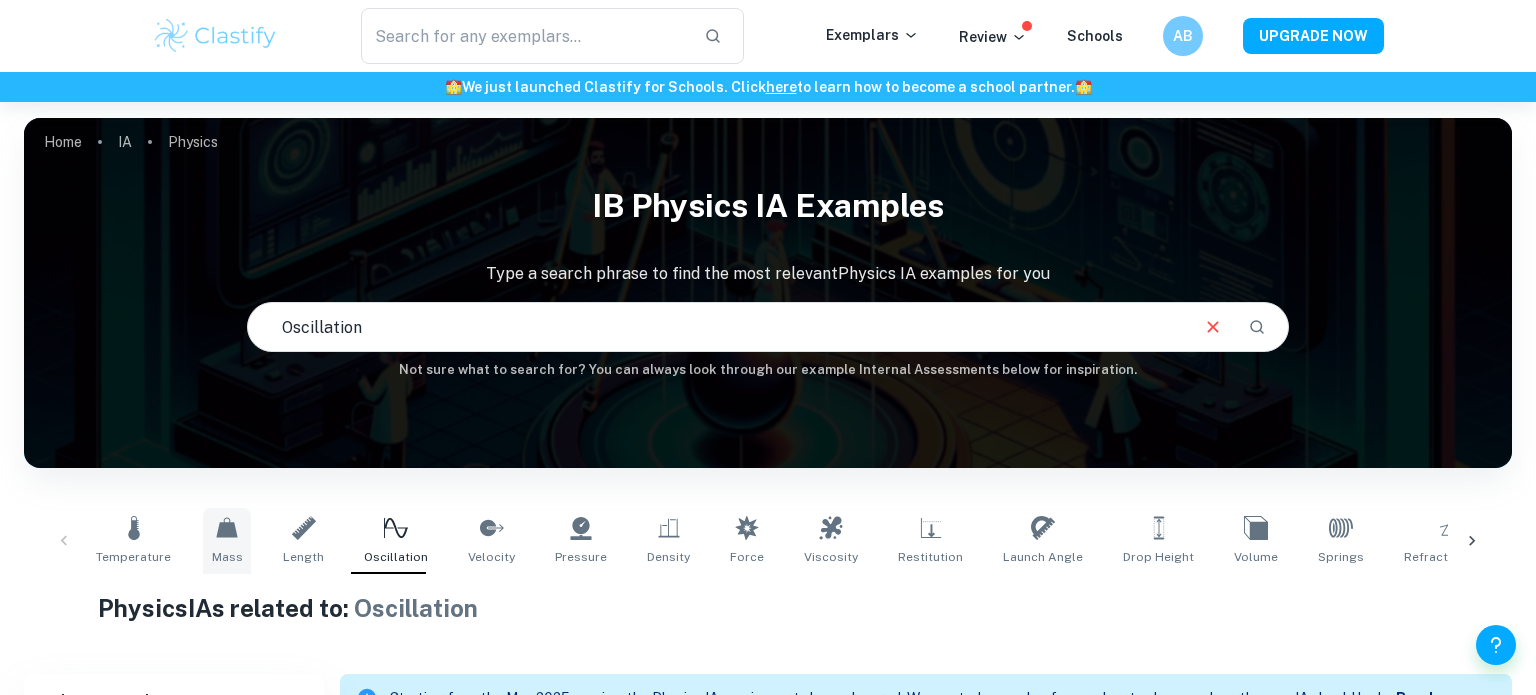 click 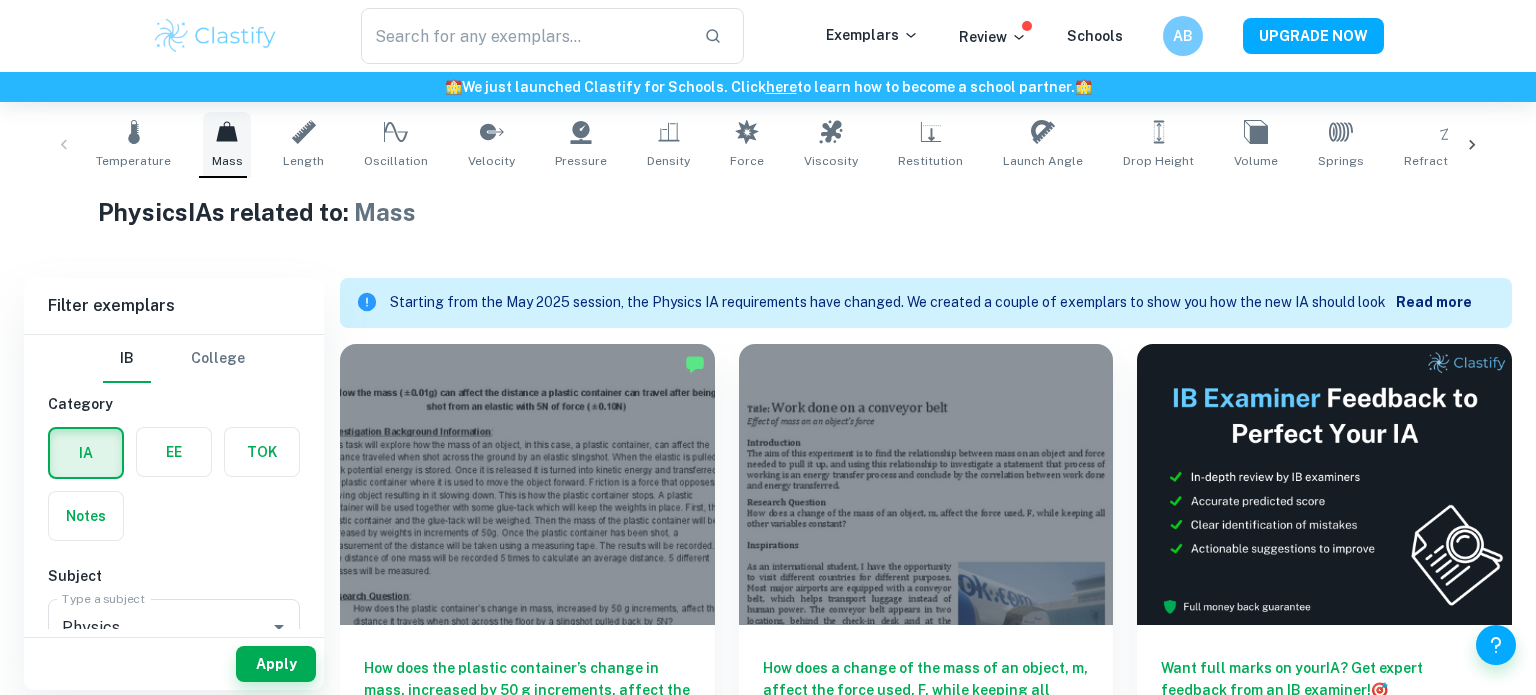 scroll, scrollTop: 404, scrollLeft: 0, axis: vertical 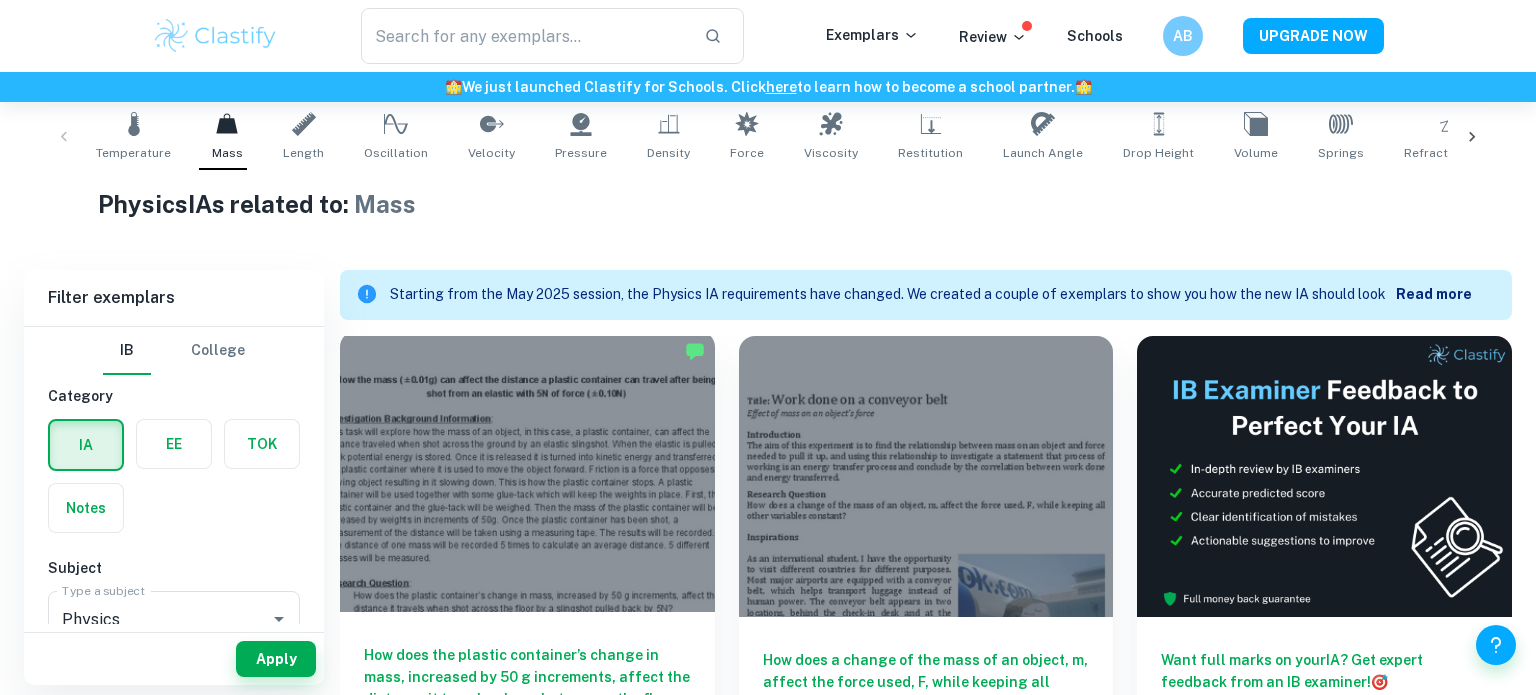 click at bounding box center (527, 471) 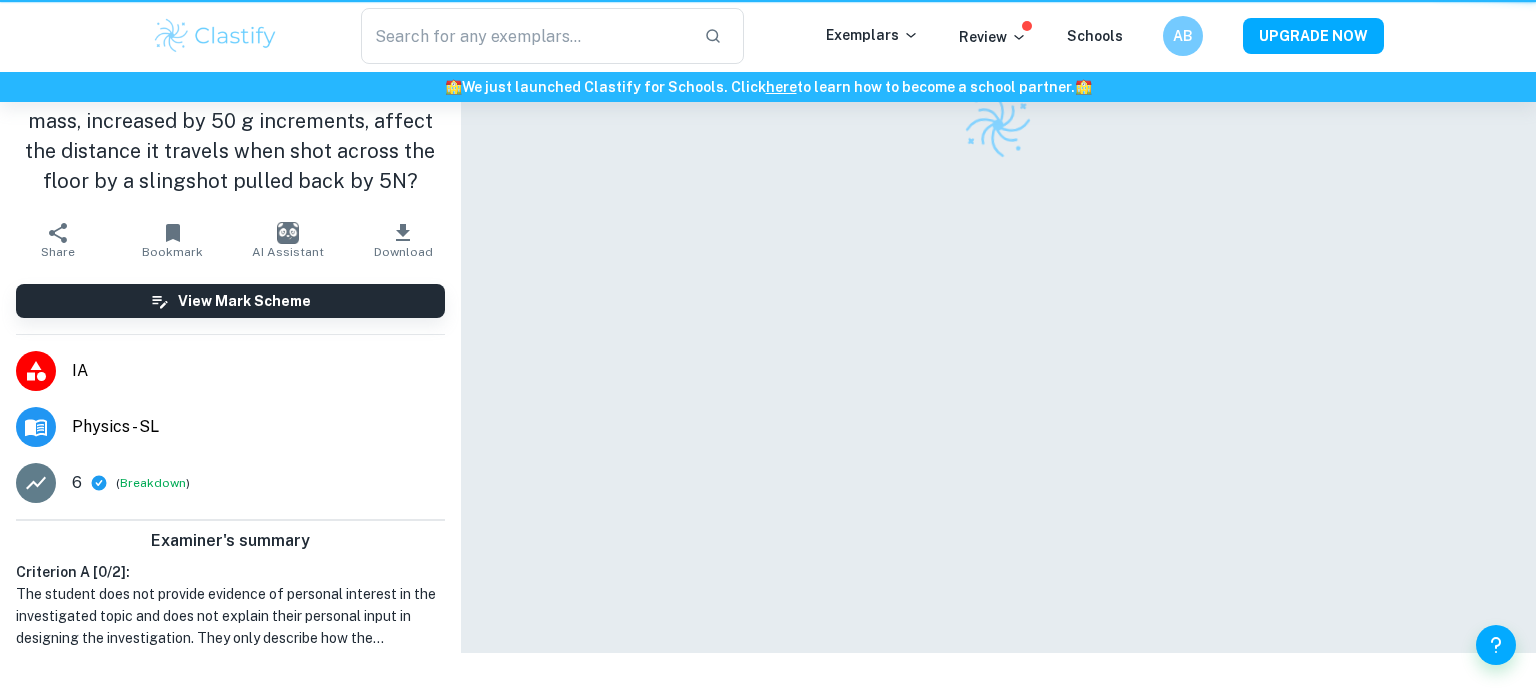 scroll, scrollTop: 0, scrollLeft: 0, axis: both 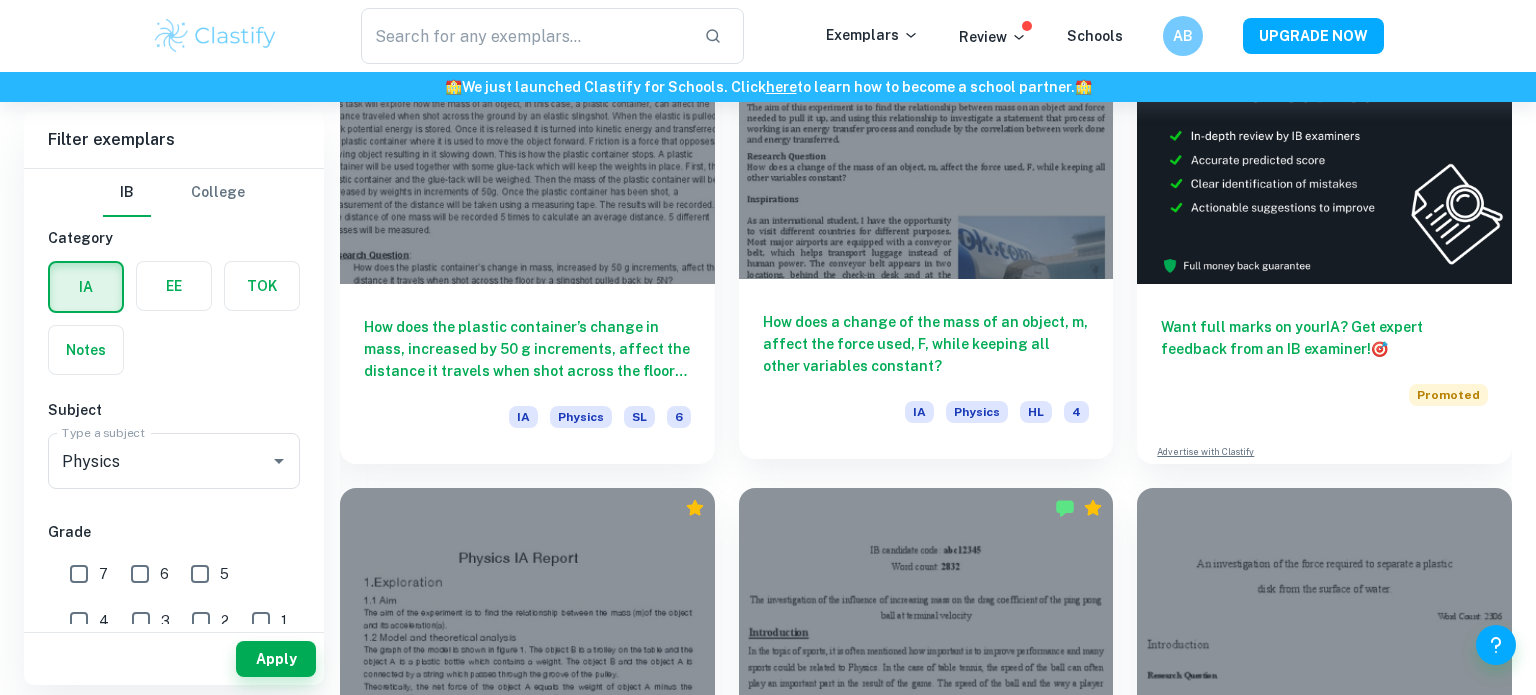 click at bounding box center (926, 138) 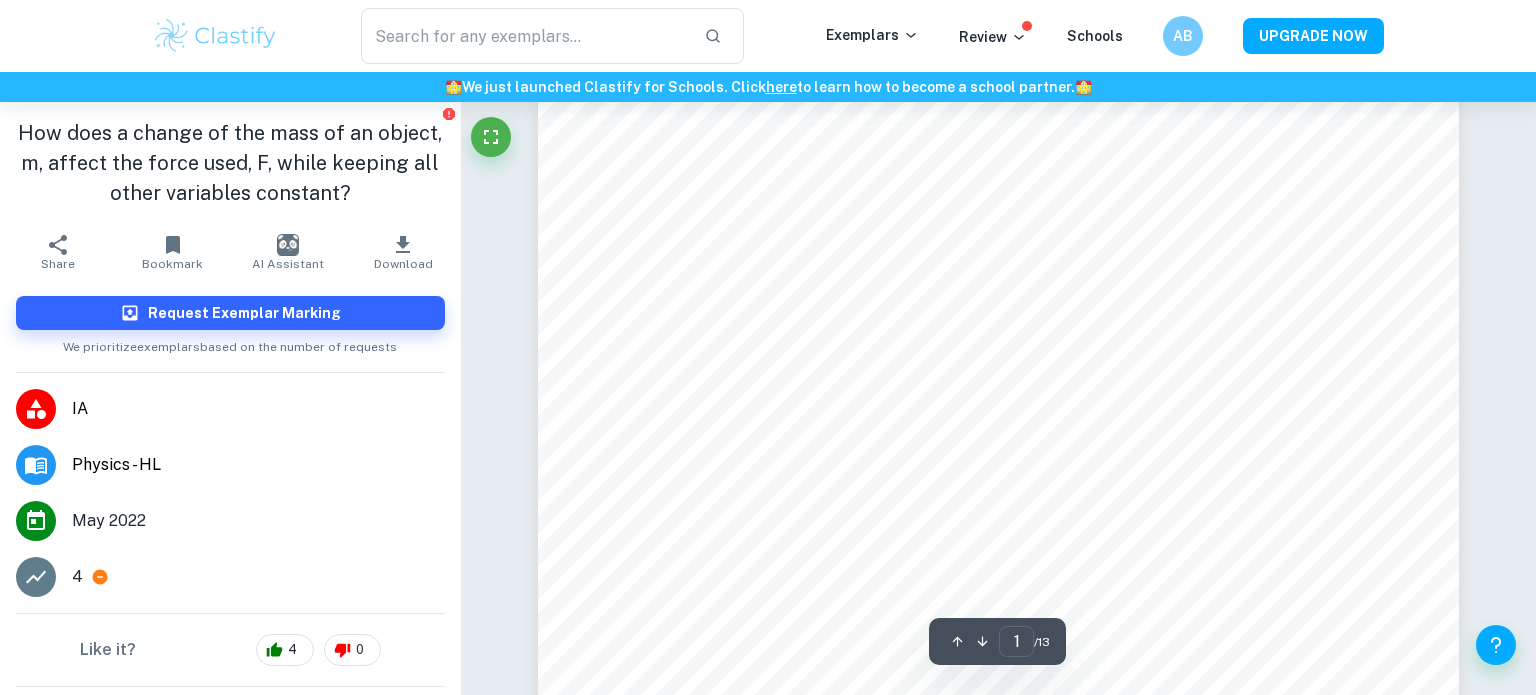 scroll, scrollTop: 0, scrollLeft: 0, axis: both 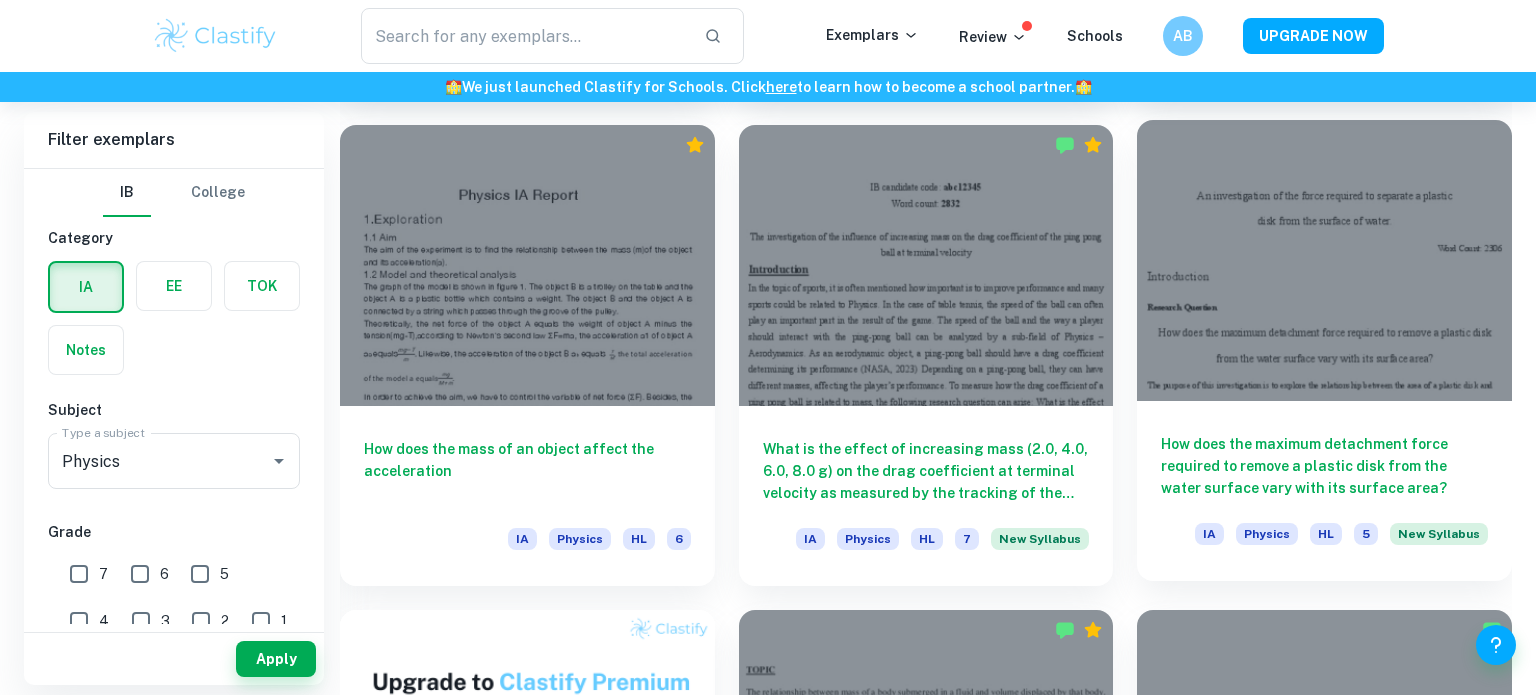 click at bounding box center [1324, 260] 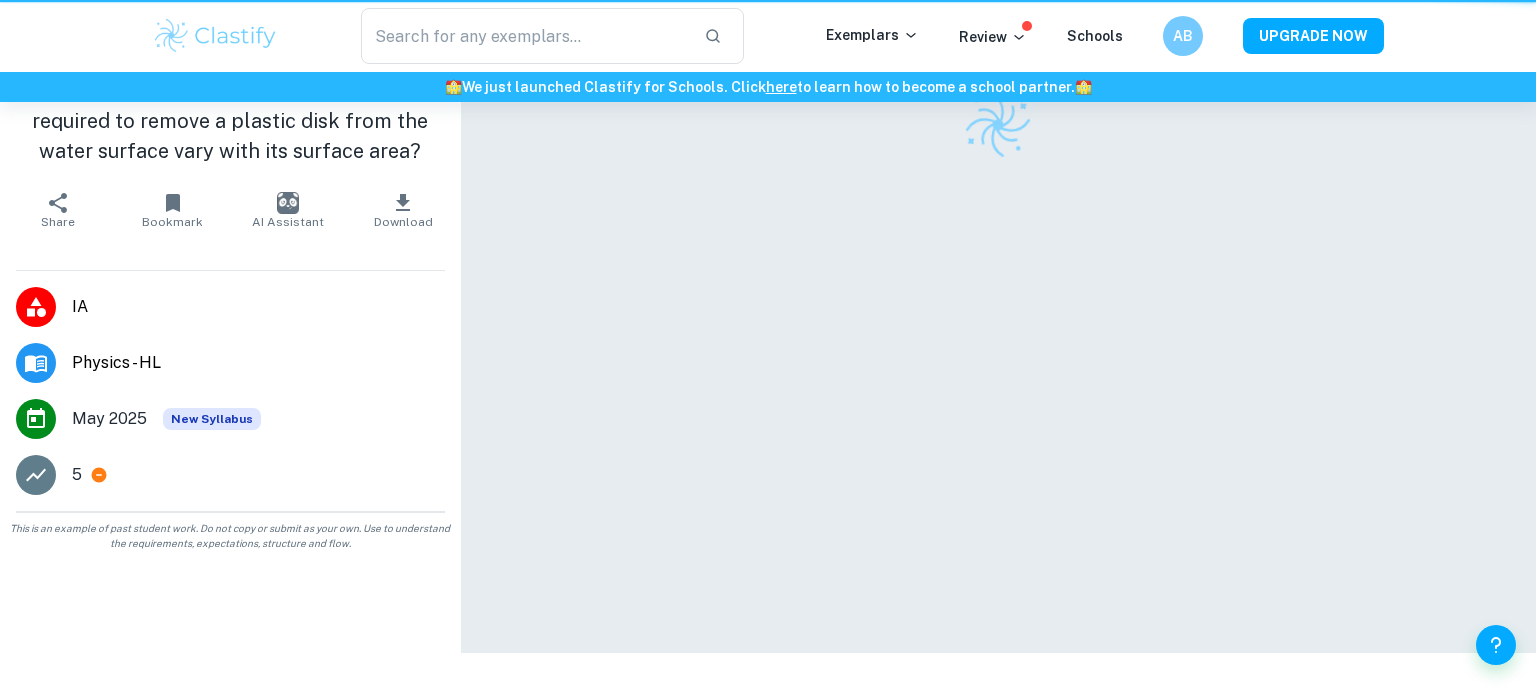 scroll, scrollTop: 0, scrollLeft: 0, axis: both 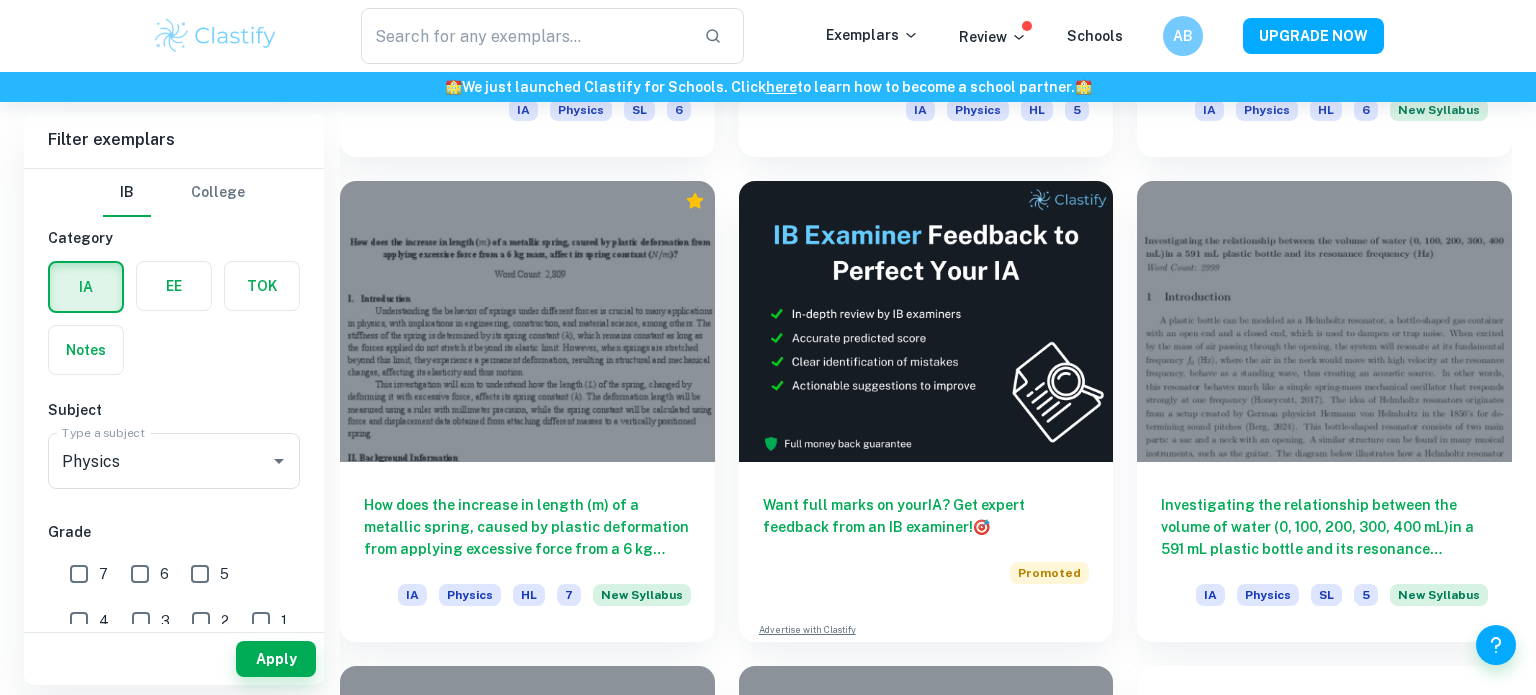 click at bounding box center [926, 321] 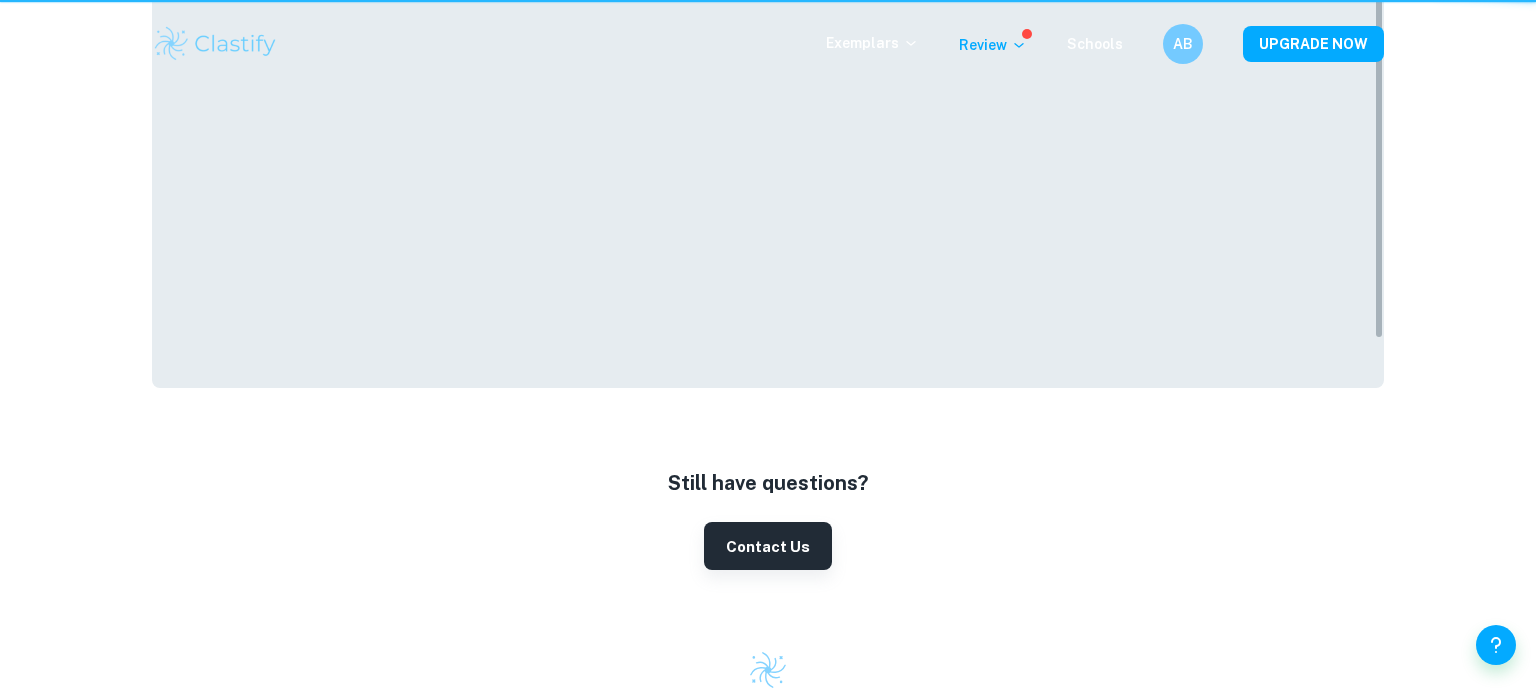 scroll, scrollTop: 0, scrollLeft: 0, axis: both 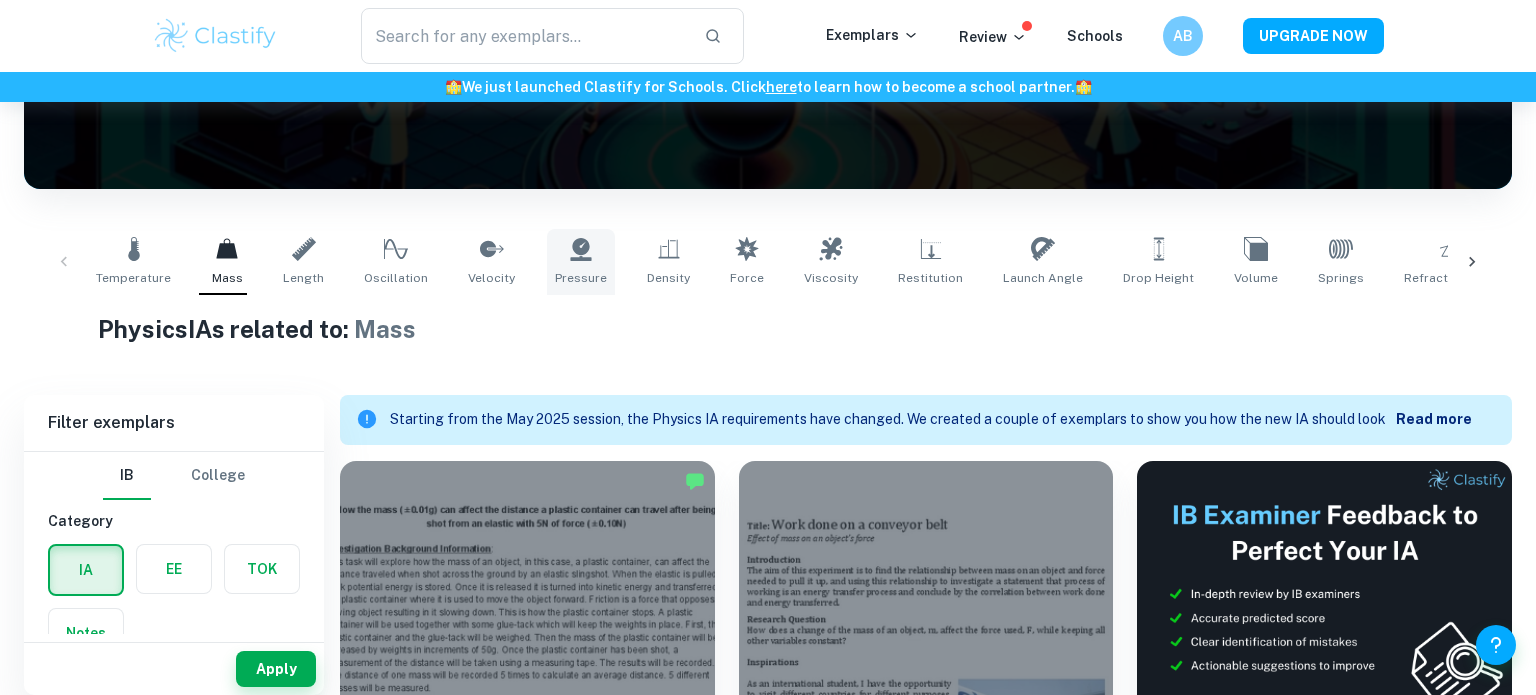 click on "Pressure" at bounding box center (581, 262) 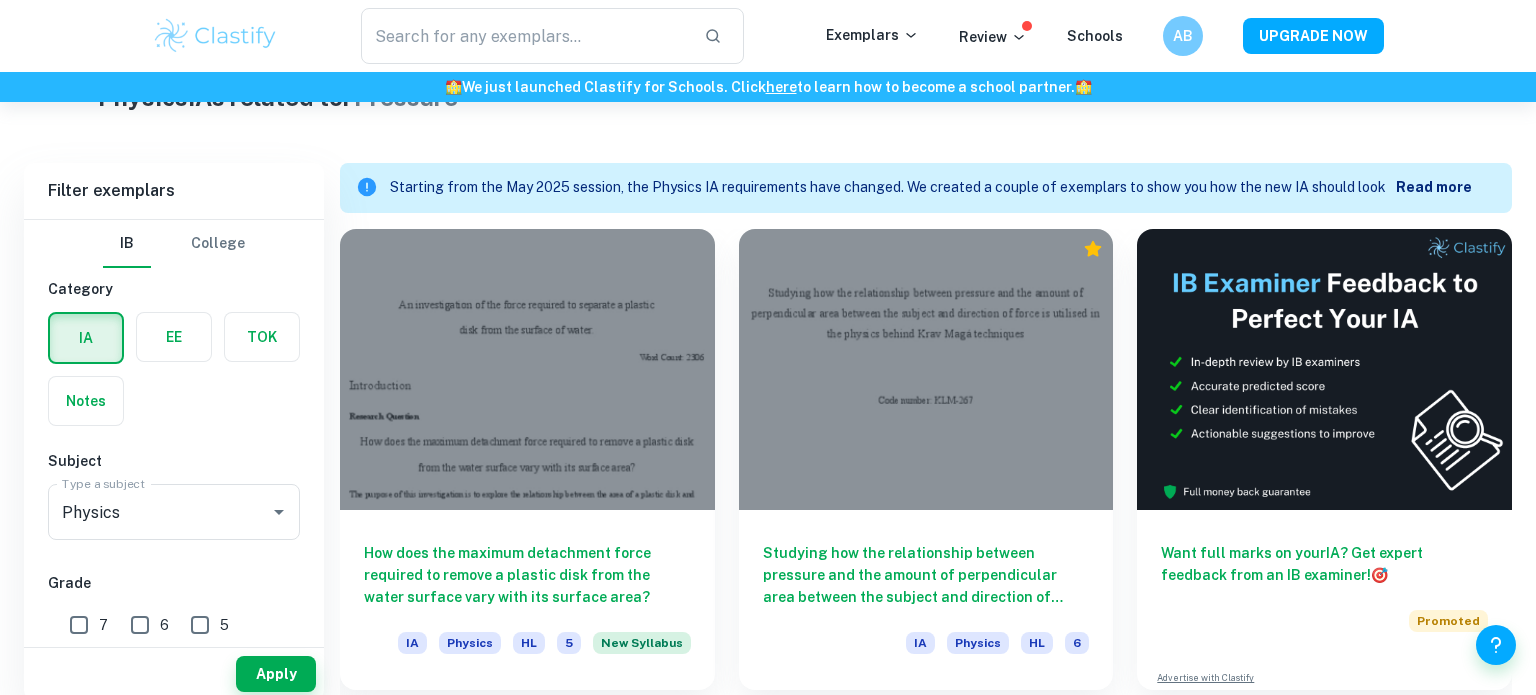 scroll, scrollTop: 0, scrollLeft: 0, axis: both 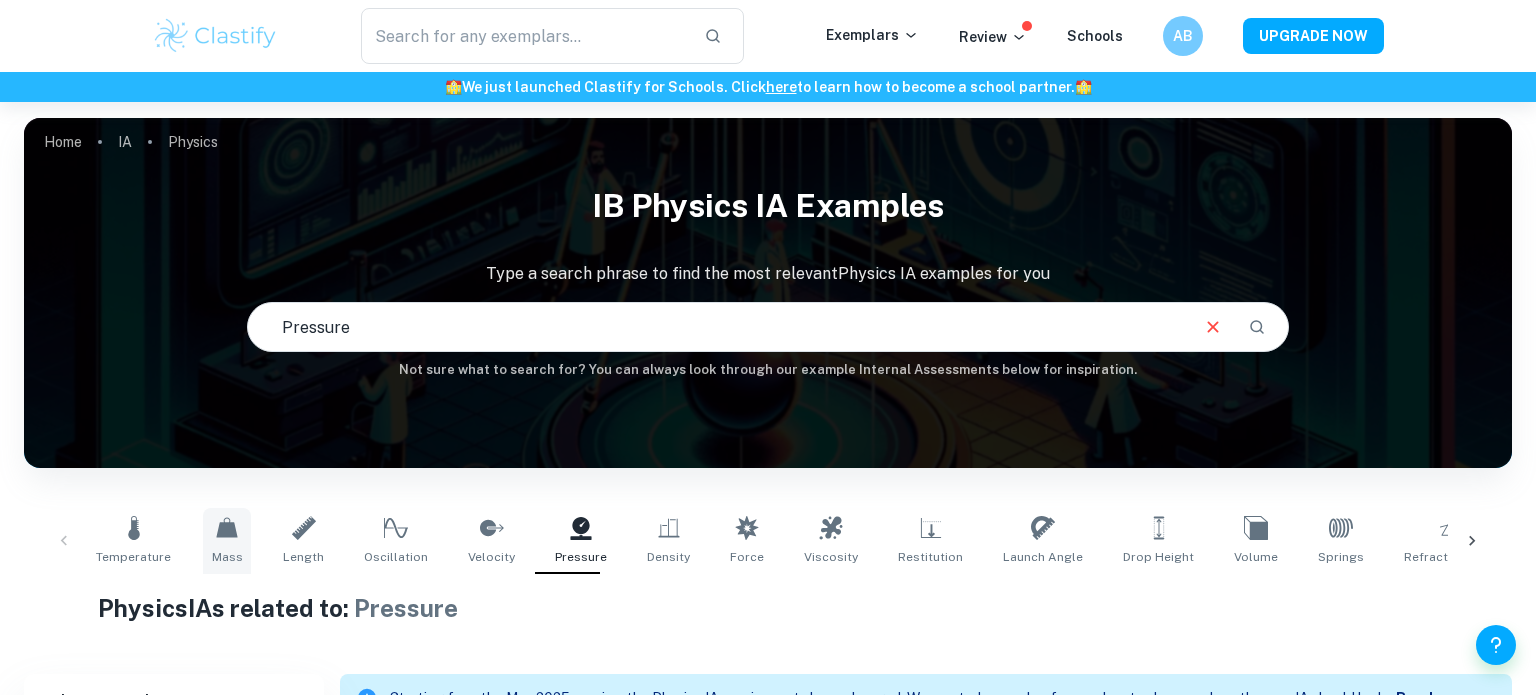 click 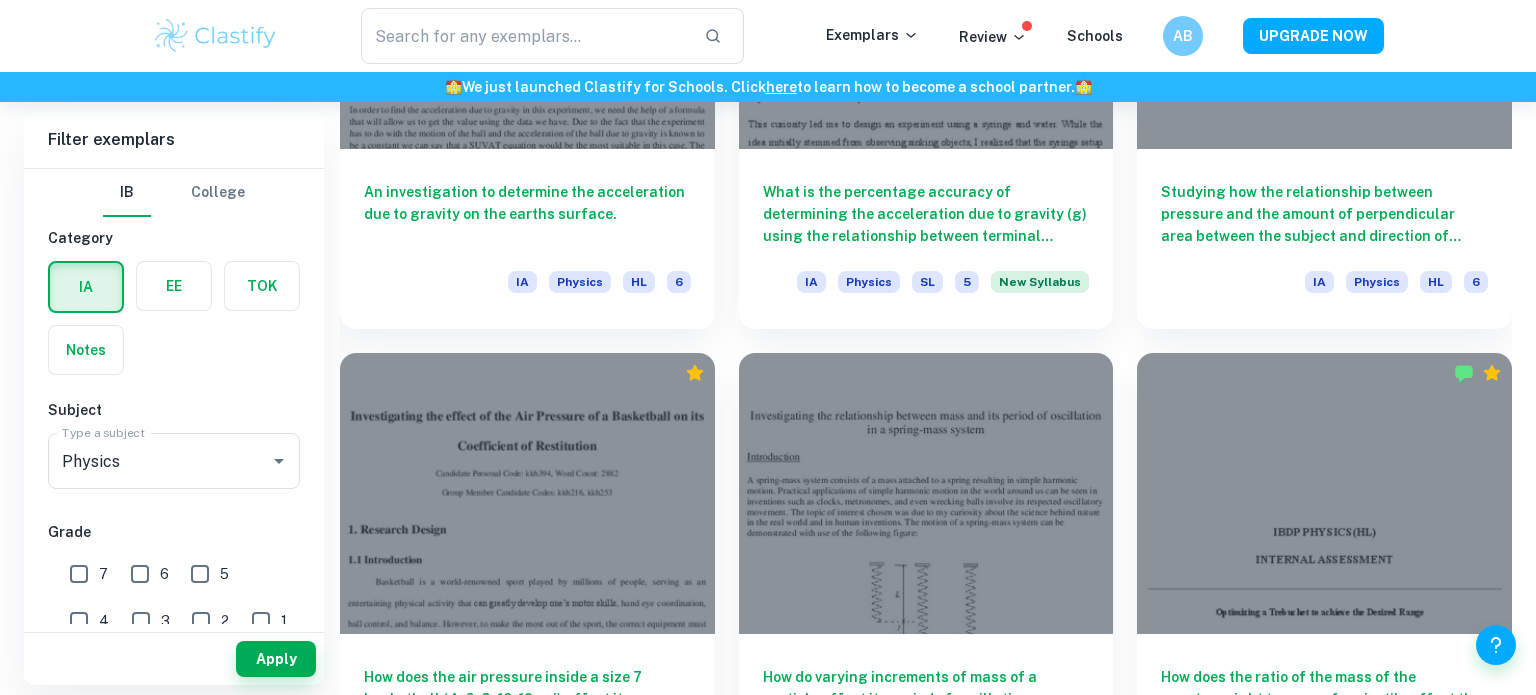 scroll, scrollTop: 4757, scrollLeft: 0, axis: vertical 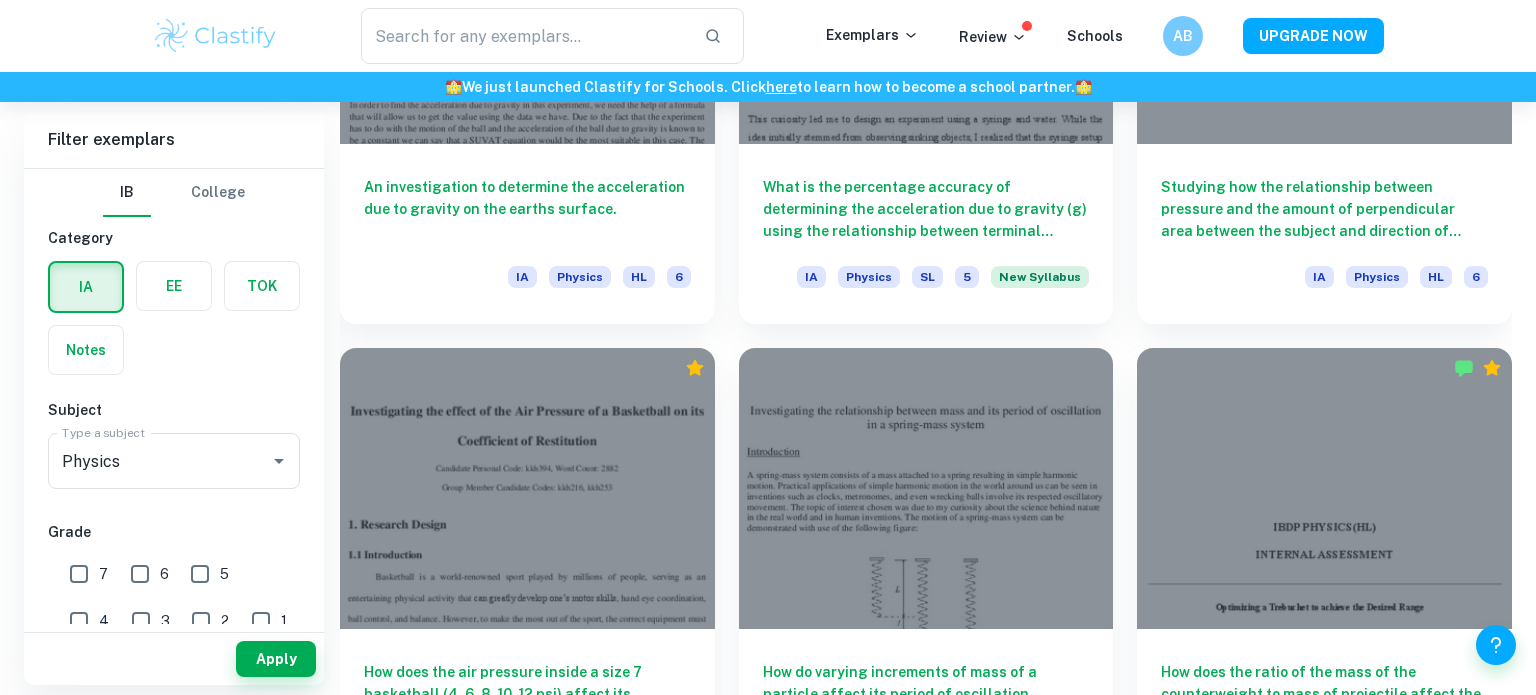 click at bounding box center (527, 488) 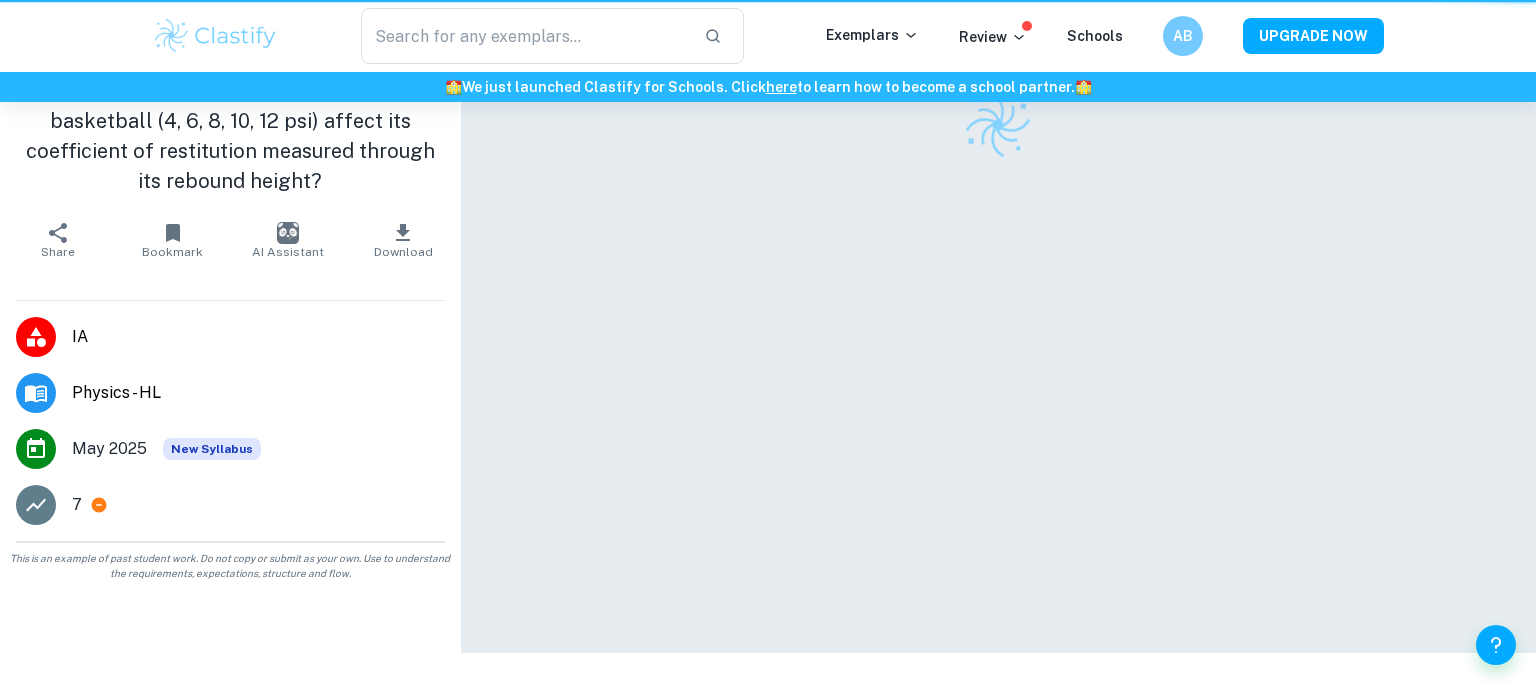 scroll, scrollTop: 0, scrollLeft: 0, axis: both 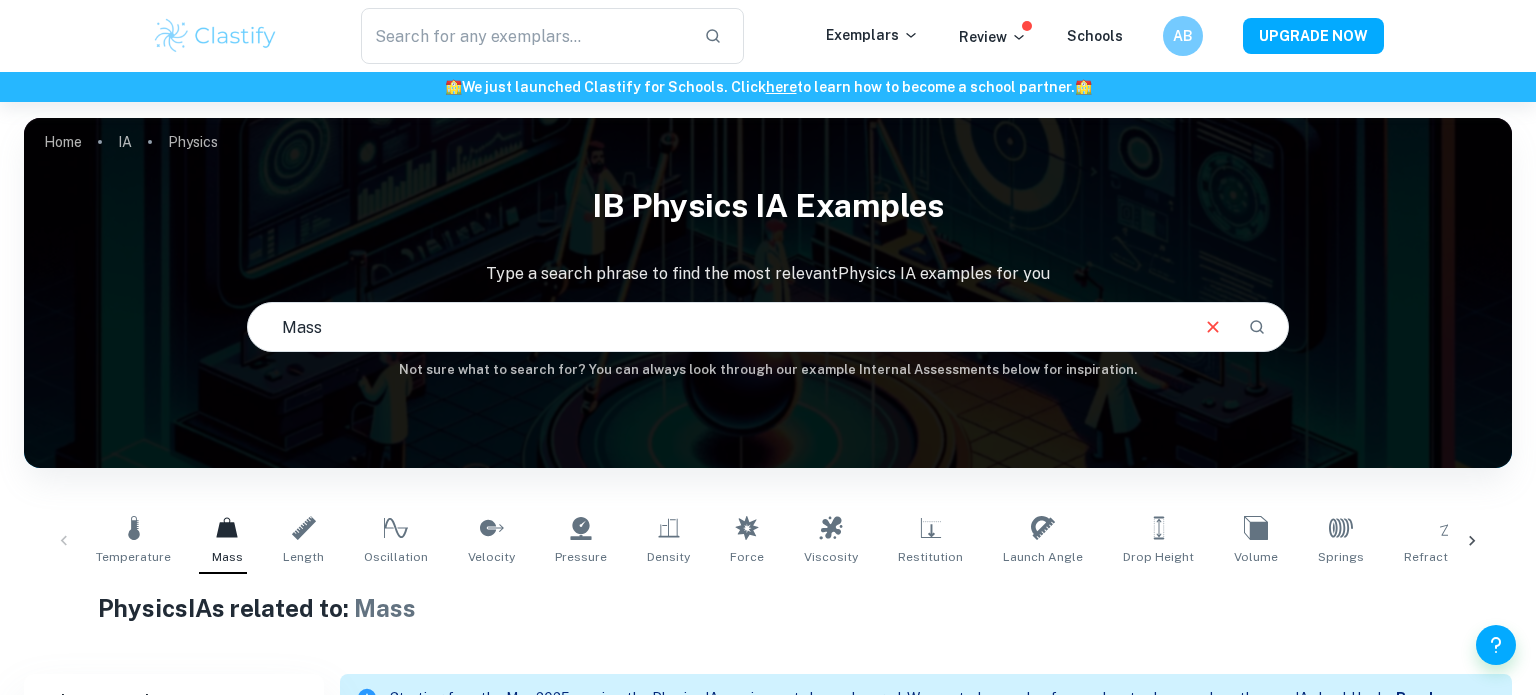 click on "Mass" at bounding box center [717, 327] 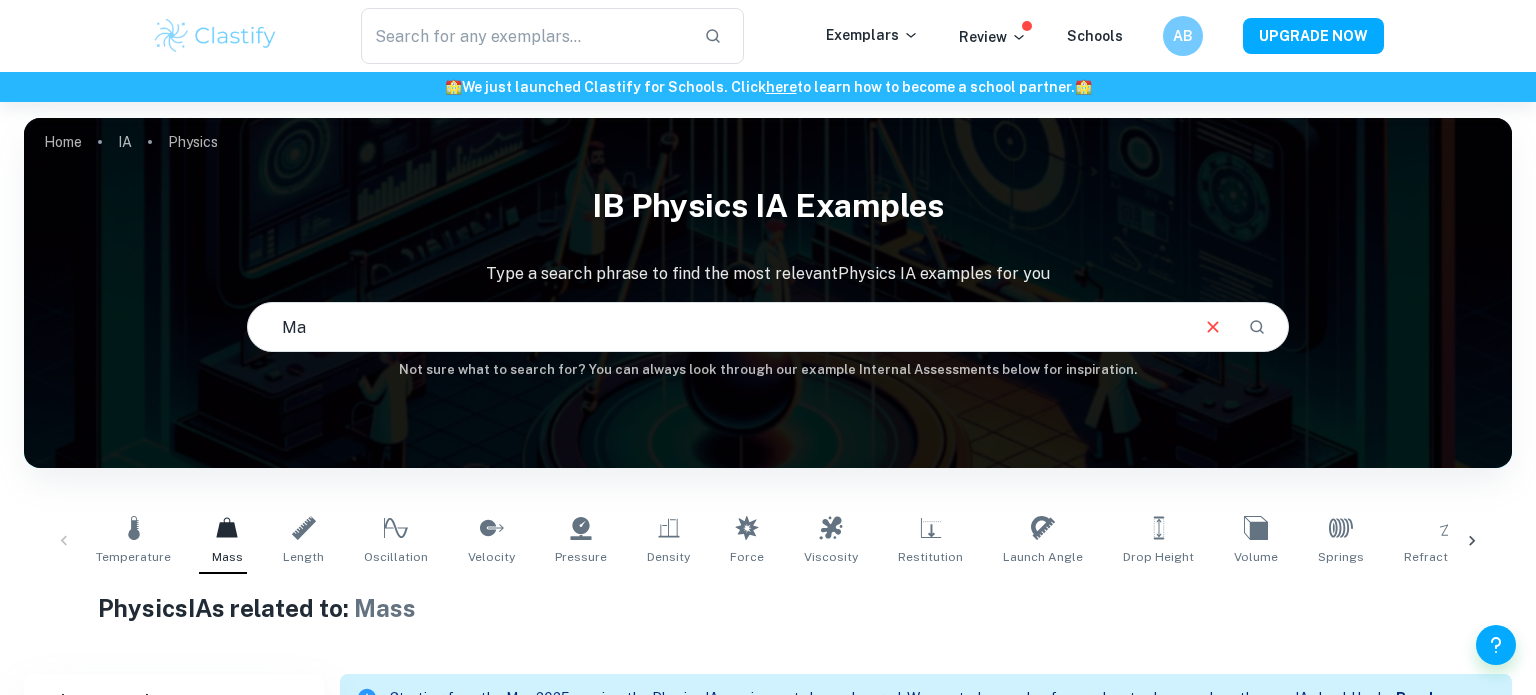 type on "M" 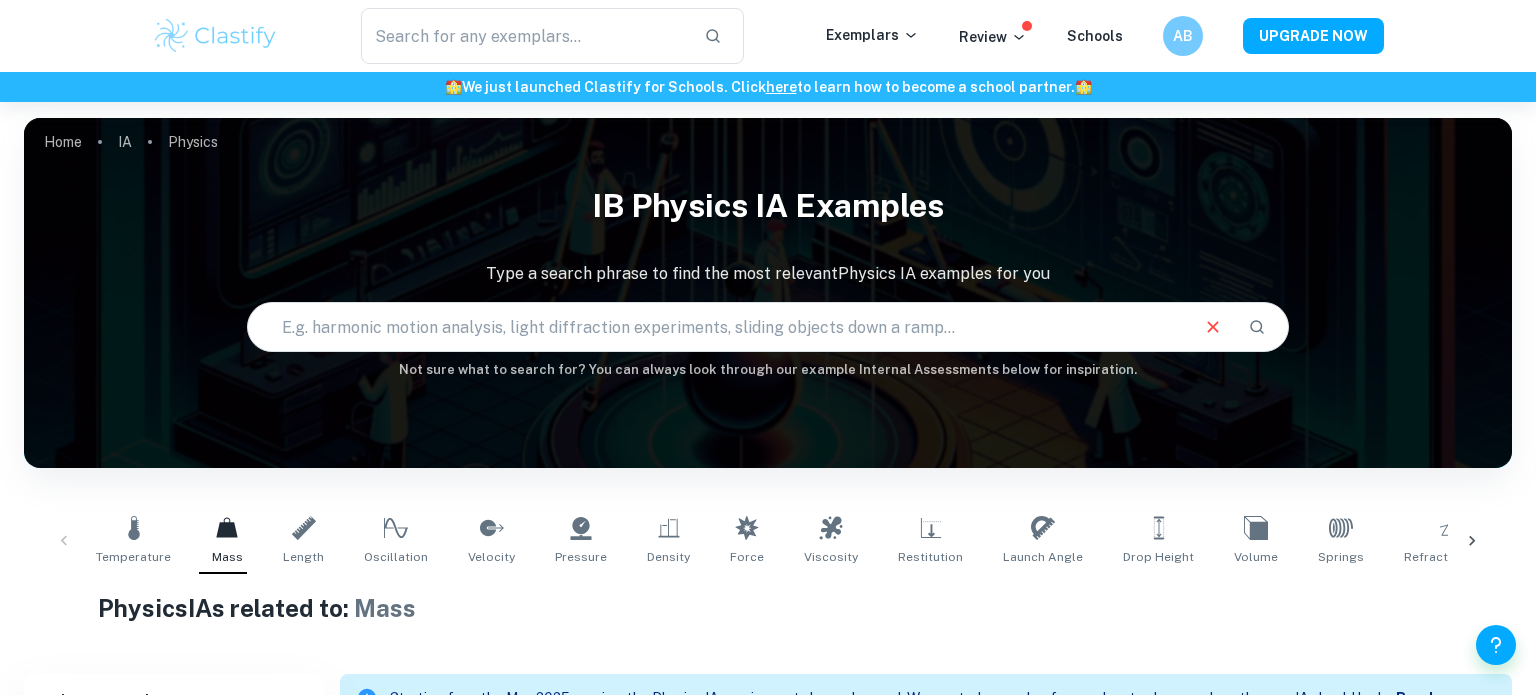 click at bounding box center (717, 327) 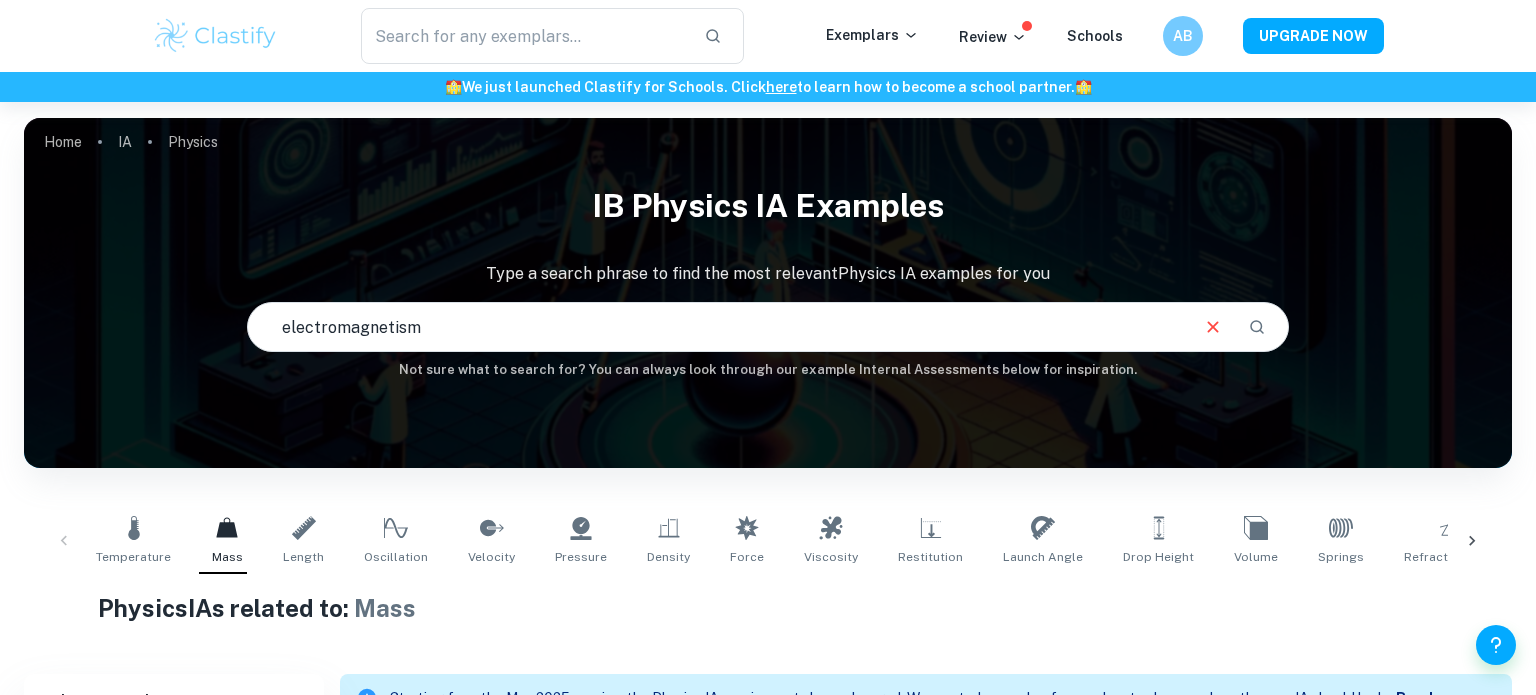type on "electromagnetism" 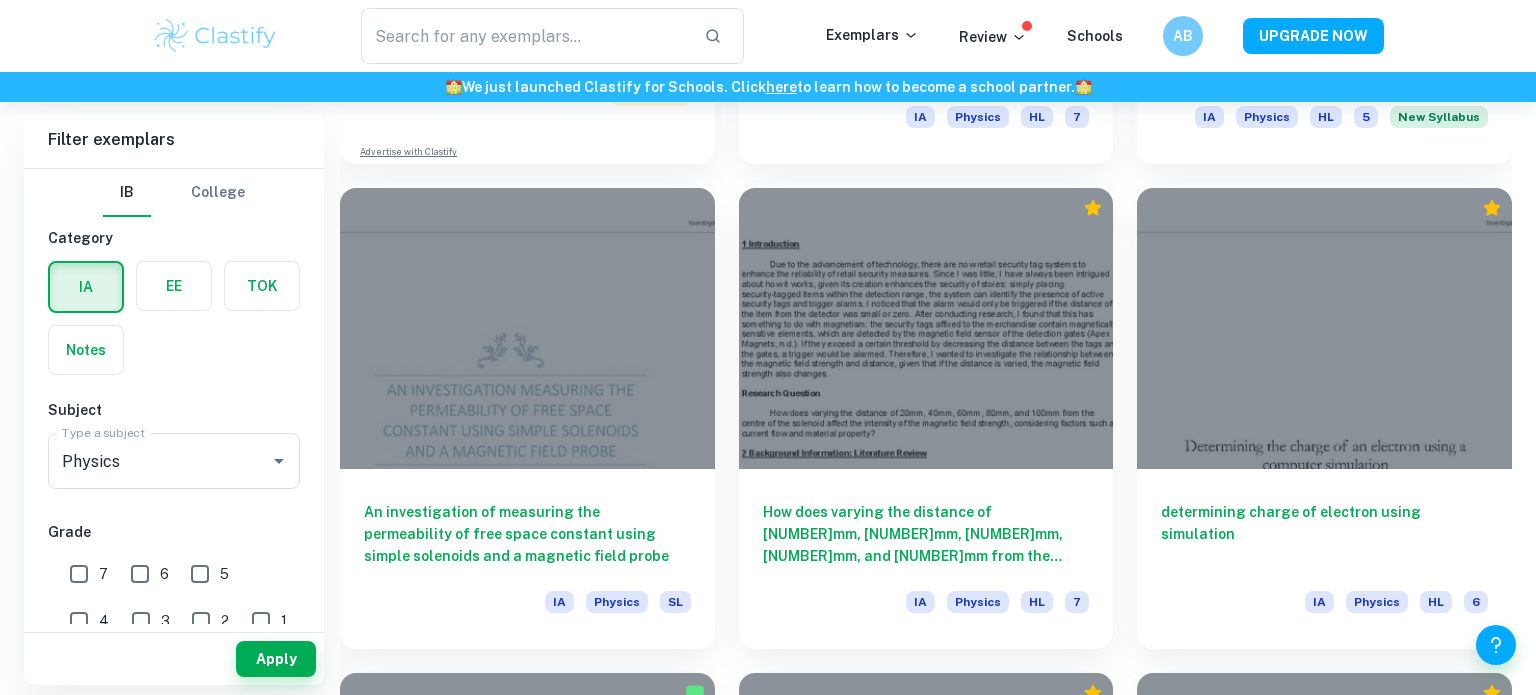 scroll, scrollTop: 2010, scrollLeft: 0, axis: vertical 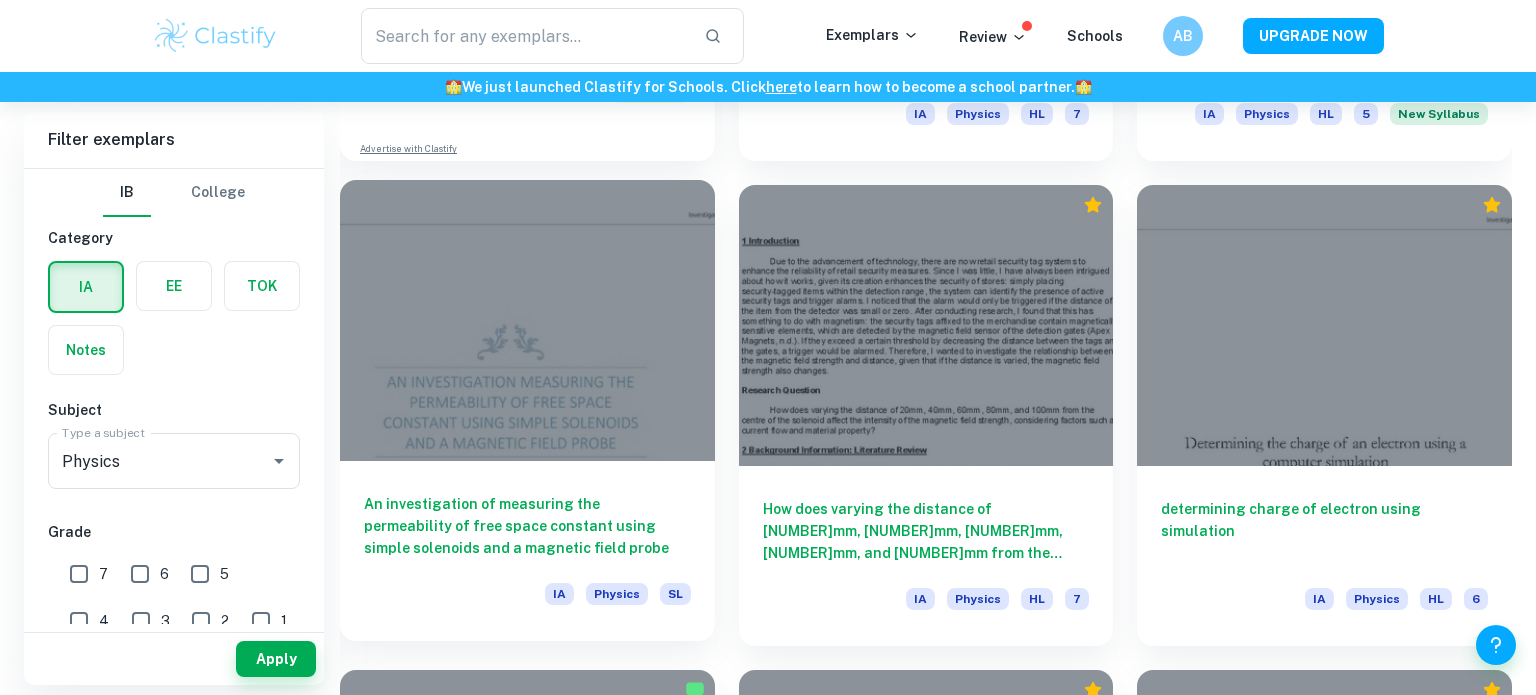 click at bounding box center [527, 320] 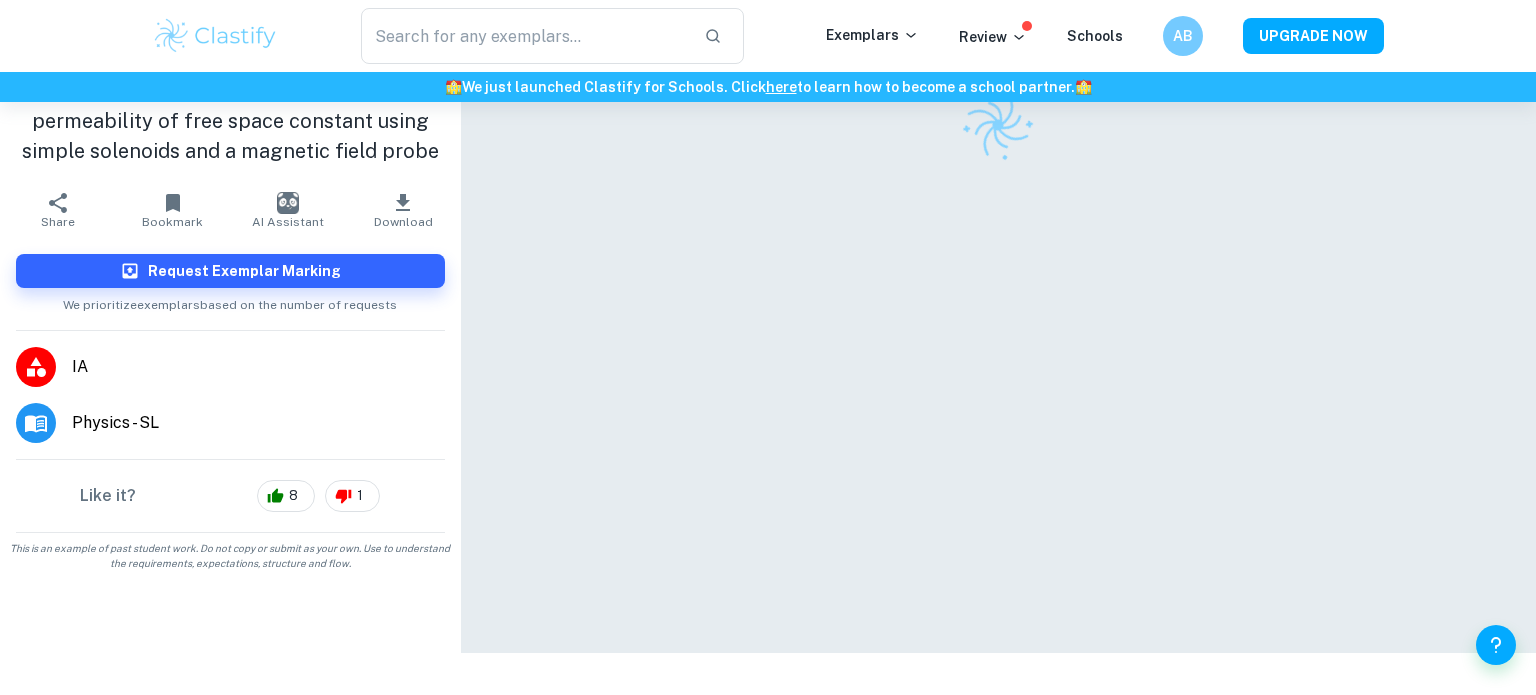 scroll, scrollTop: 0, scrollLeft: 0, axis: both 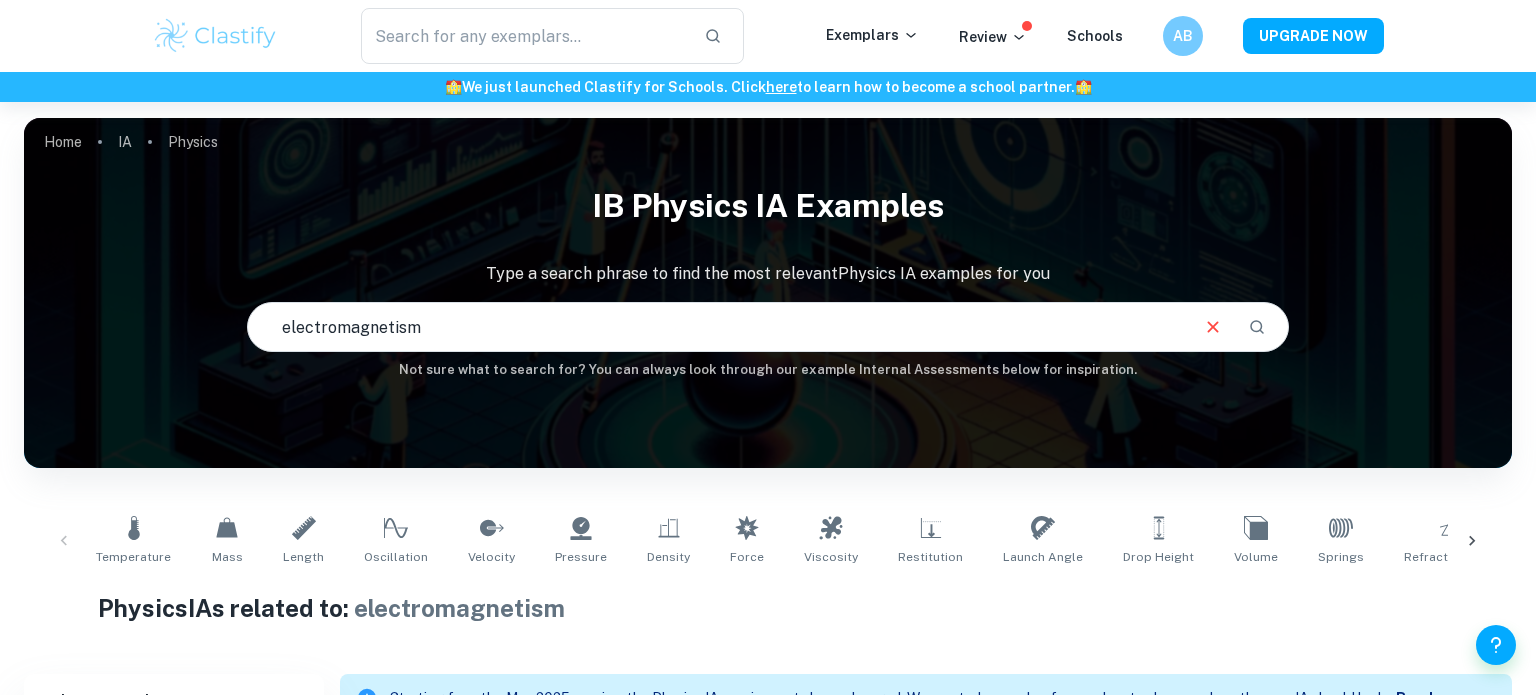 click on "electromagnetism" at bounding box center (717, 327) 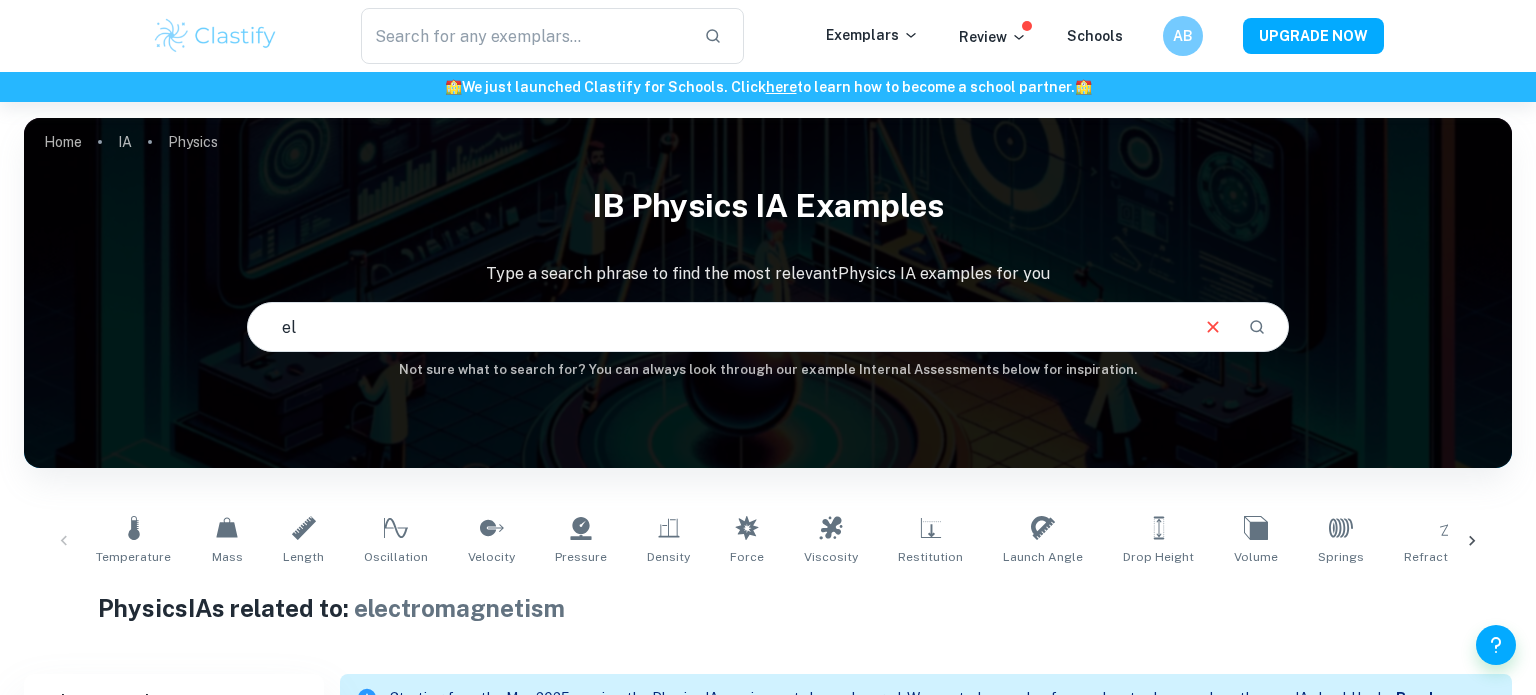 type on "e" 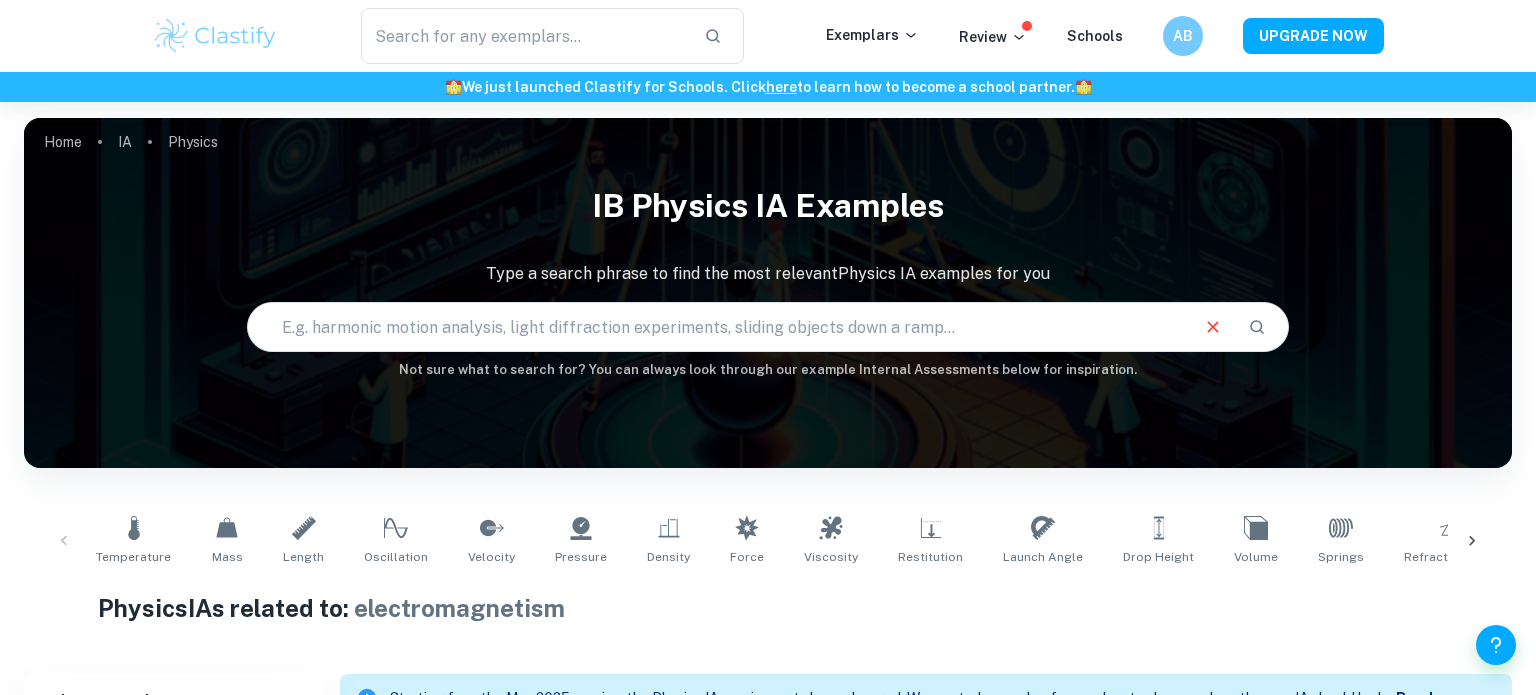 type 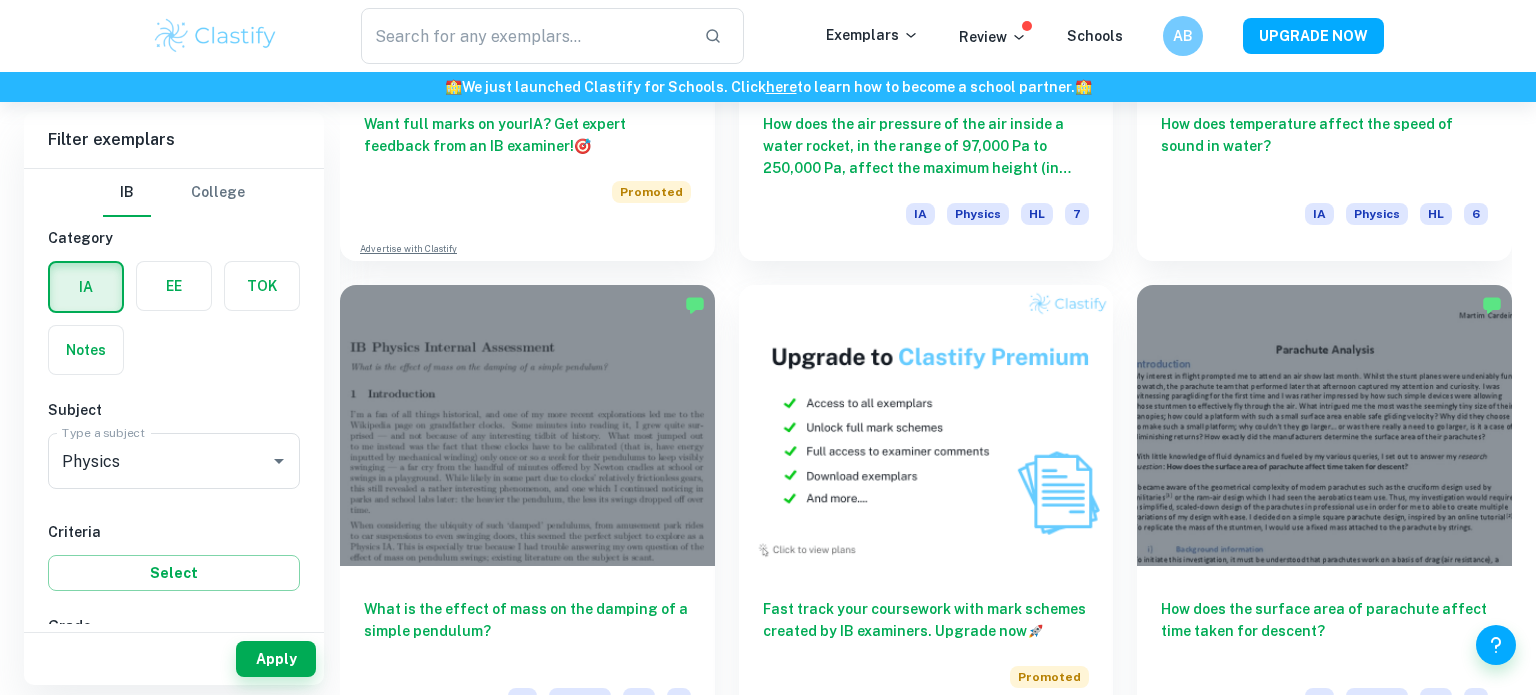 scroll, scrollTop: 3855, scrollLeft: 0, axis: vertical 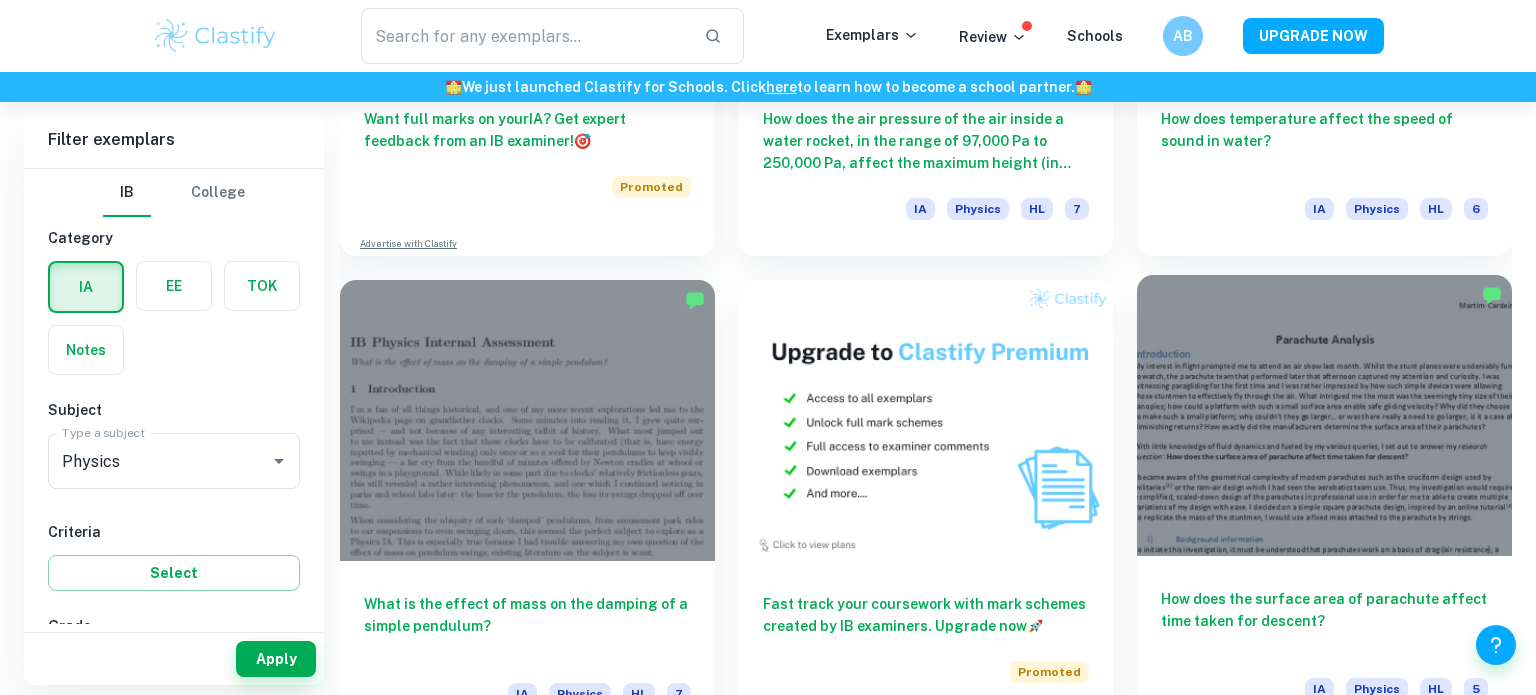 click at bounding box center [1324, 415] 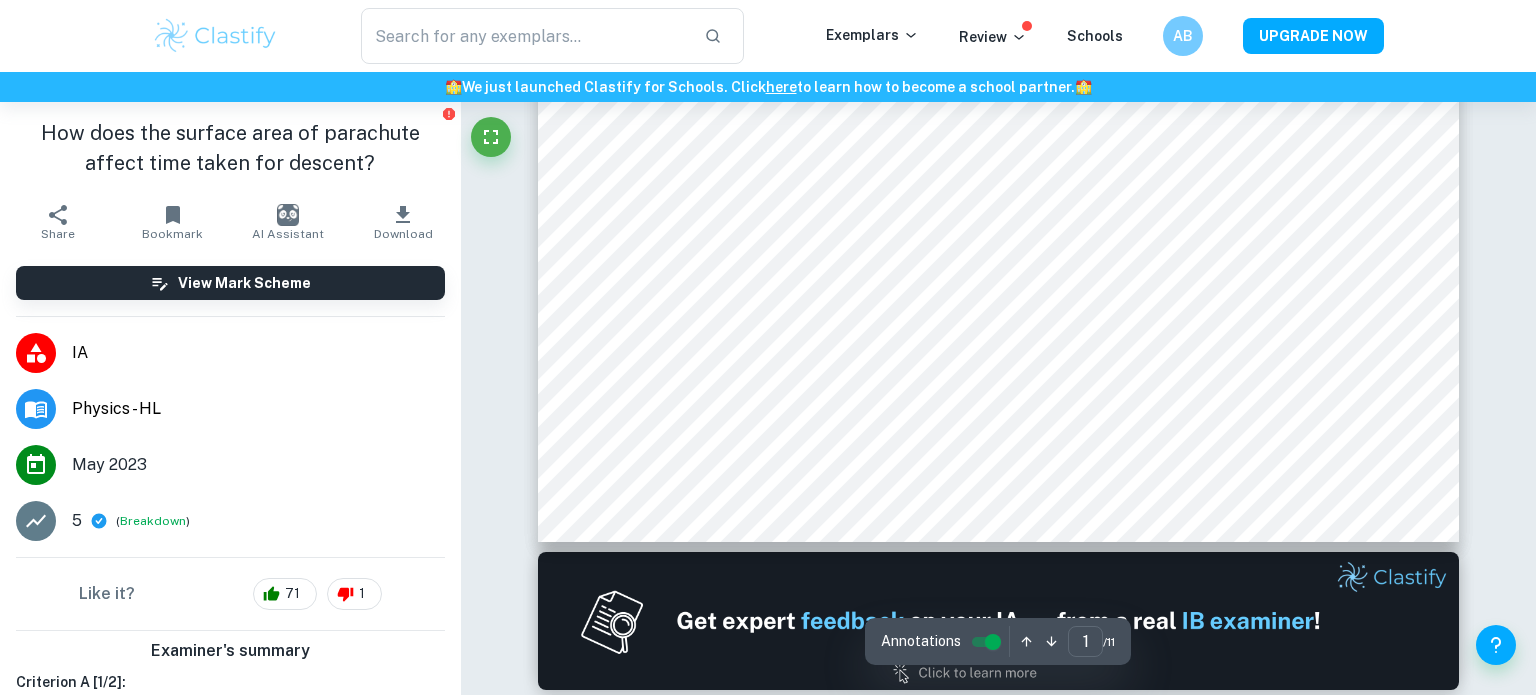 scroll, scrollTop: 928, scrollLeft: 0, axis: vertical 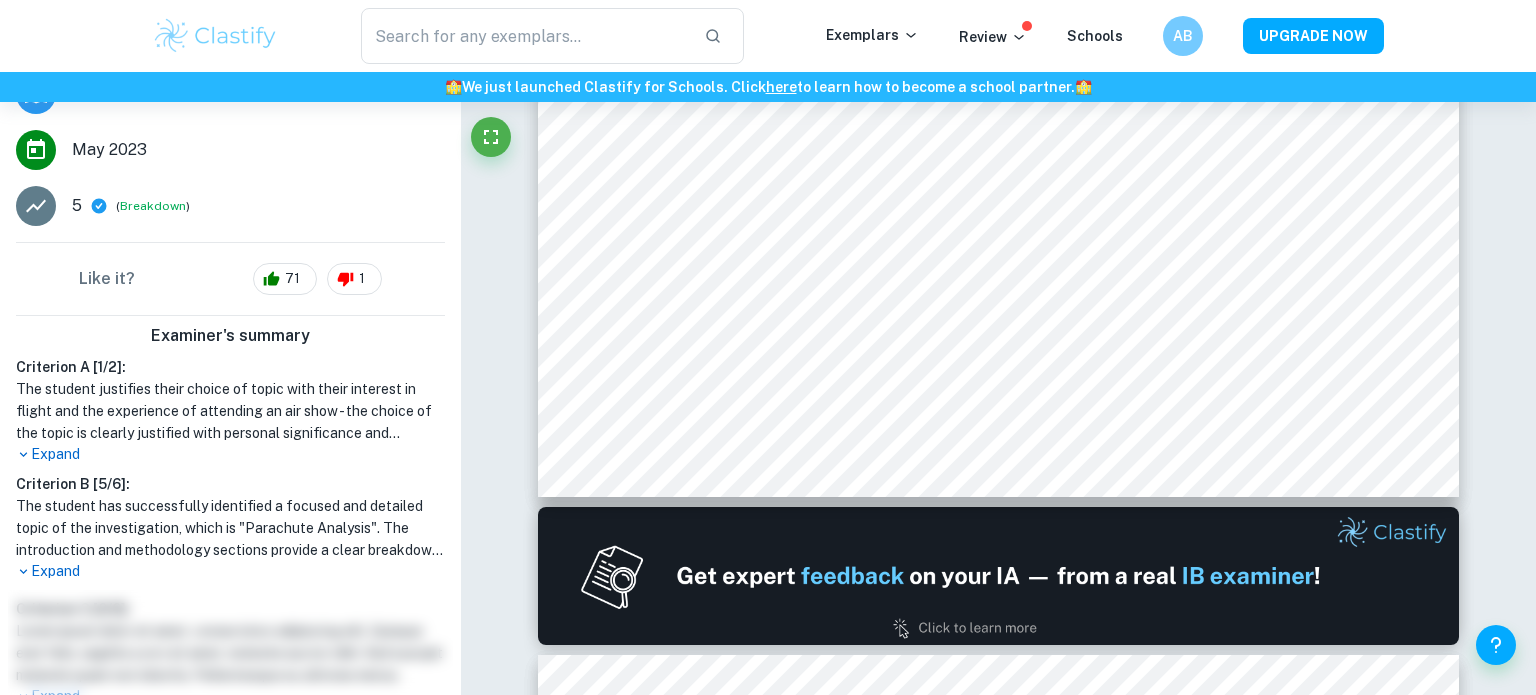click on "Expand" at bounding box center [230, 454] 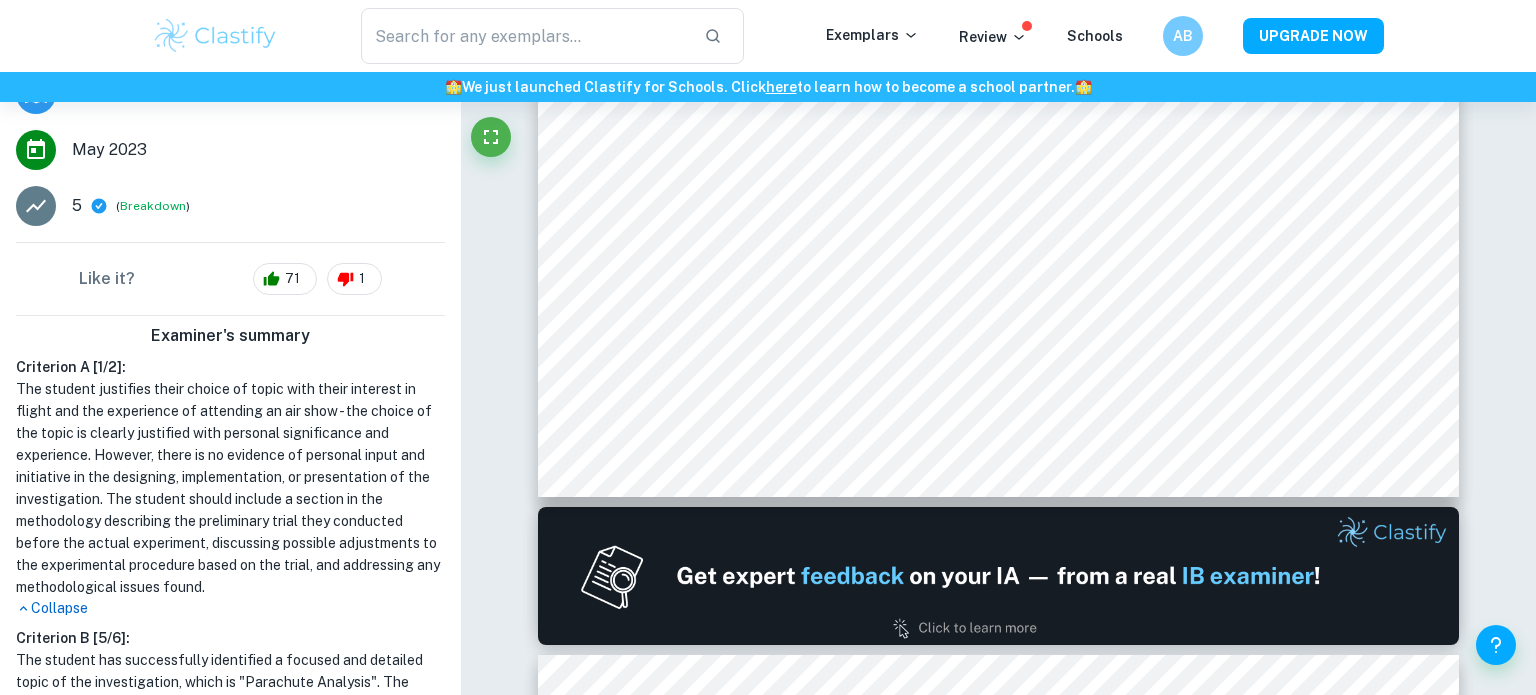 scroll, scrollTop: 0, scrollLeft: 0, axis: both 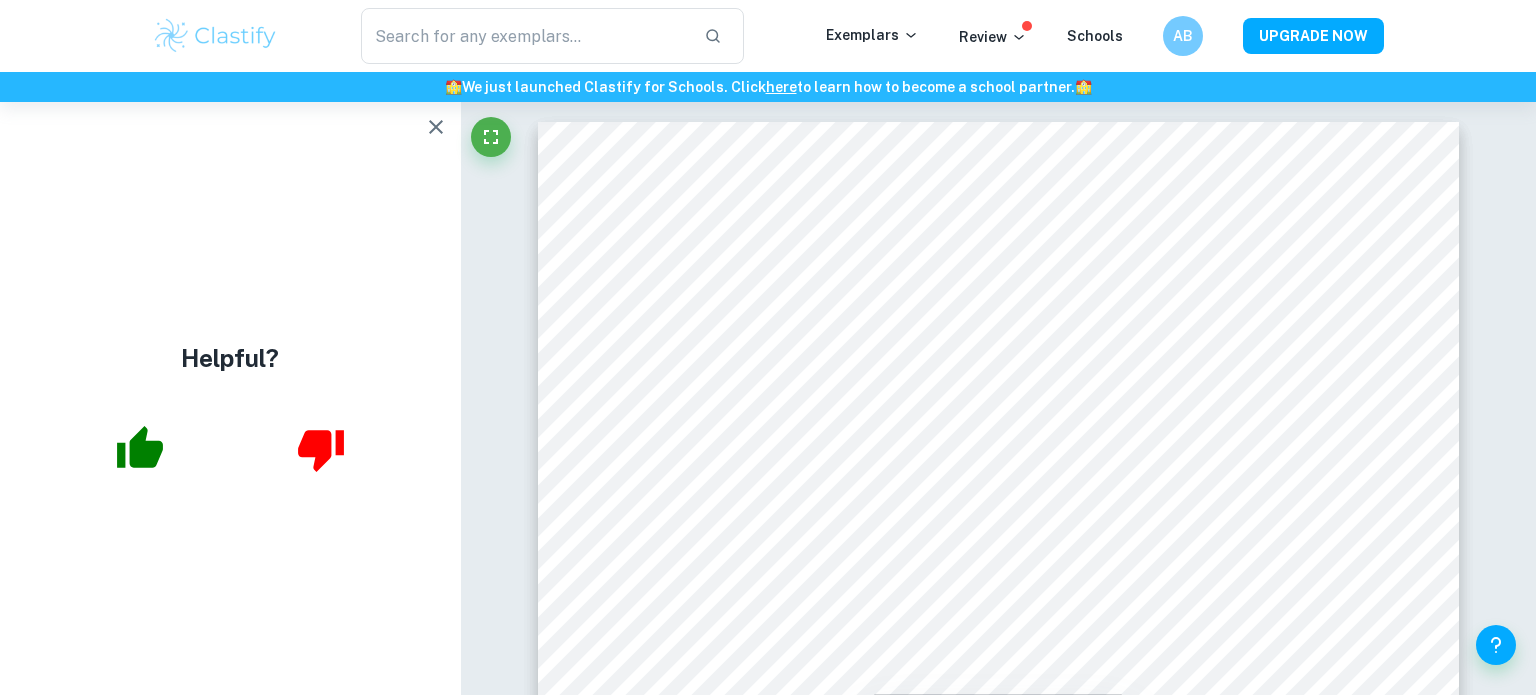 click 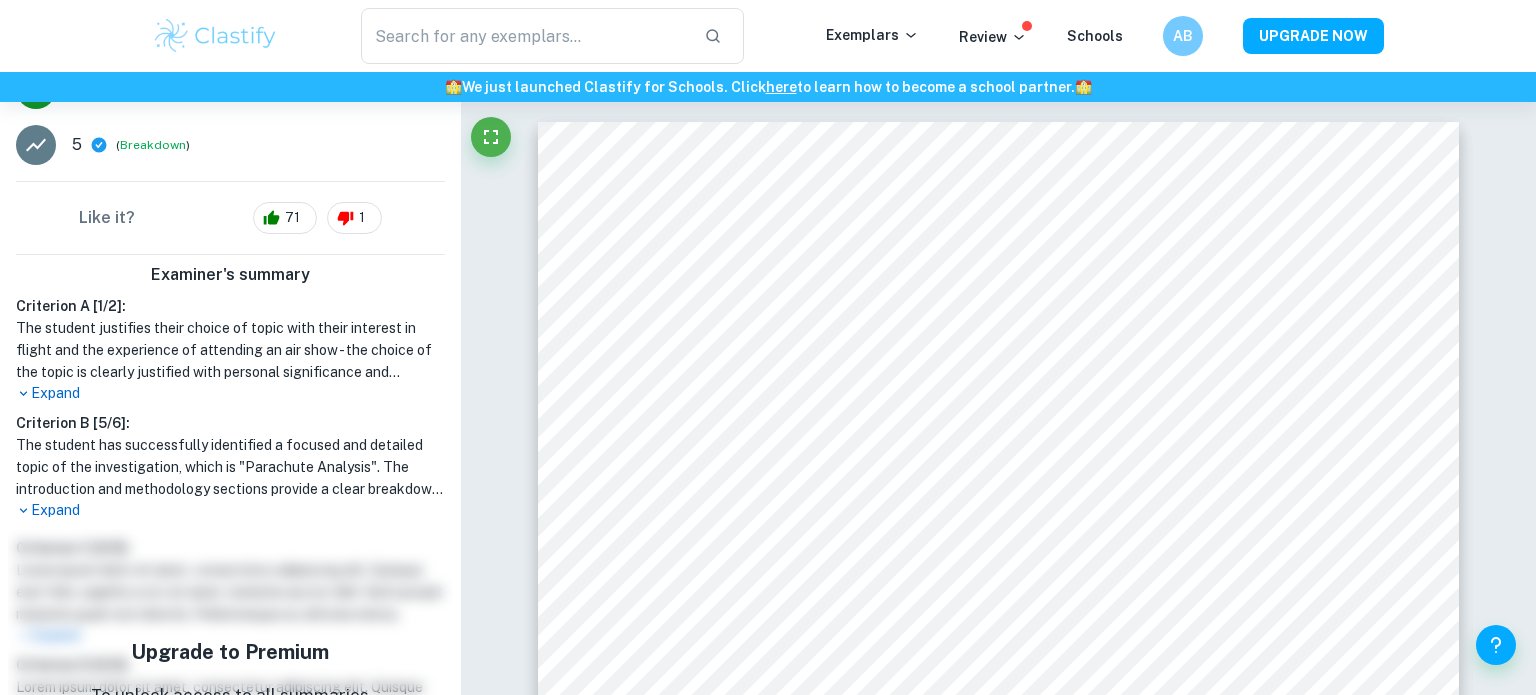 scroll, scrollTop: 380, scrollLeft: 0, axis: vertical 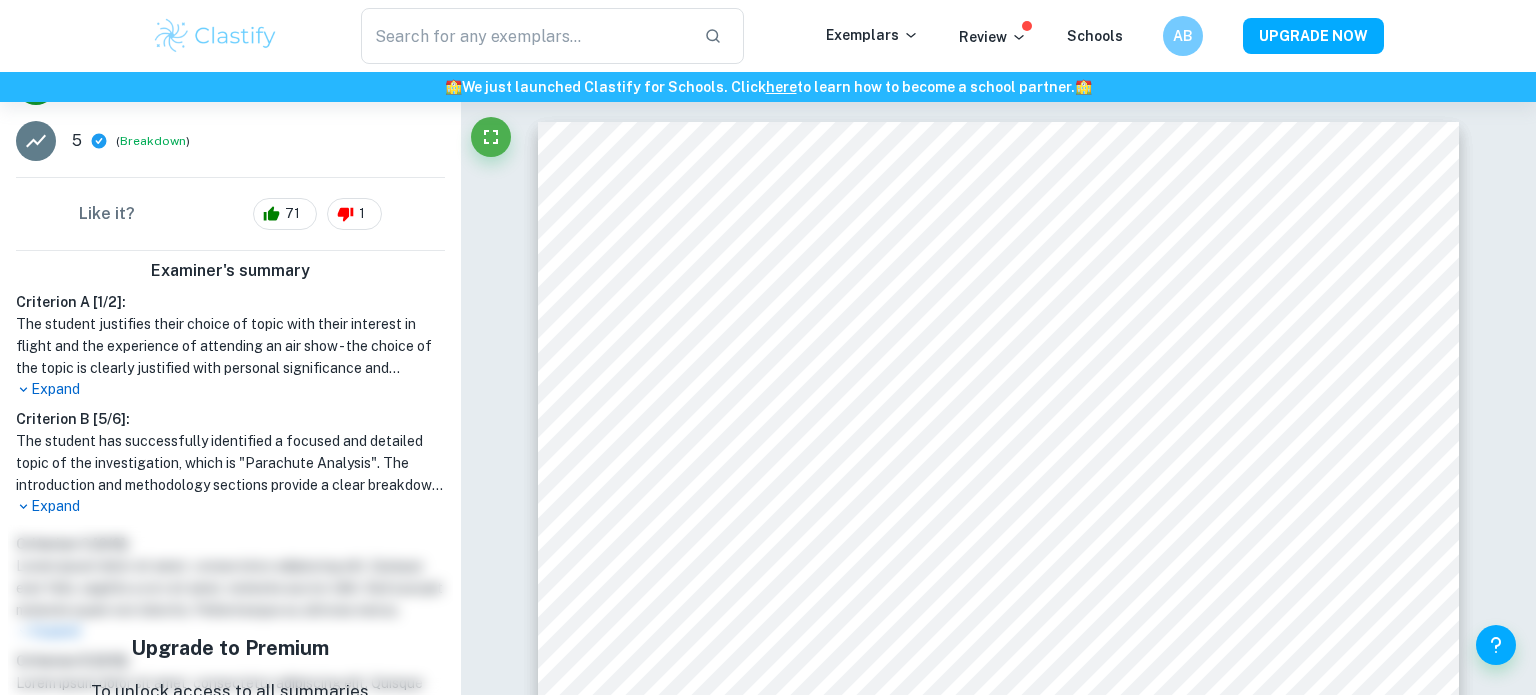 click on "Expand" at bounding box center [230, 506] 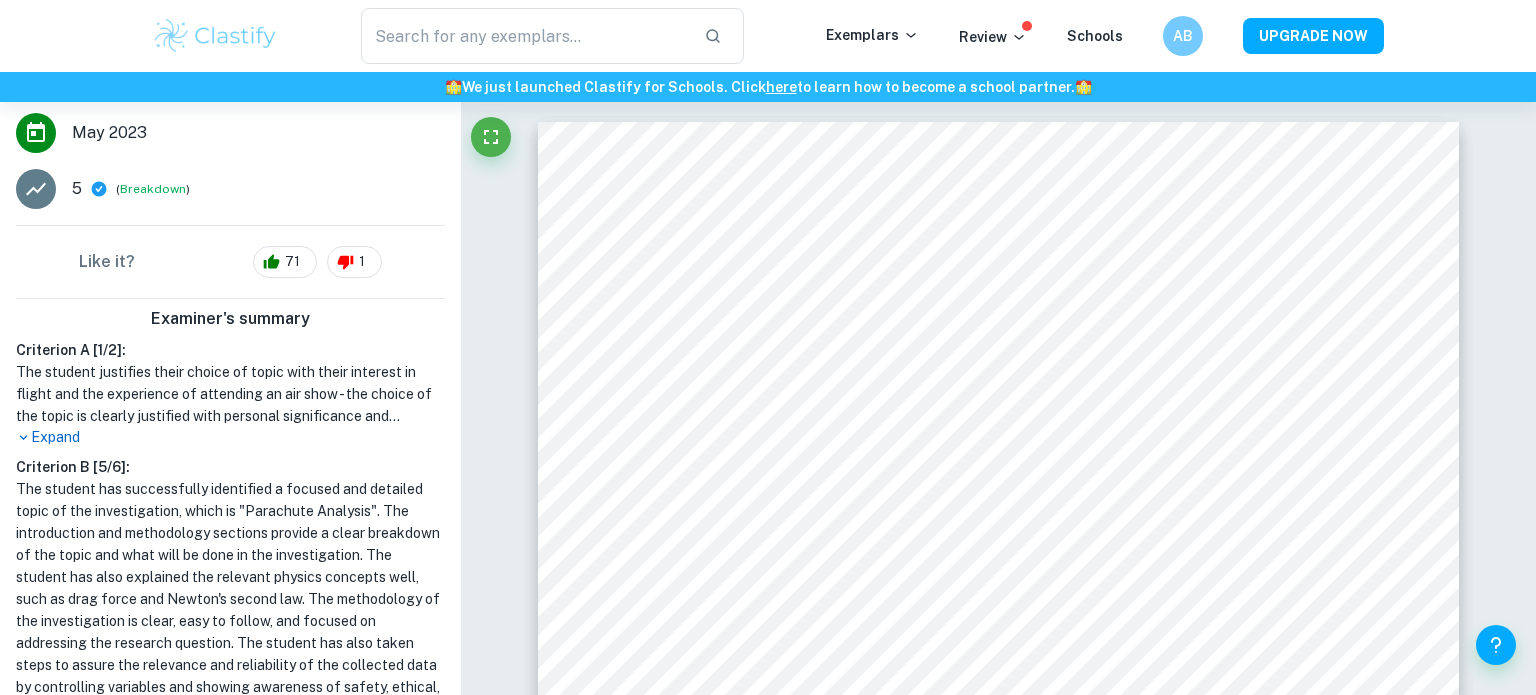scroll, scrollTop: 0, scrollLeft: 0, axis: both 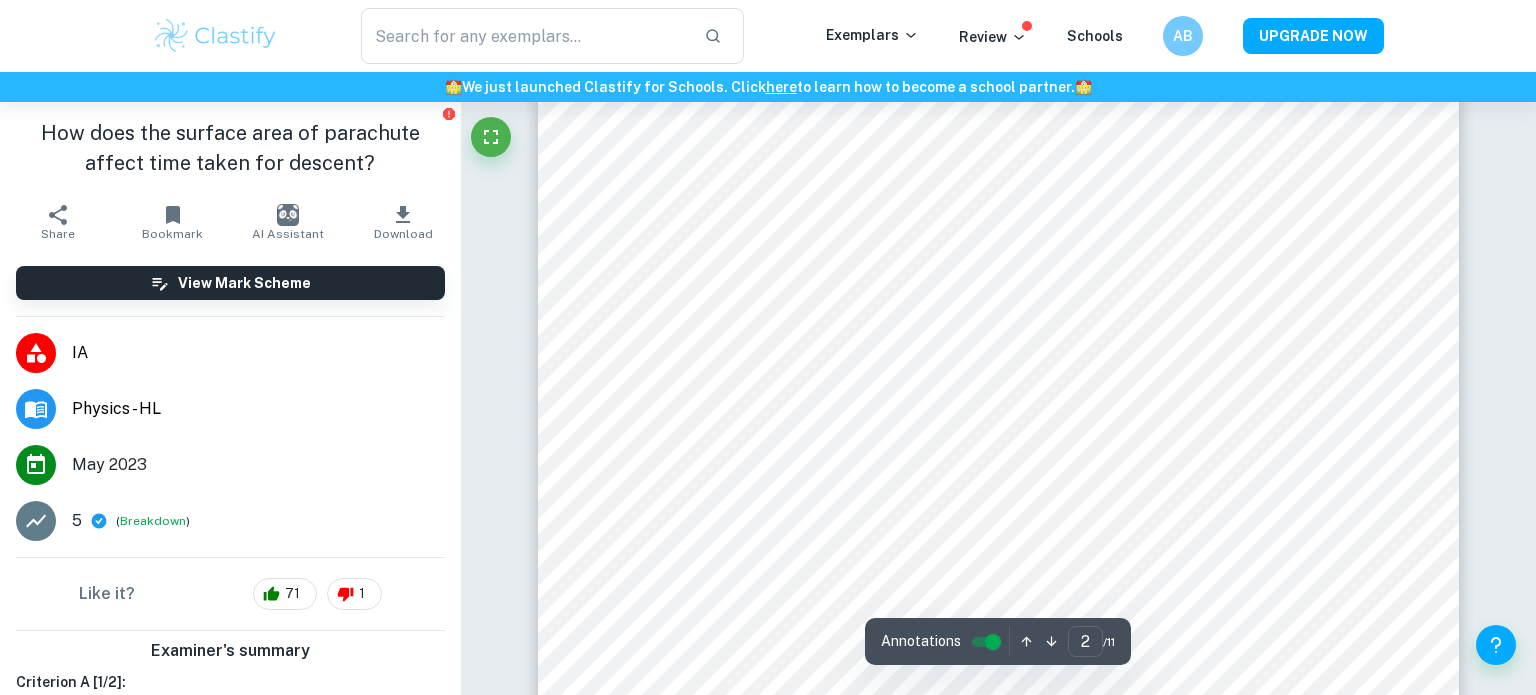 type on "1" 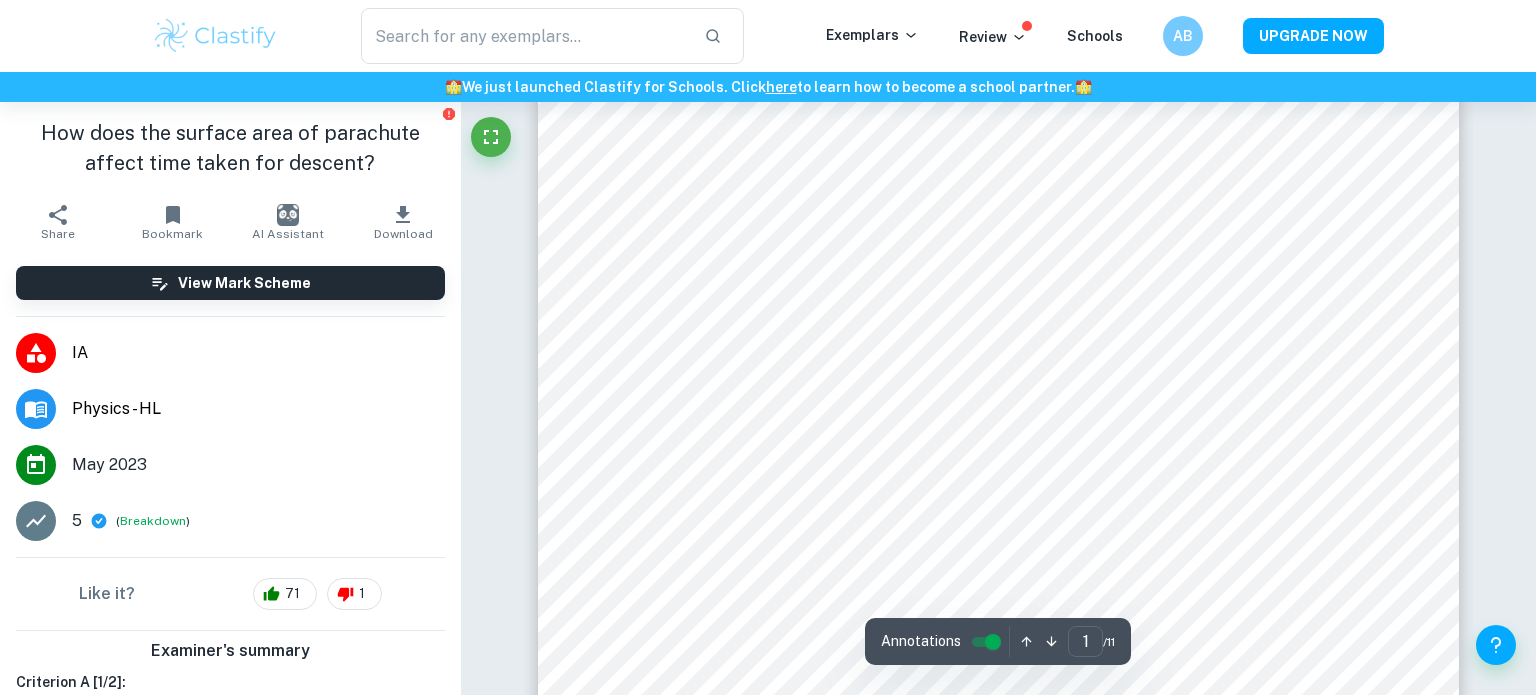 scroll, scrollTop: 0, scrollLeft: 0, axis: both 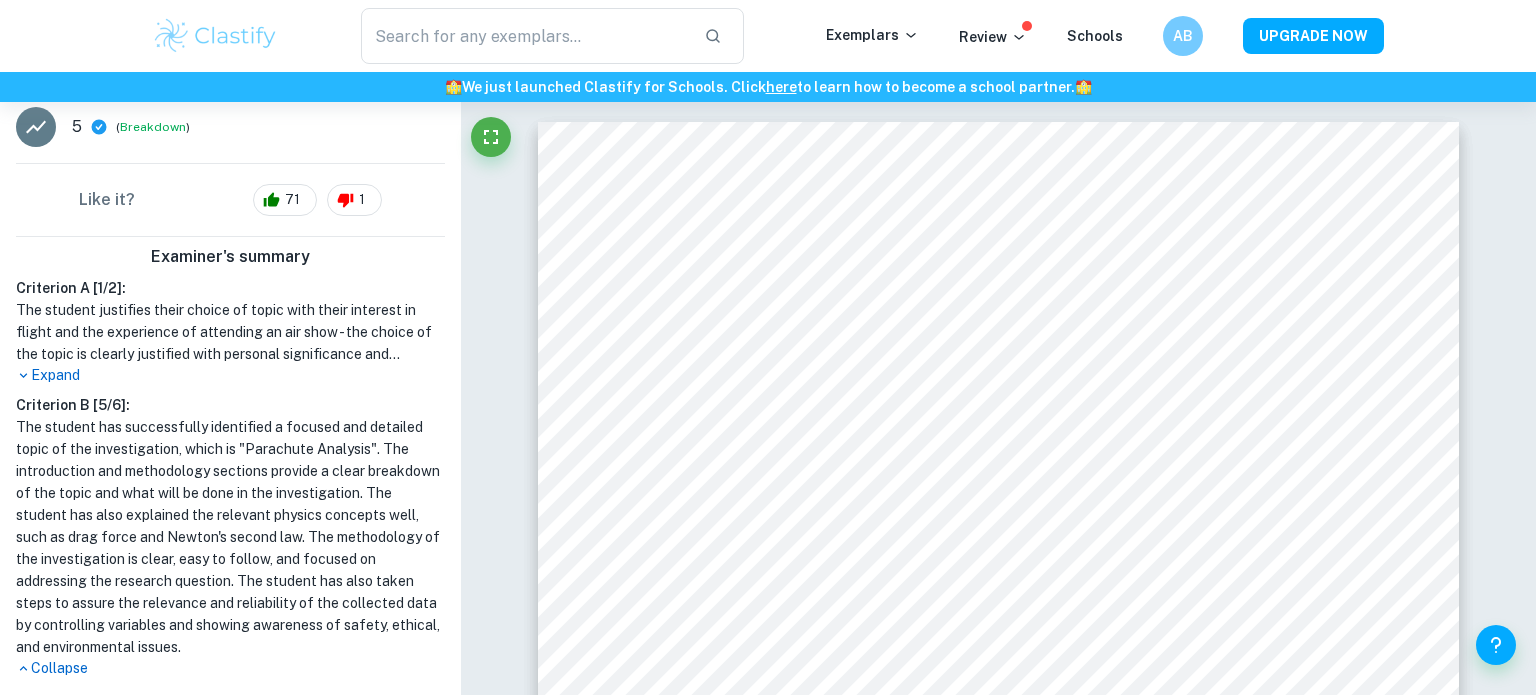 click on "Expand" at bounding box center (230, 375) 